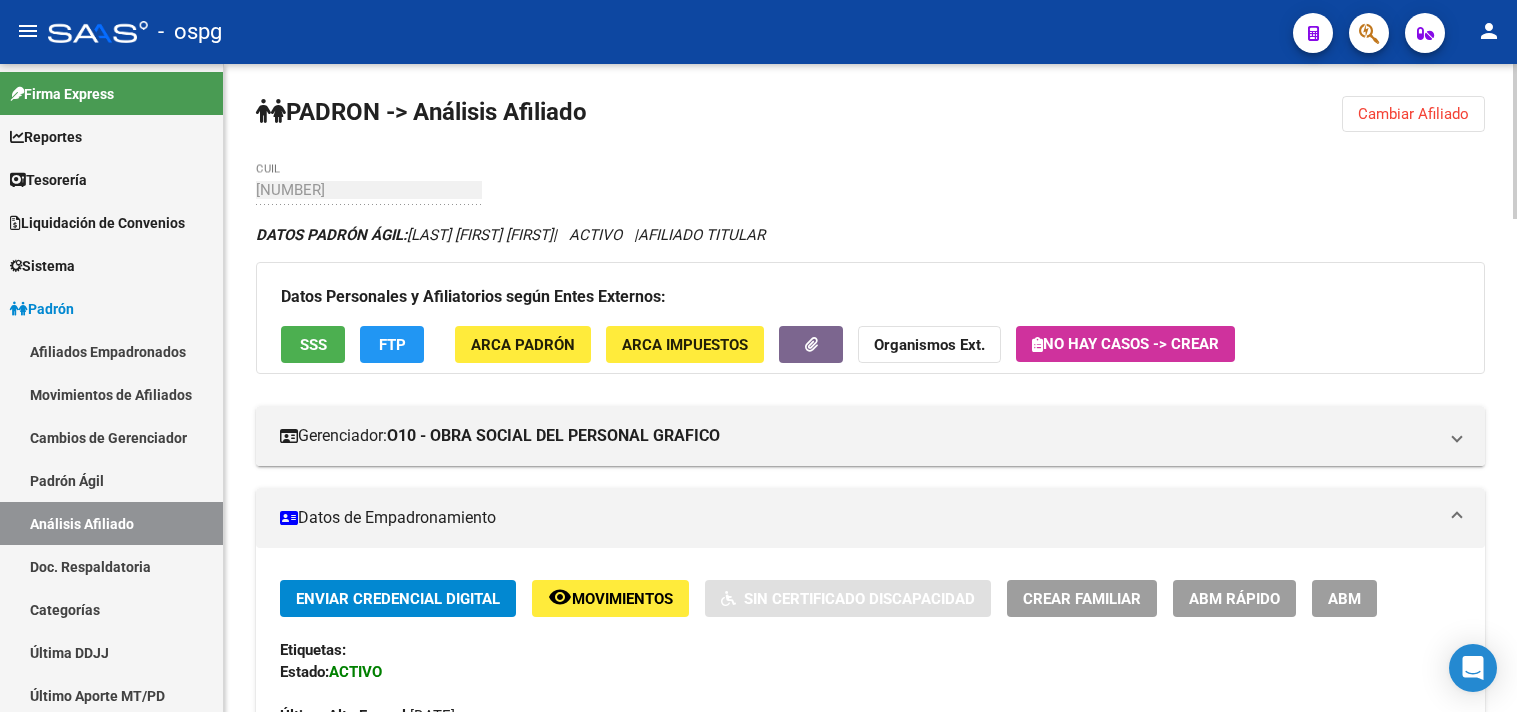 scroll, scrollTop: 0, scrollLeft: 0, axis: both 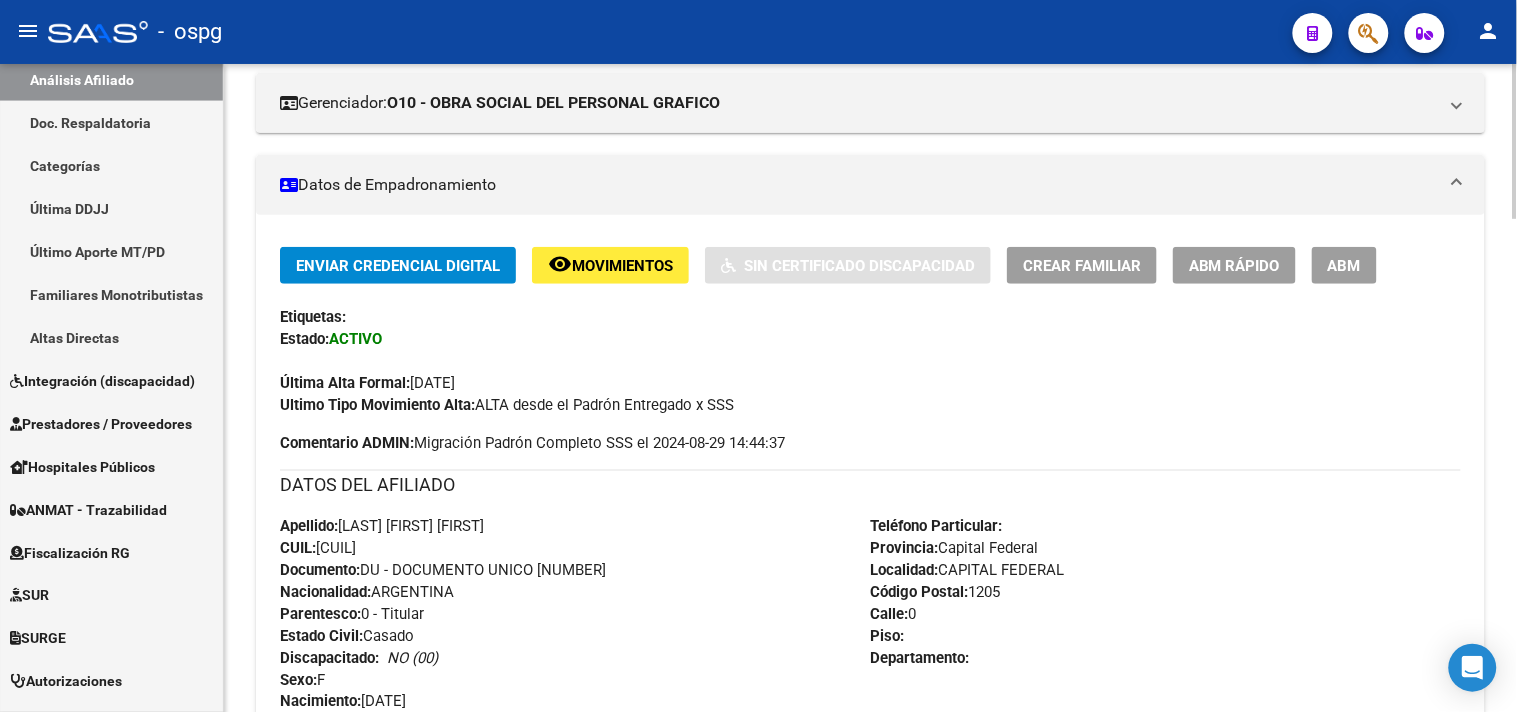 drag, startPoint x: 90, startPoint y: 541, endPoint x: 435, endPoint y: 305, distance: 417.9964 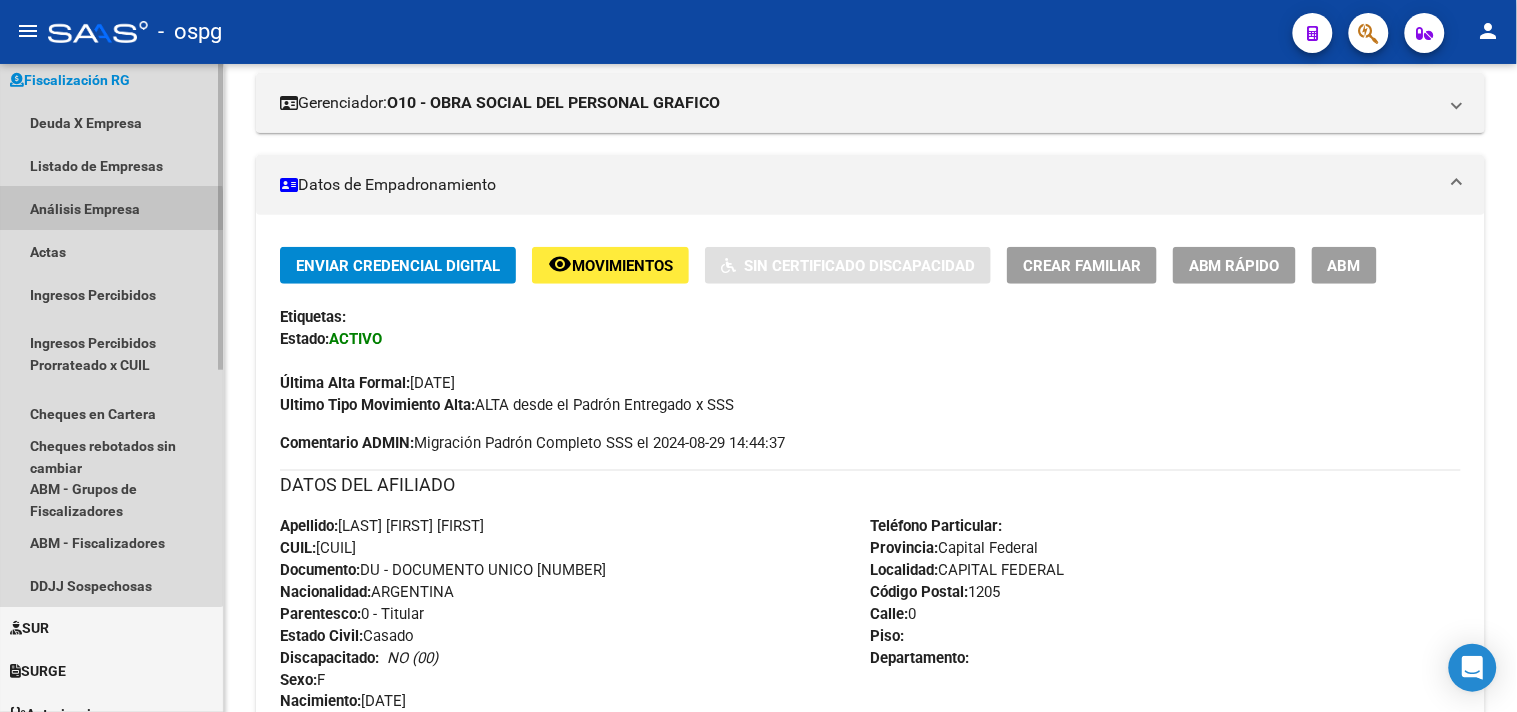 click on "Análisis Empresa" at bounding box center (111, 208) 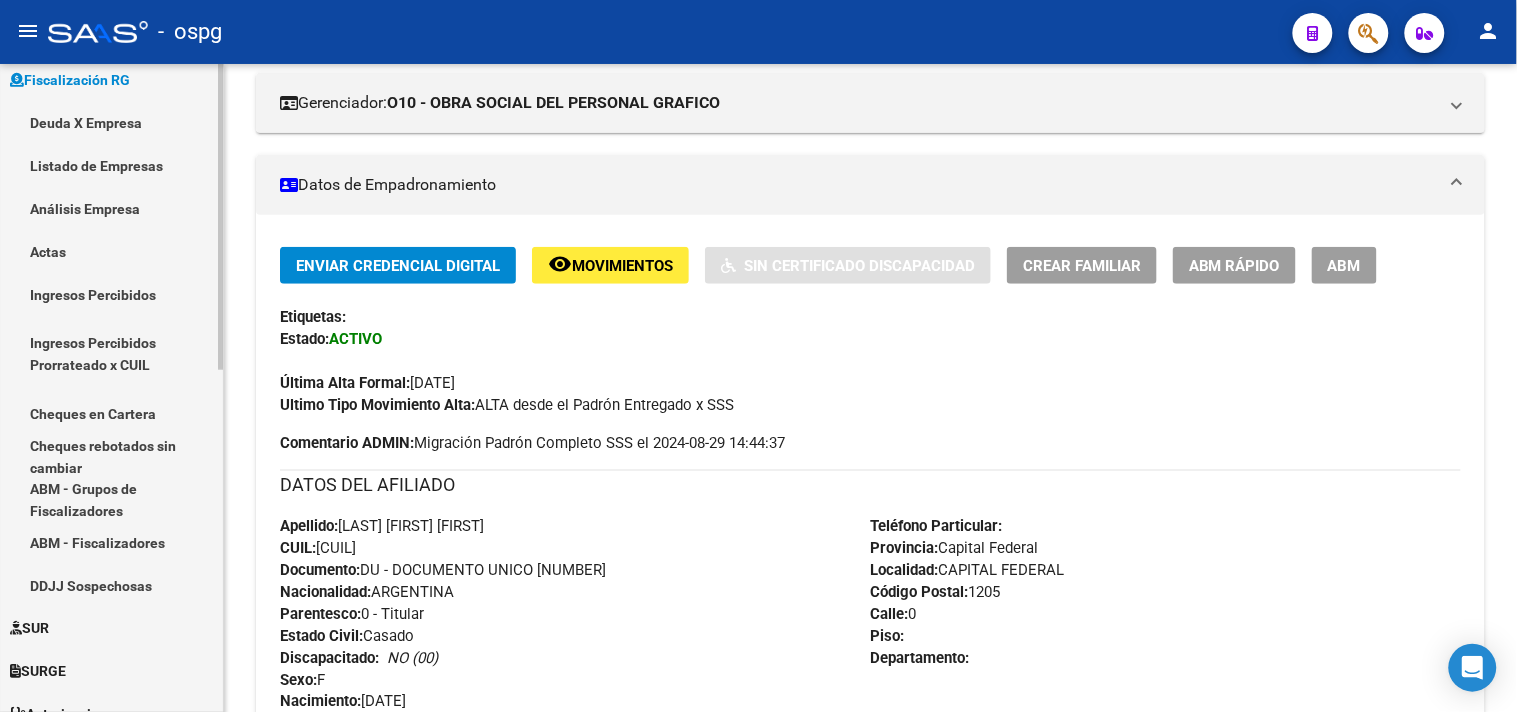 scroll, scrollTop: 0, scrollLeft: 0, axis: both 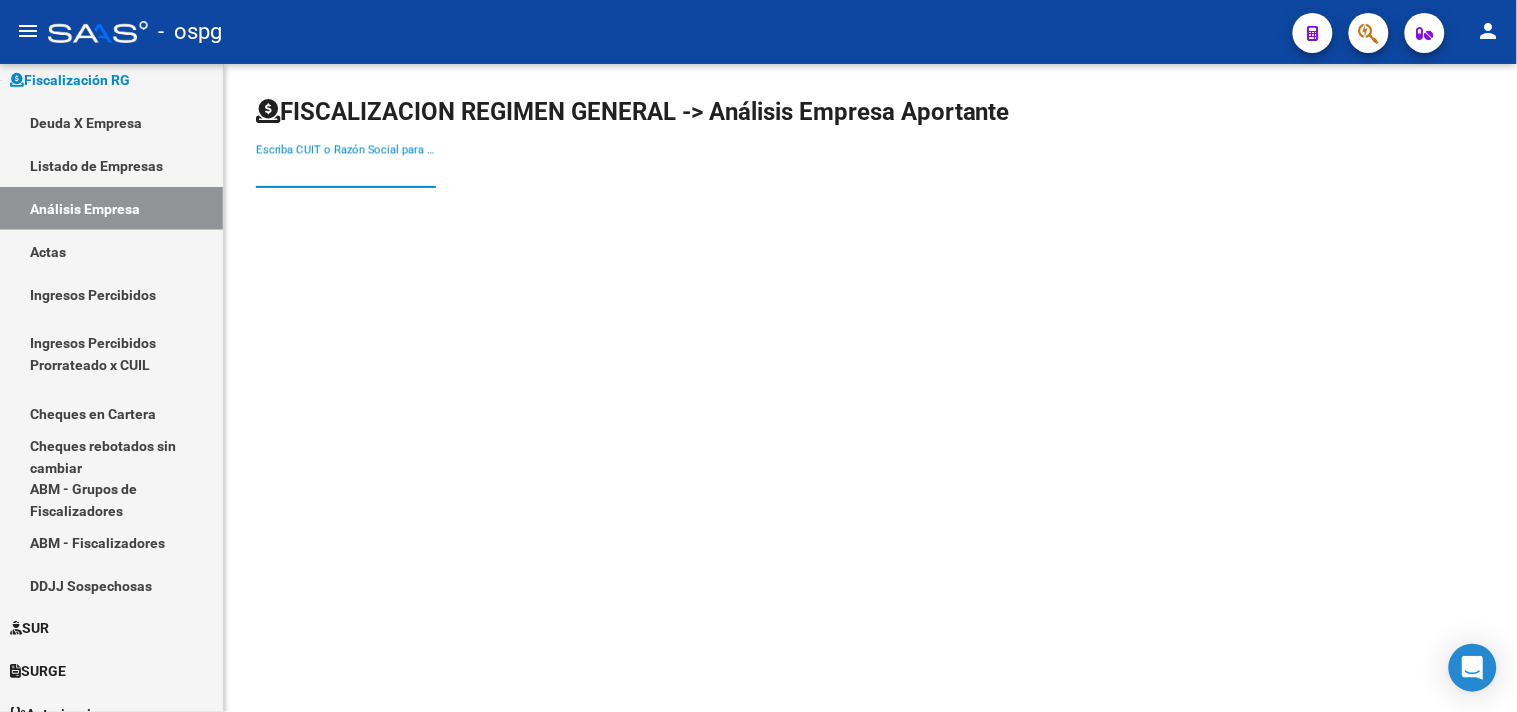 paste on "30607381581" 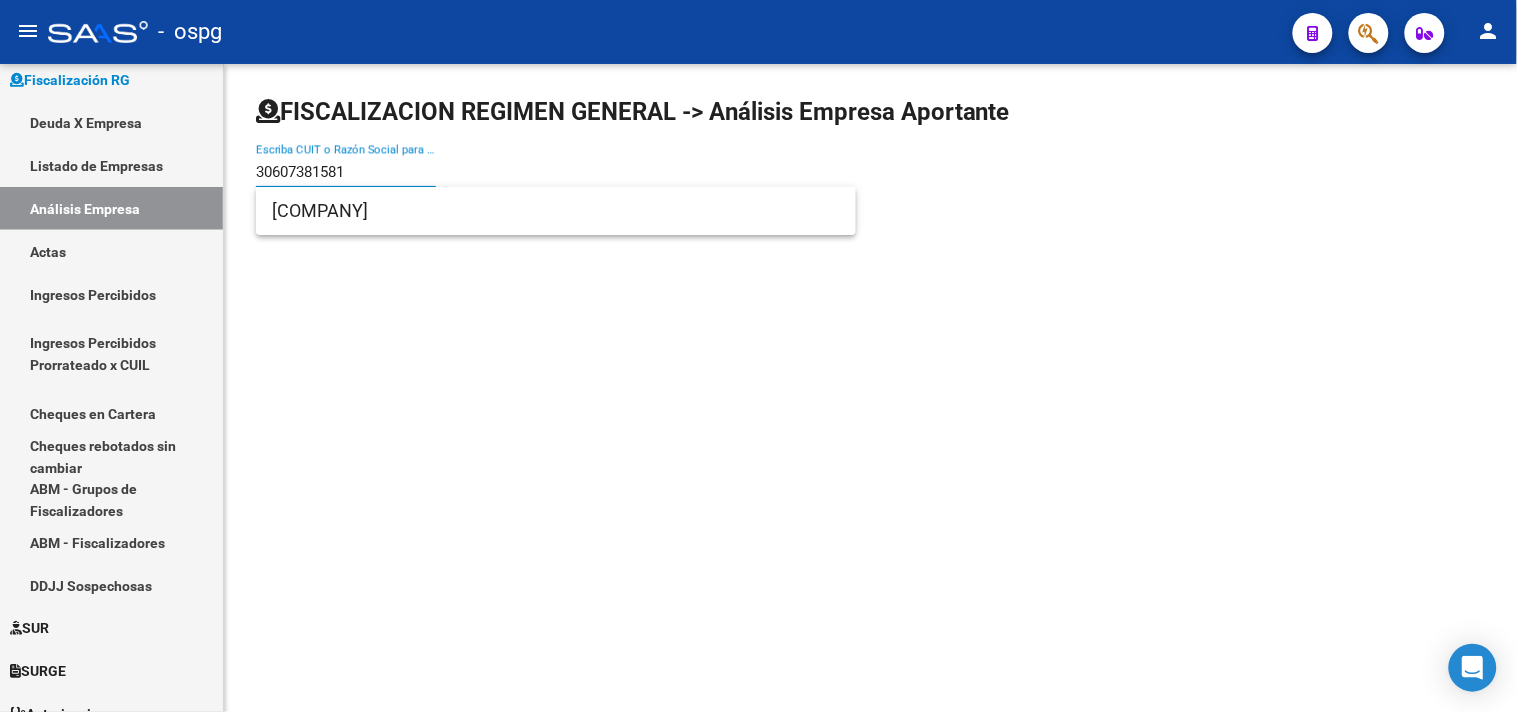 type on "30607381581" 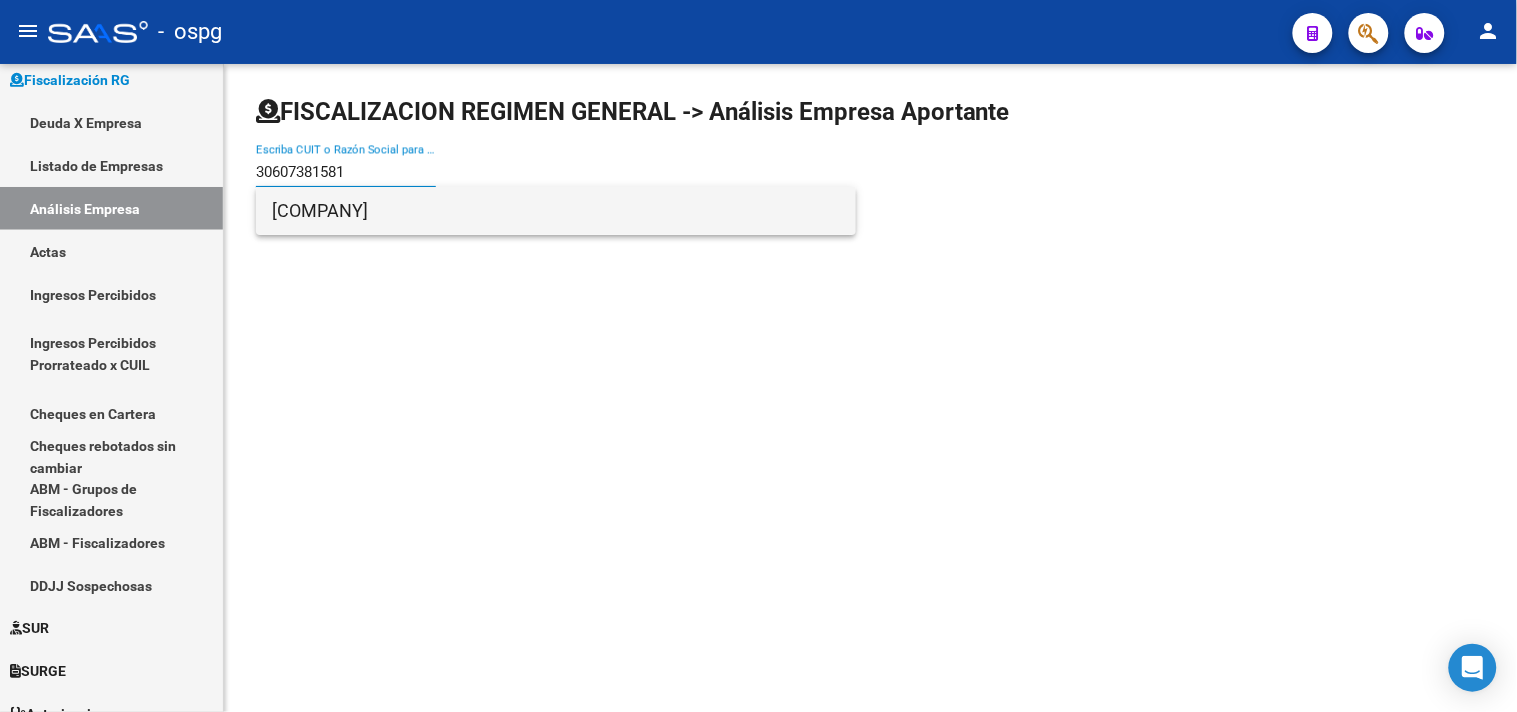 click on "[COMPANY]" at bounding box center [556, 211] 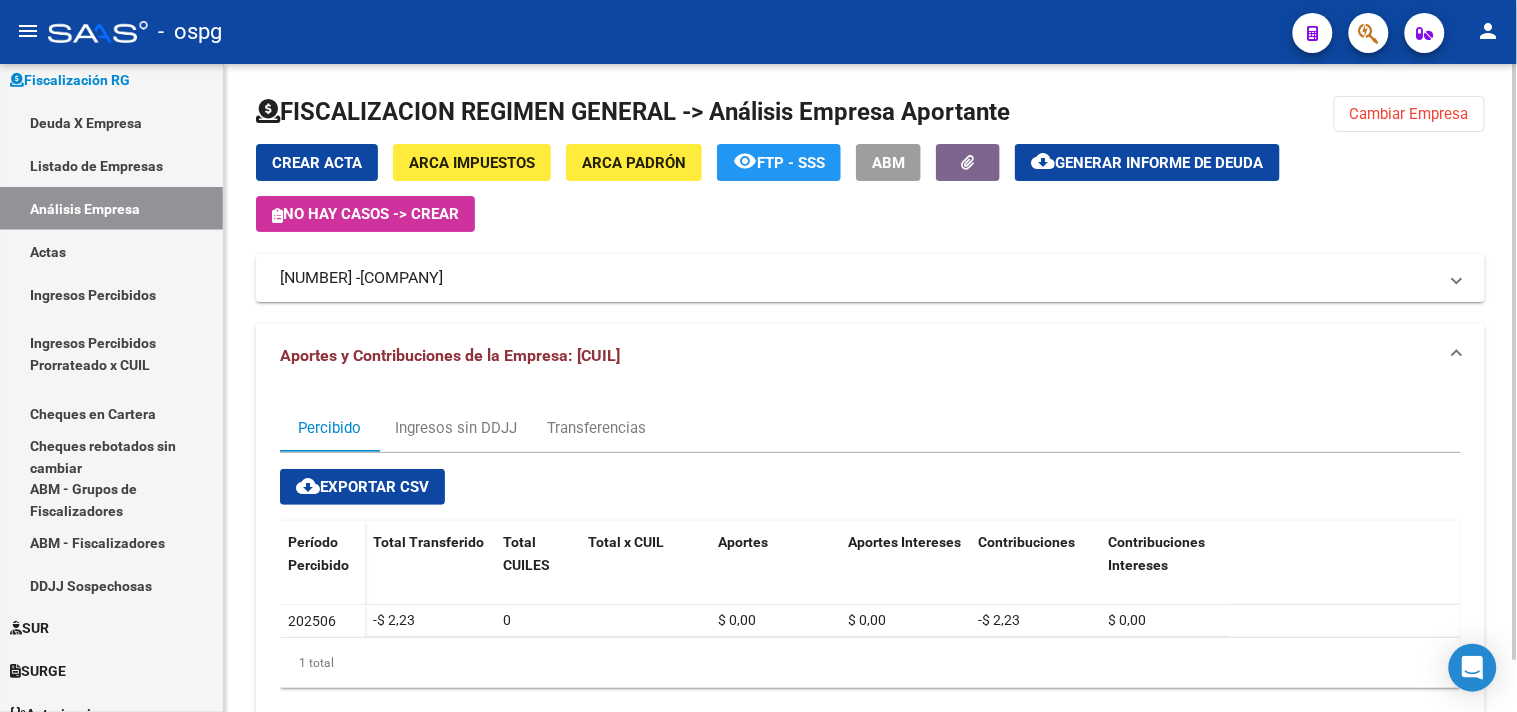 click on "Cambiar Empresa" 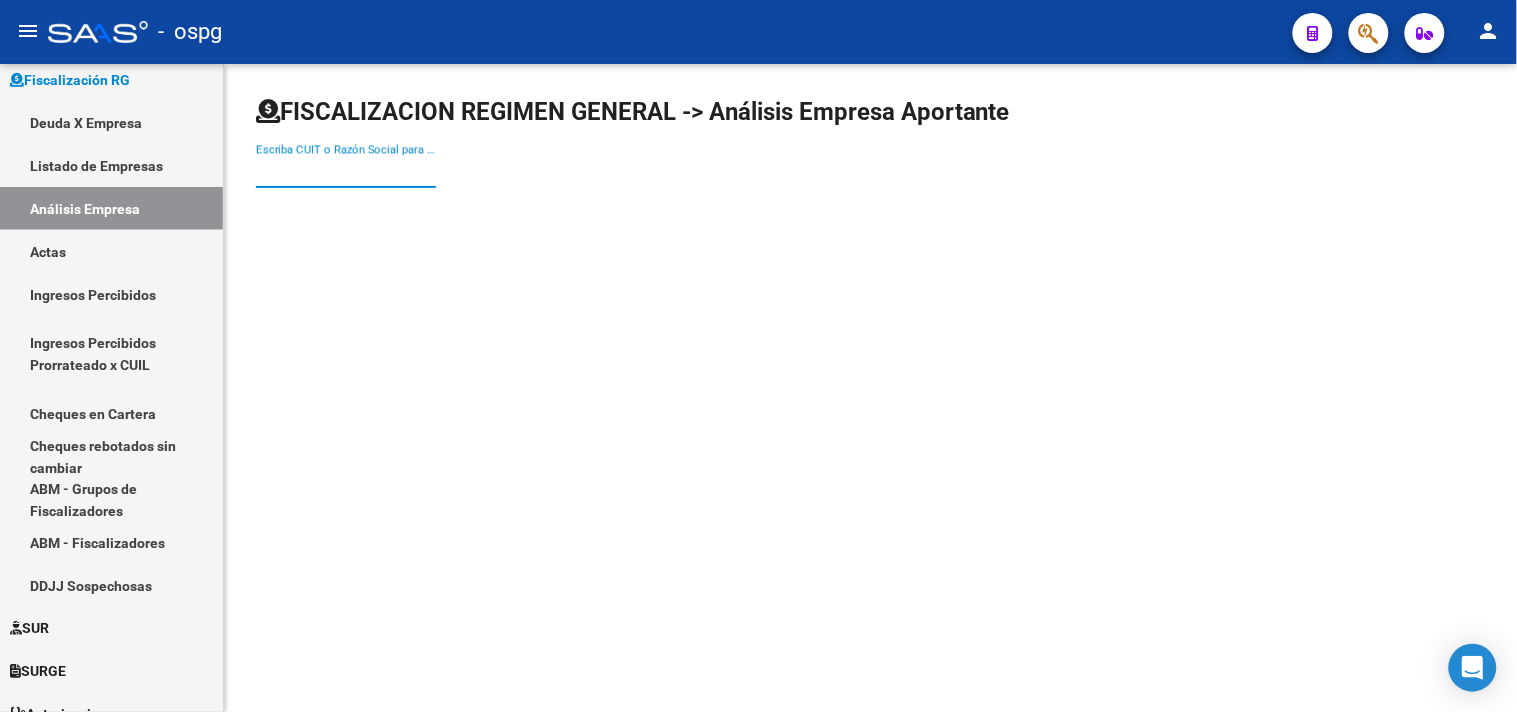 paste on "[NUMBER]" 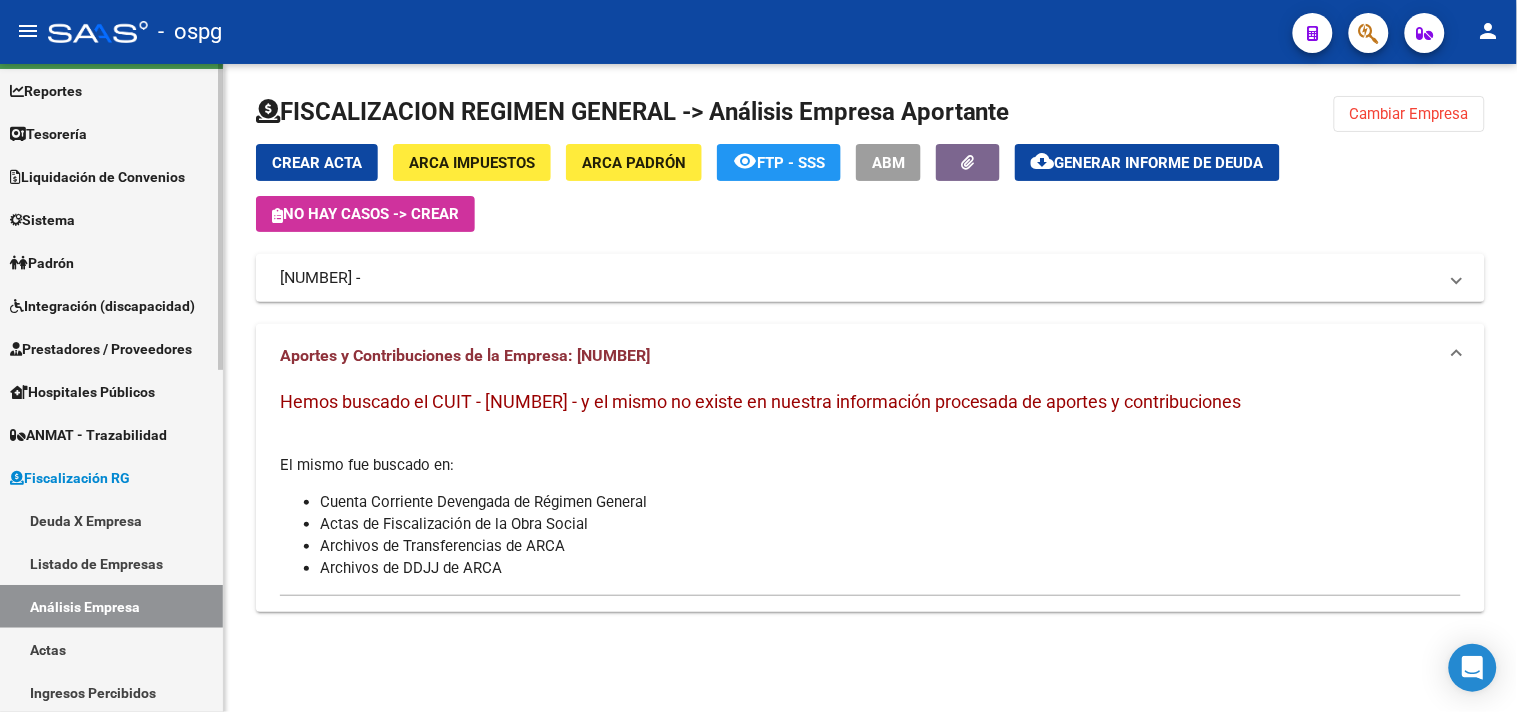 scroll, scrollTop: 0, scrollLeft: 0, axis: both 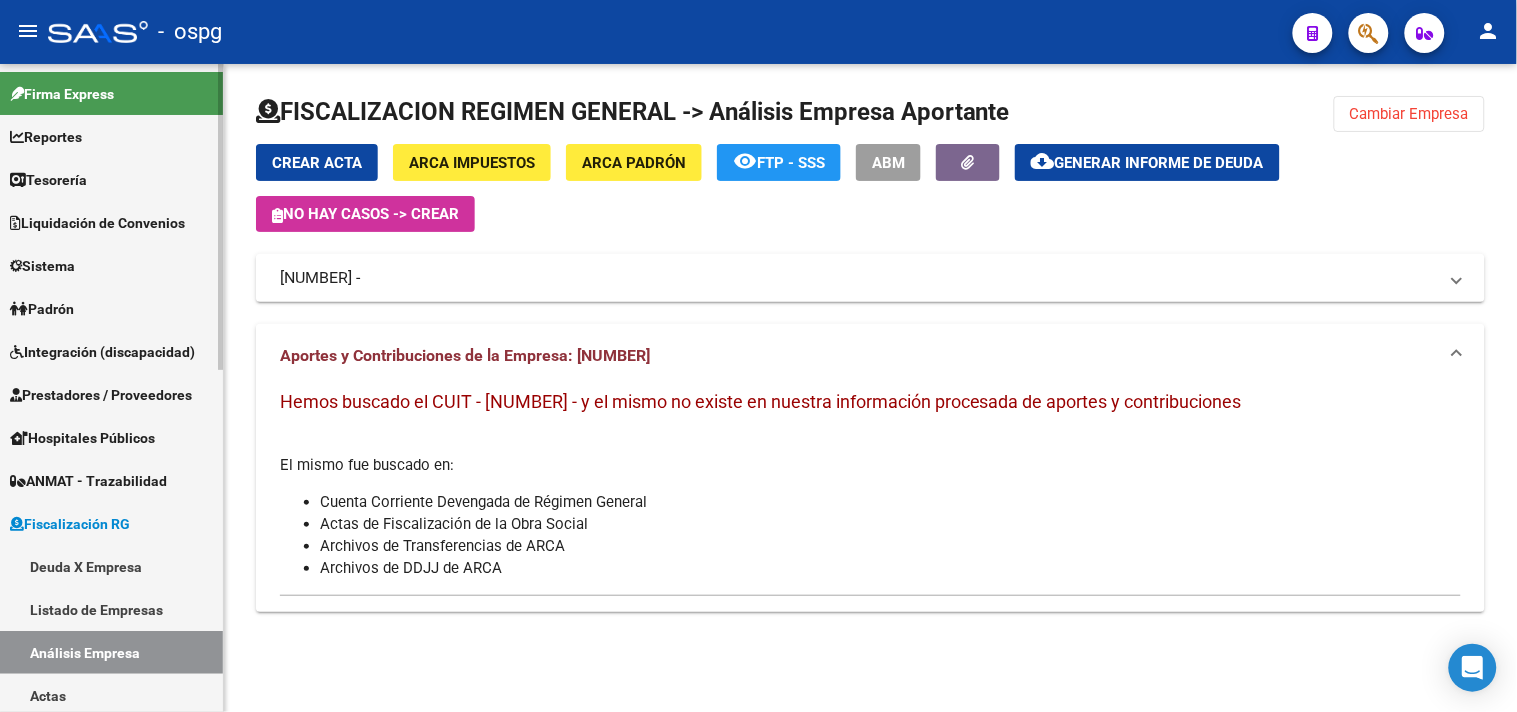 click on "Padrón" at bounding box center (111, 308) 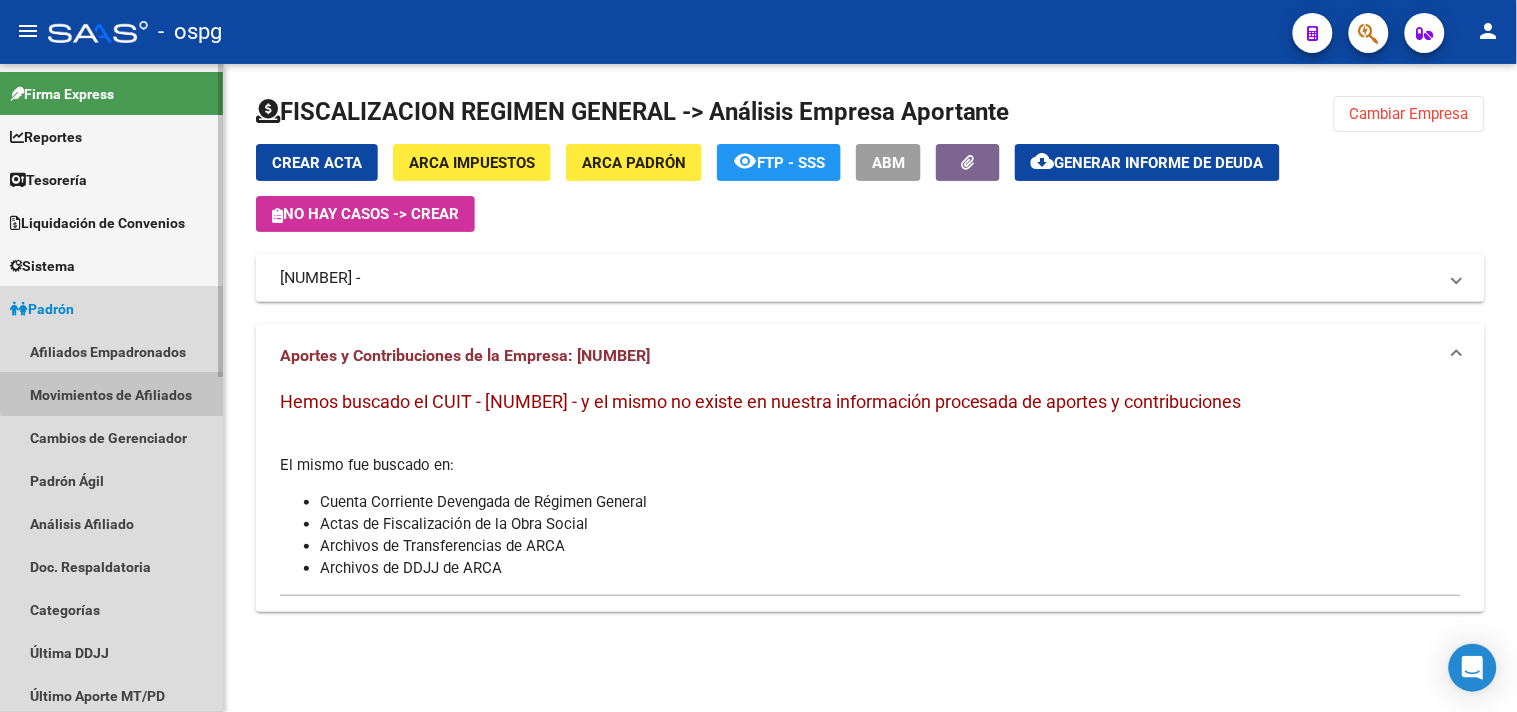 click on "Movimientos de Afiliados" at bounding box center [111, 394] 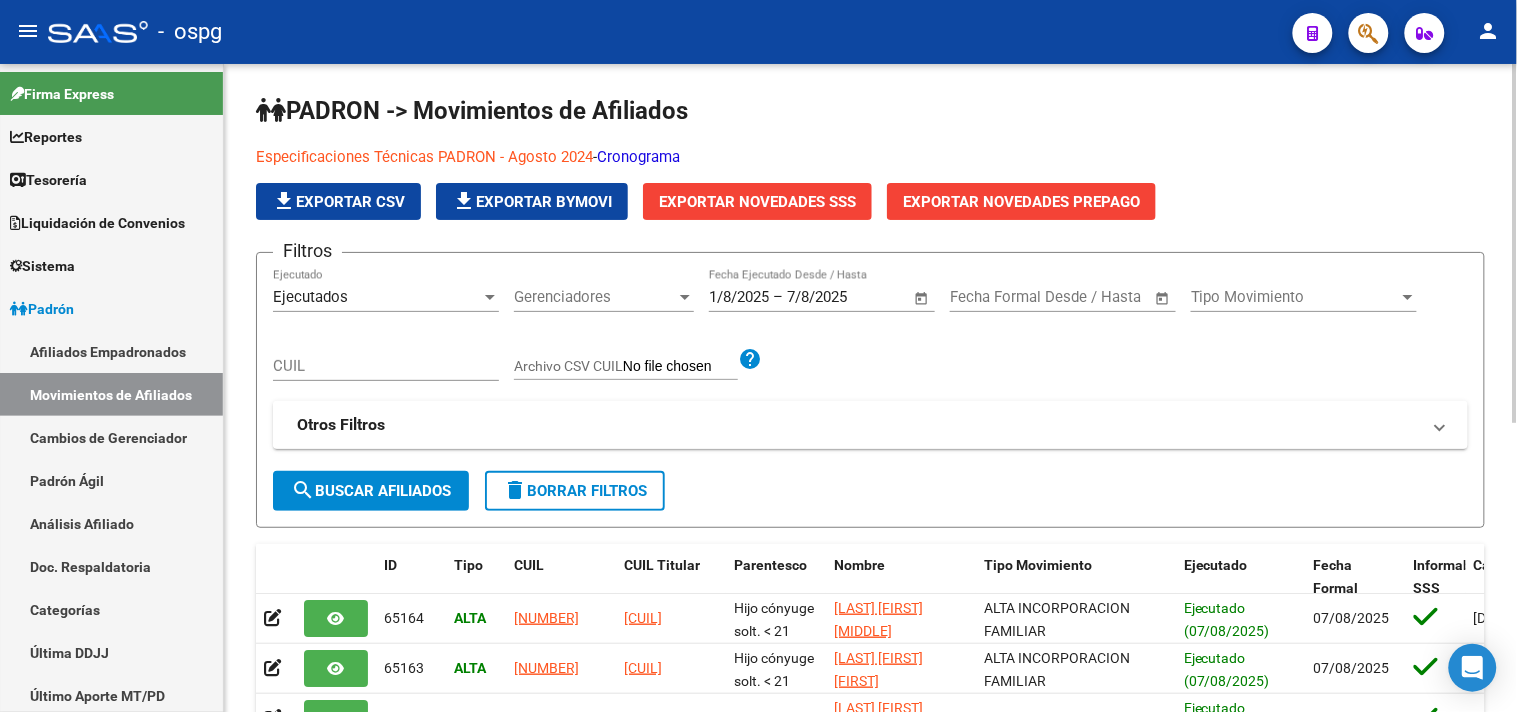 scroll, scrollTop: 0, scrollLeft: 0, axis: both 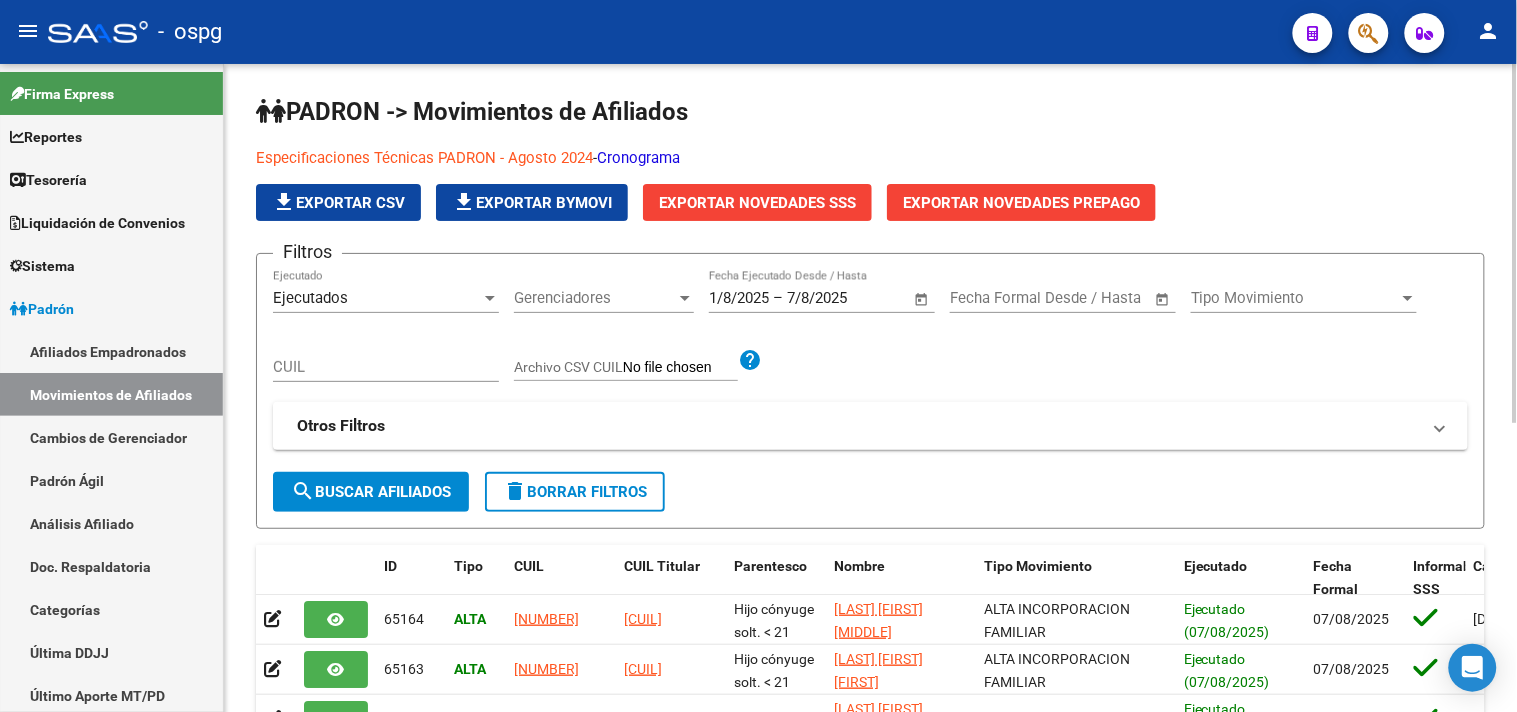 click on "Tipo Movimiento" at bounding box center [1295, 298] 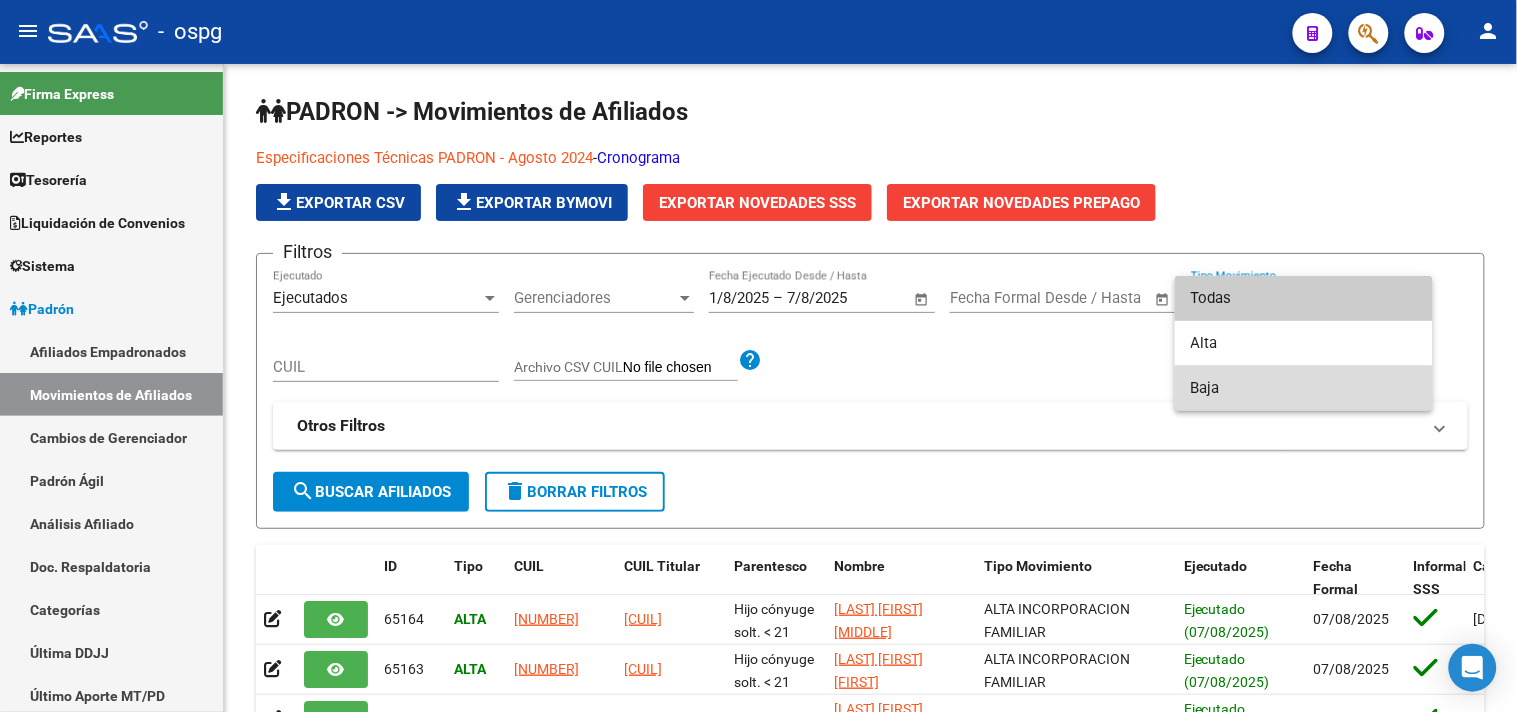 click on "Baja" at bounding box center [1304, 388] 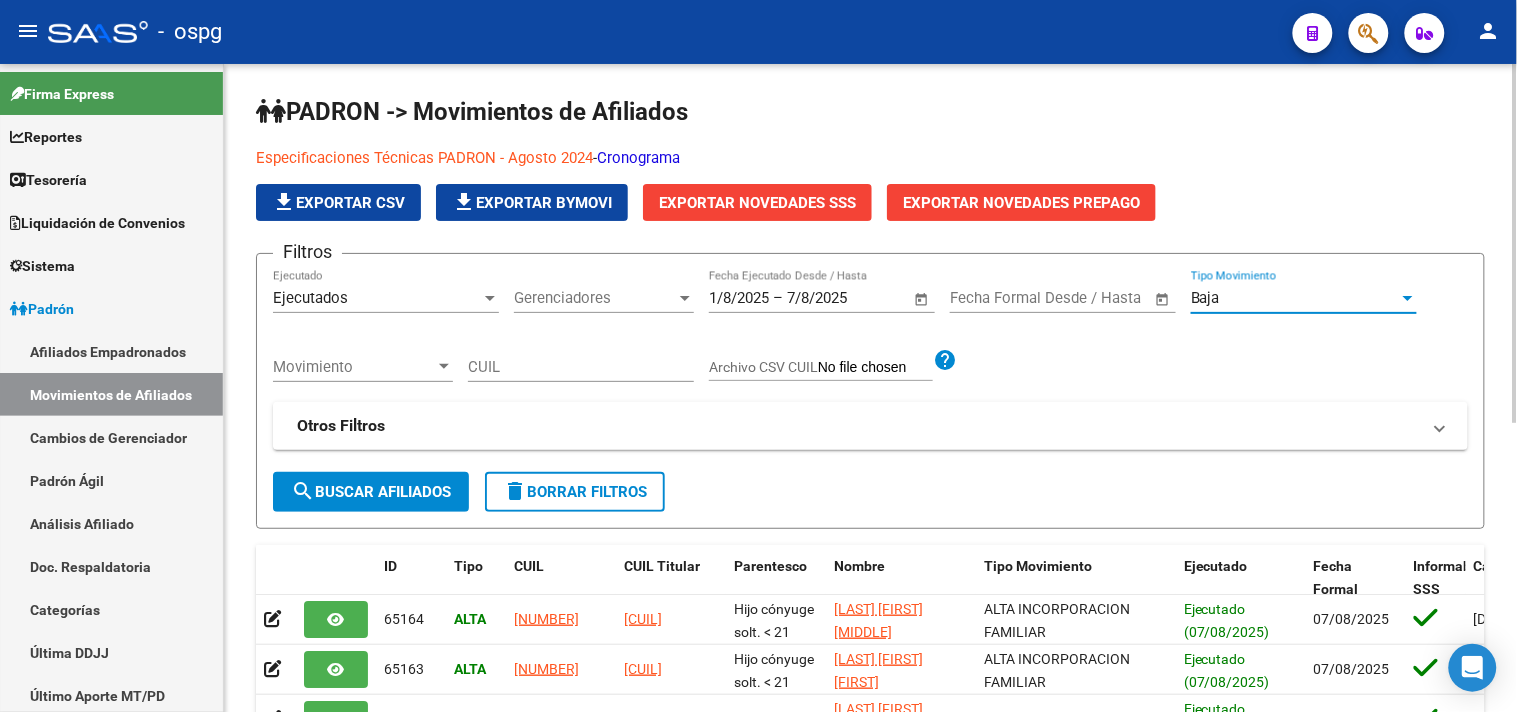 click on "search  Buscar Afiliados" 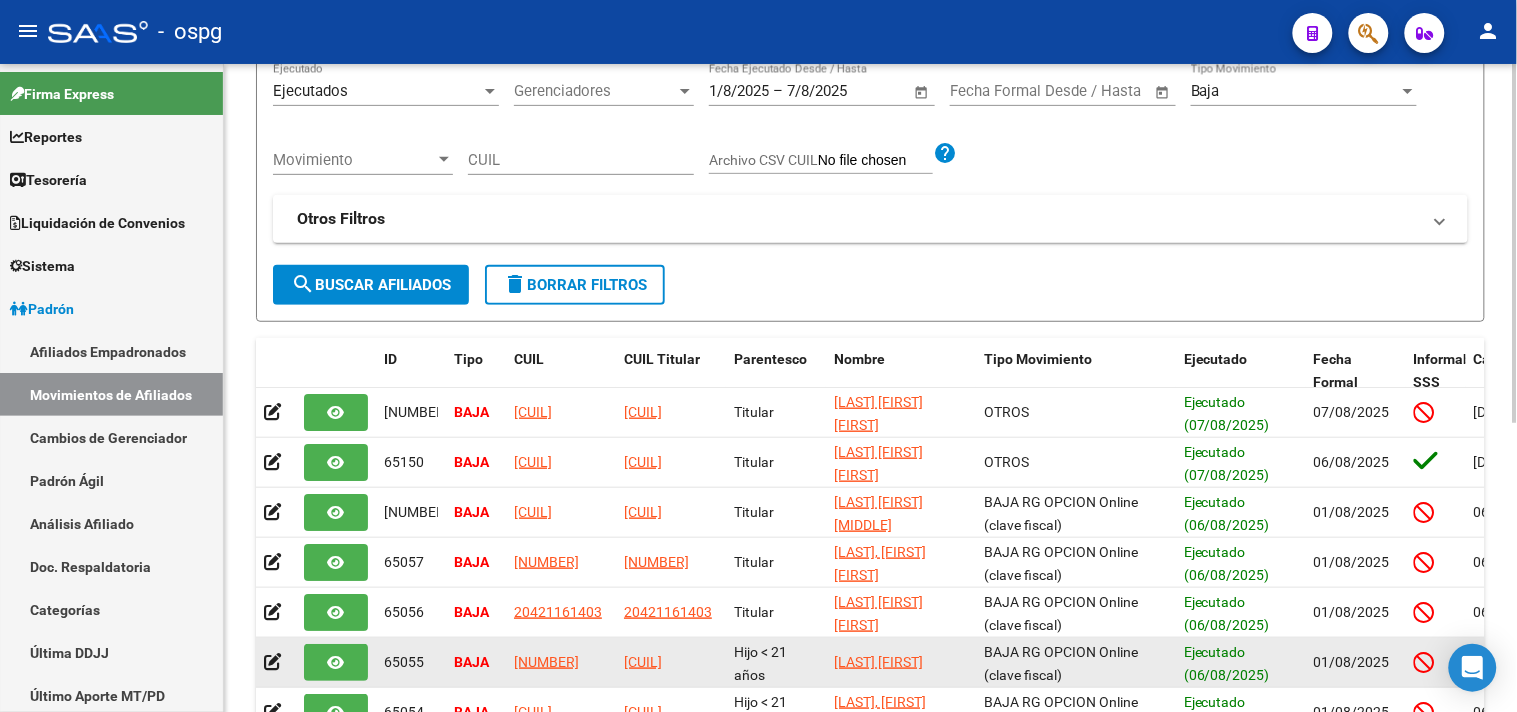 scroll, scrollTop: 222, scrollLeft: 0, axis: vertical 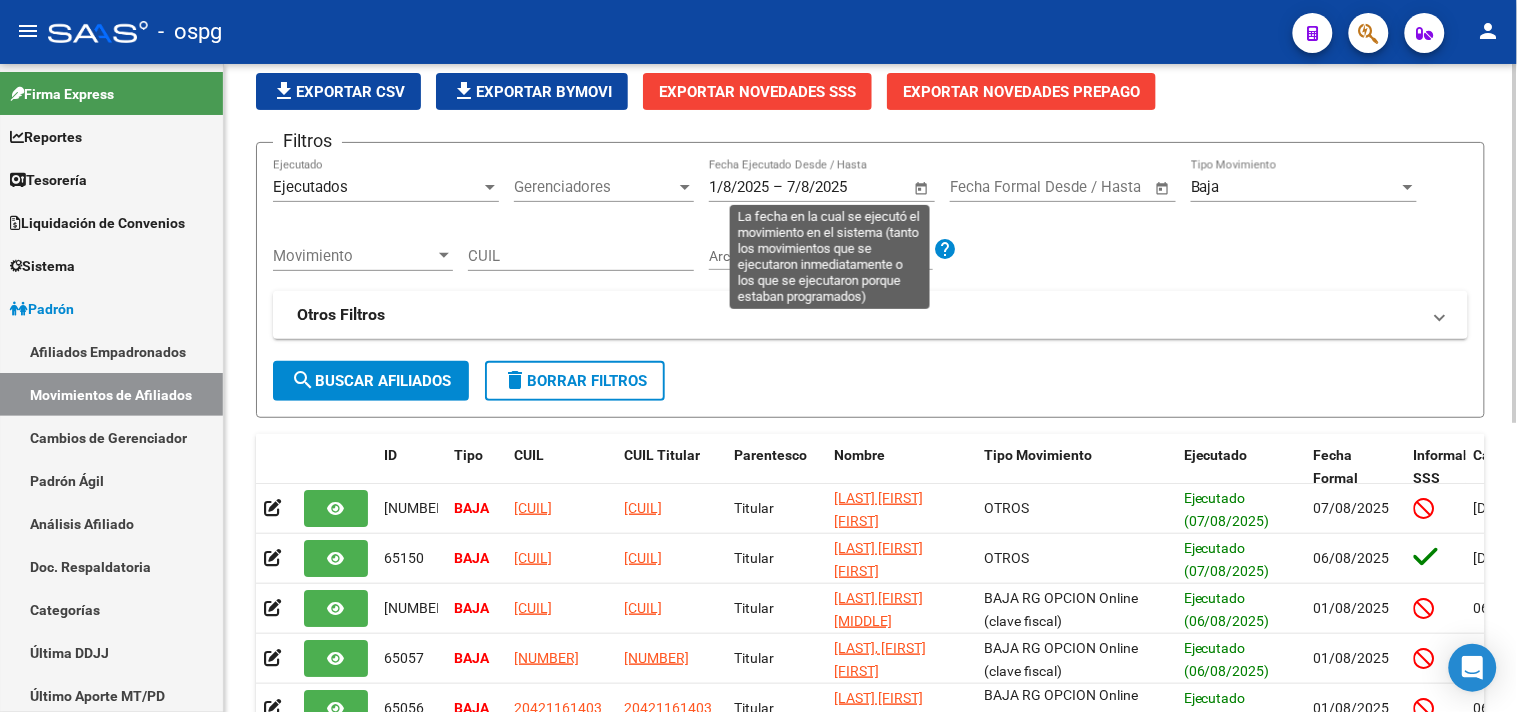 click 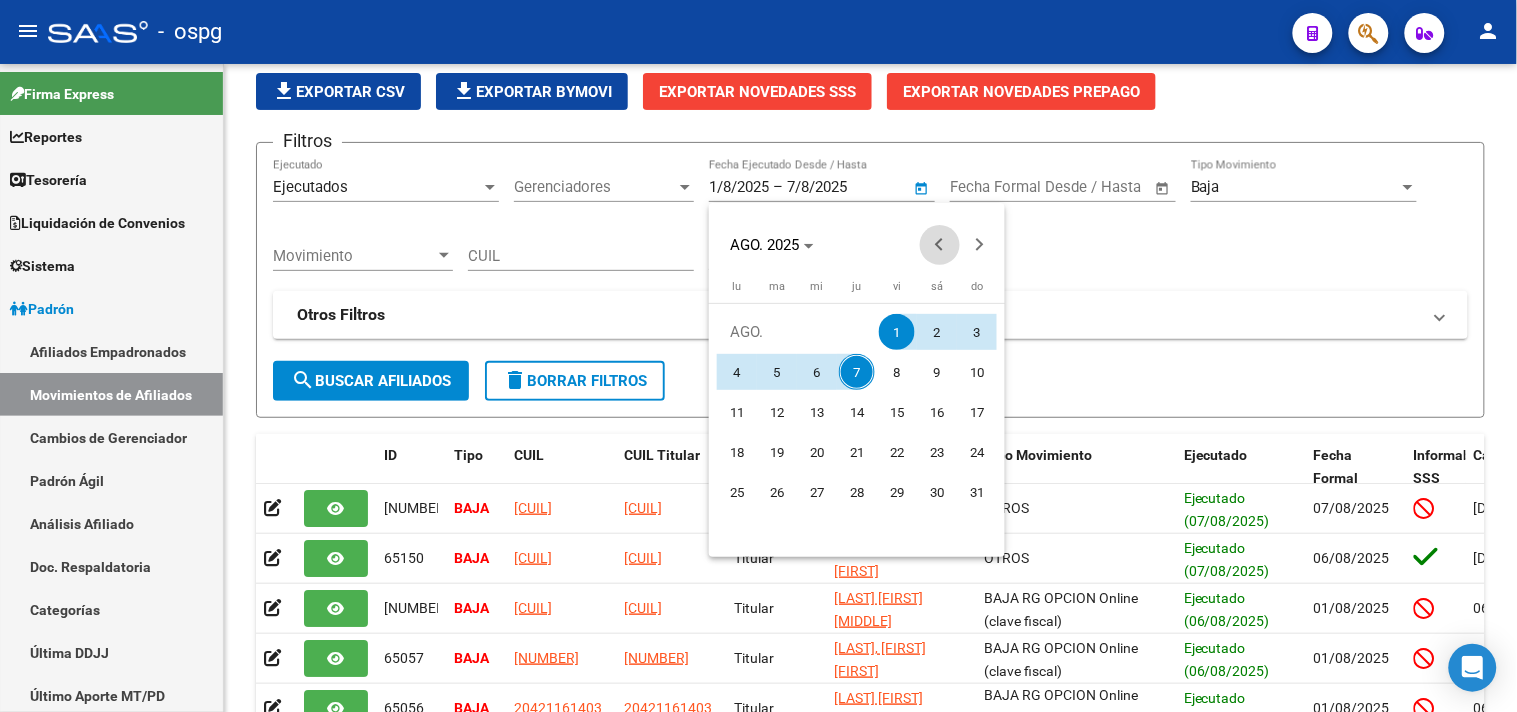 click at bounding box center (940, 245) 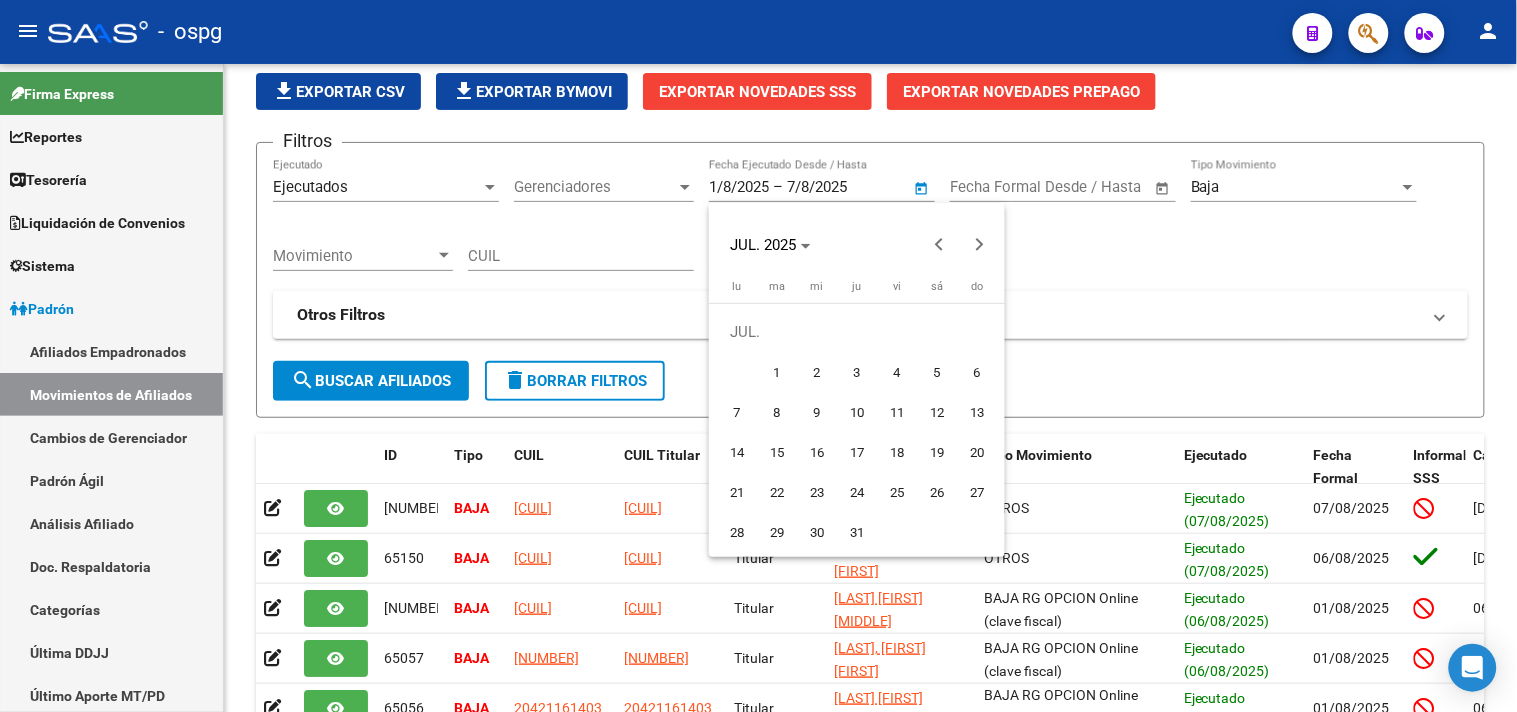 click on "14" at bounding box center [737, 452] 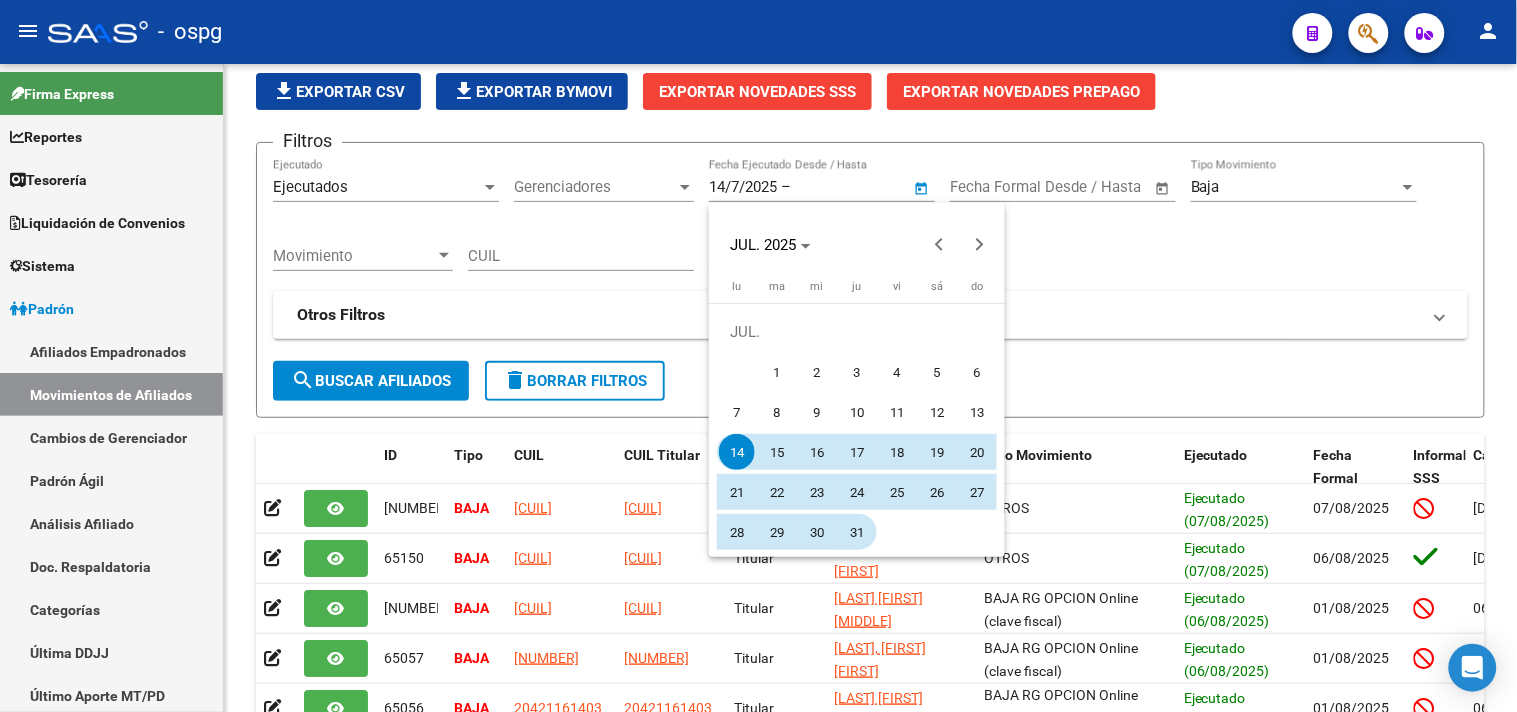 drag, startPoint x: 861, startPoint y: 532, endPoint x: 598, endPoint y: 404, distance: 292.49445 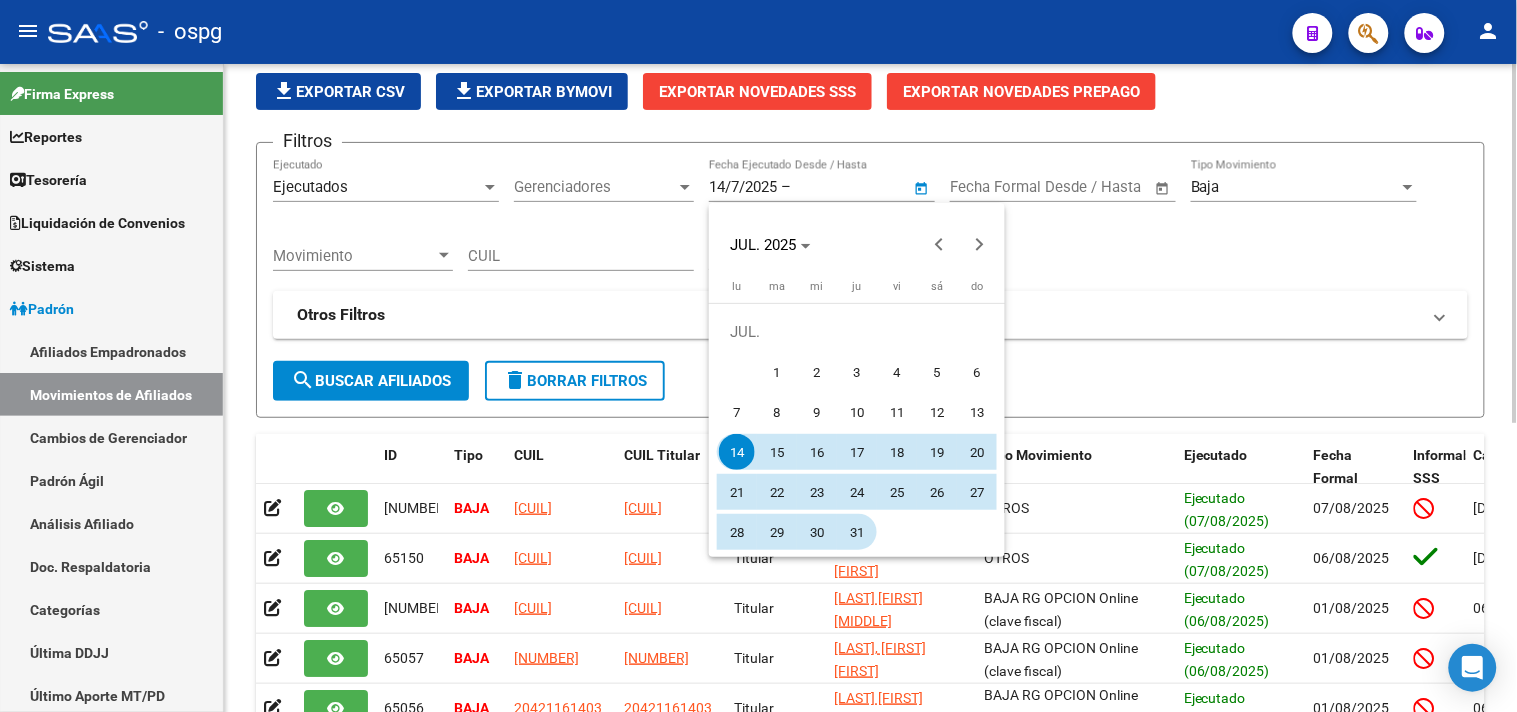 click on "31" at bounding box center [857, 532] 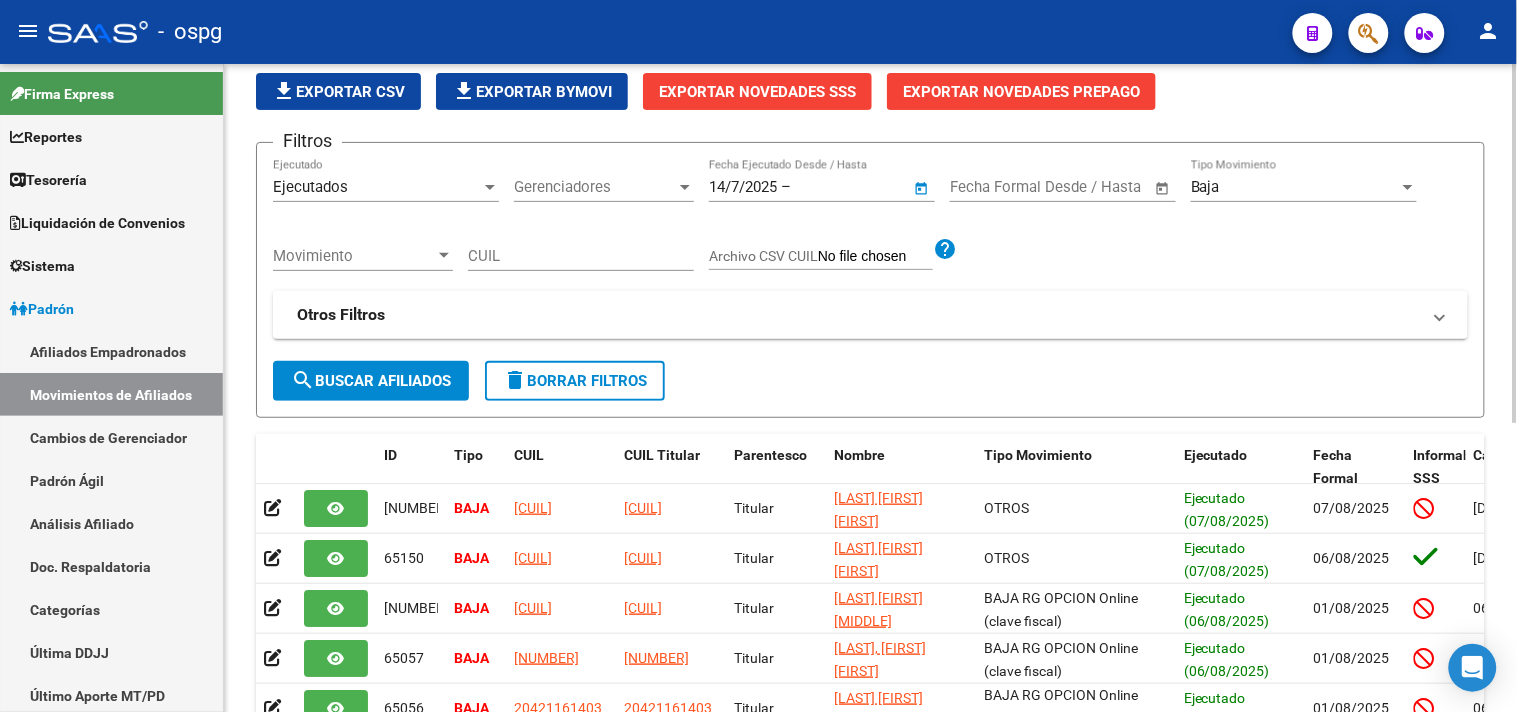 type on "31/7/2025" 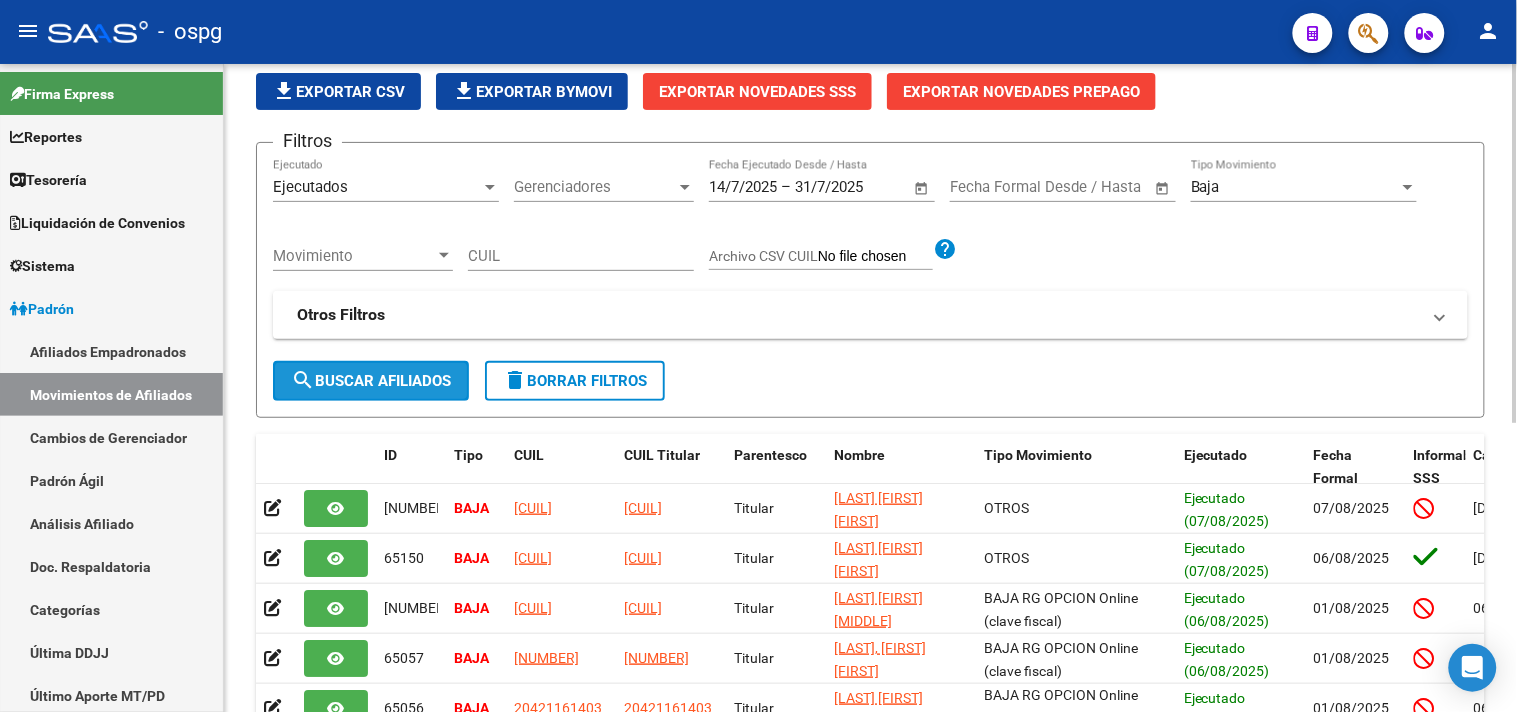 click on "search  Buscar Afiliados" 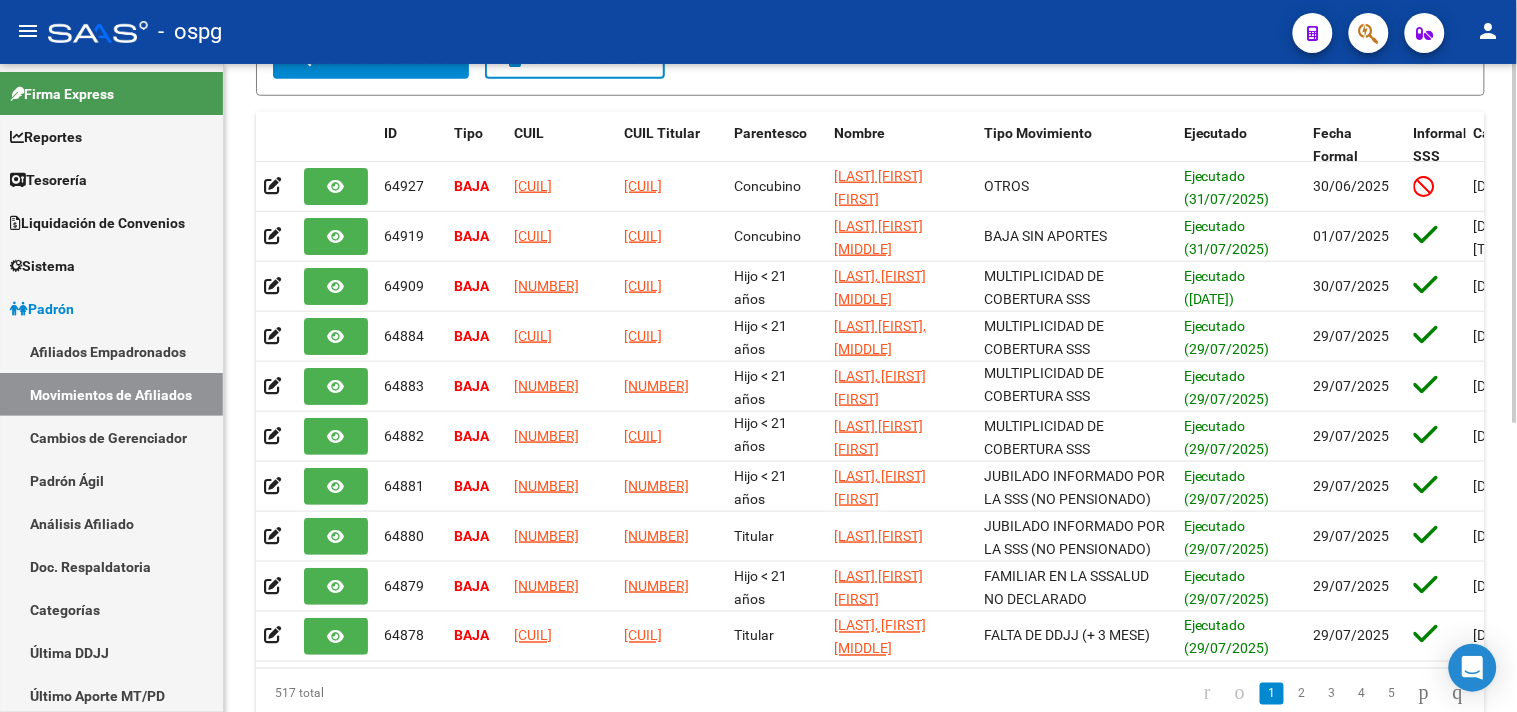 scroll, scrollTop: 520, scrollLeft: 0, axis: vertical 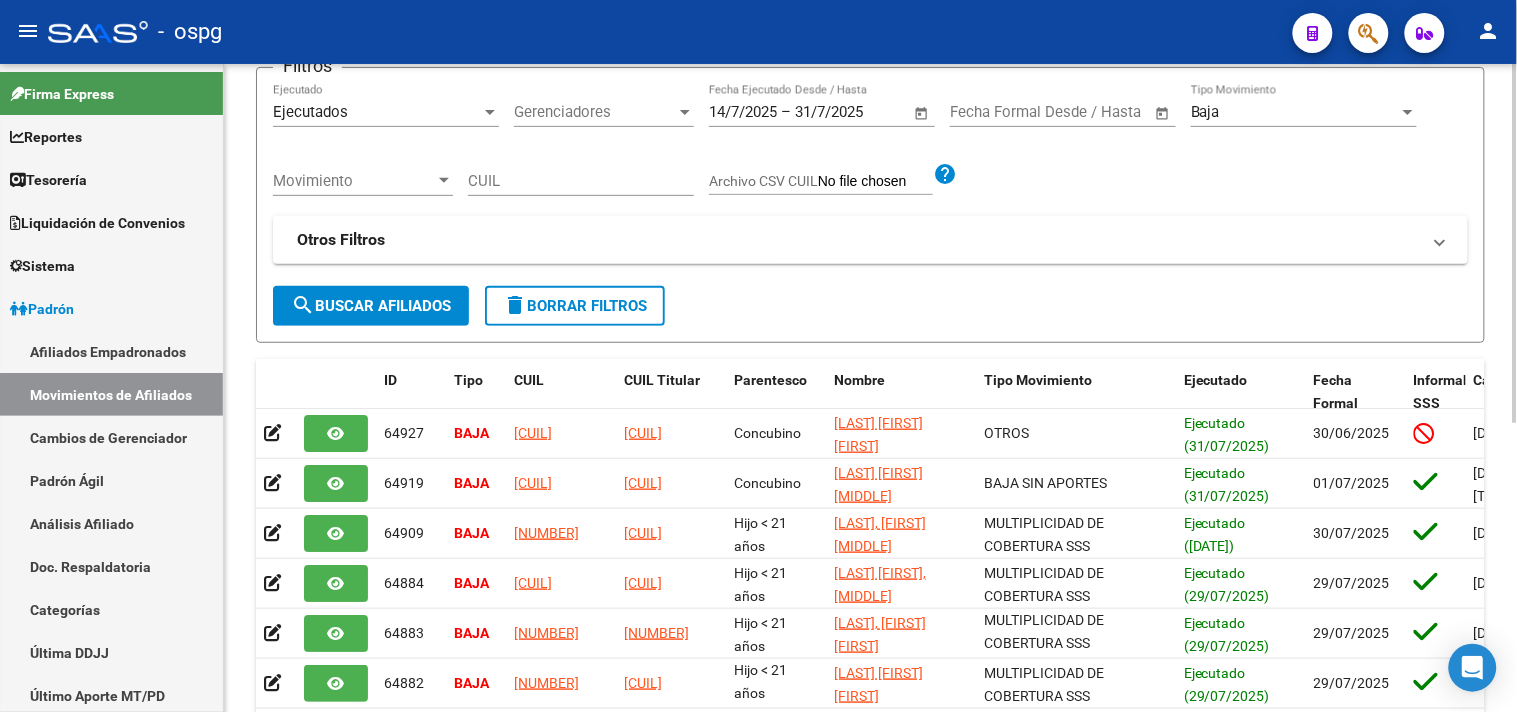 click on "Movimiento" at bounding box center (354, 181) 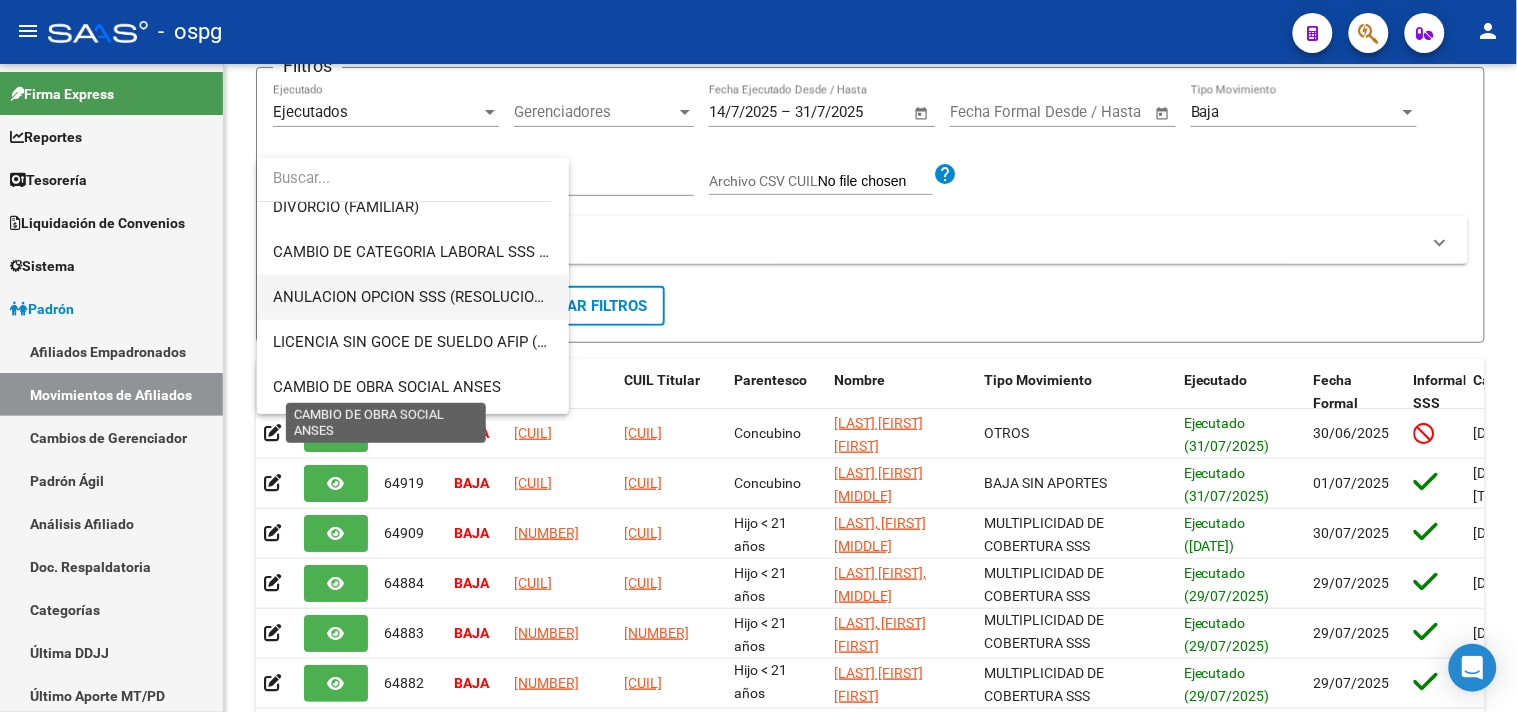 scroll, scrollTop: 444, scrollLeft: 0, axis: vertical 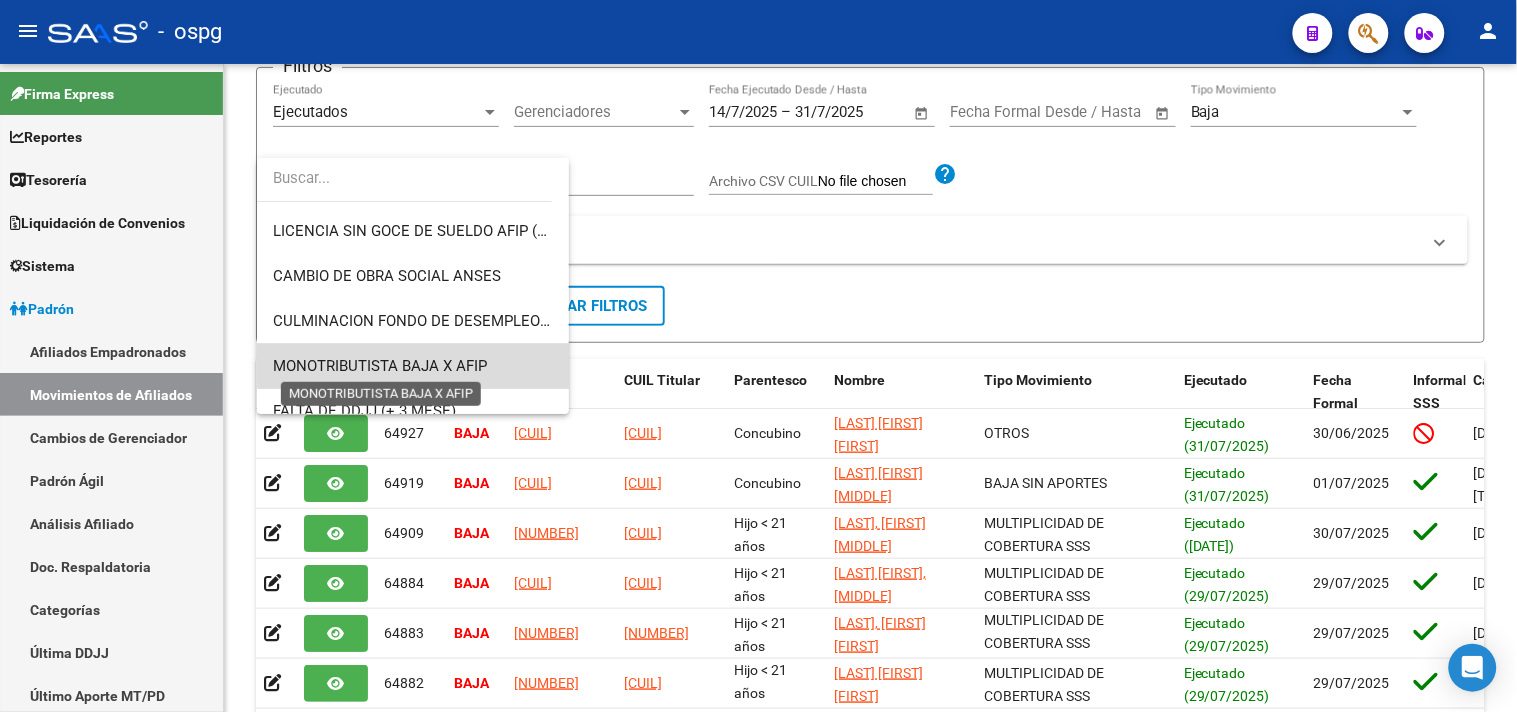 click on "MONOTRIBUTISTA BAJA X AFIP" at bounding box center (380, 366) 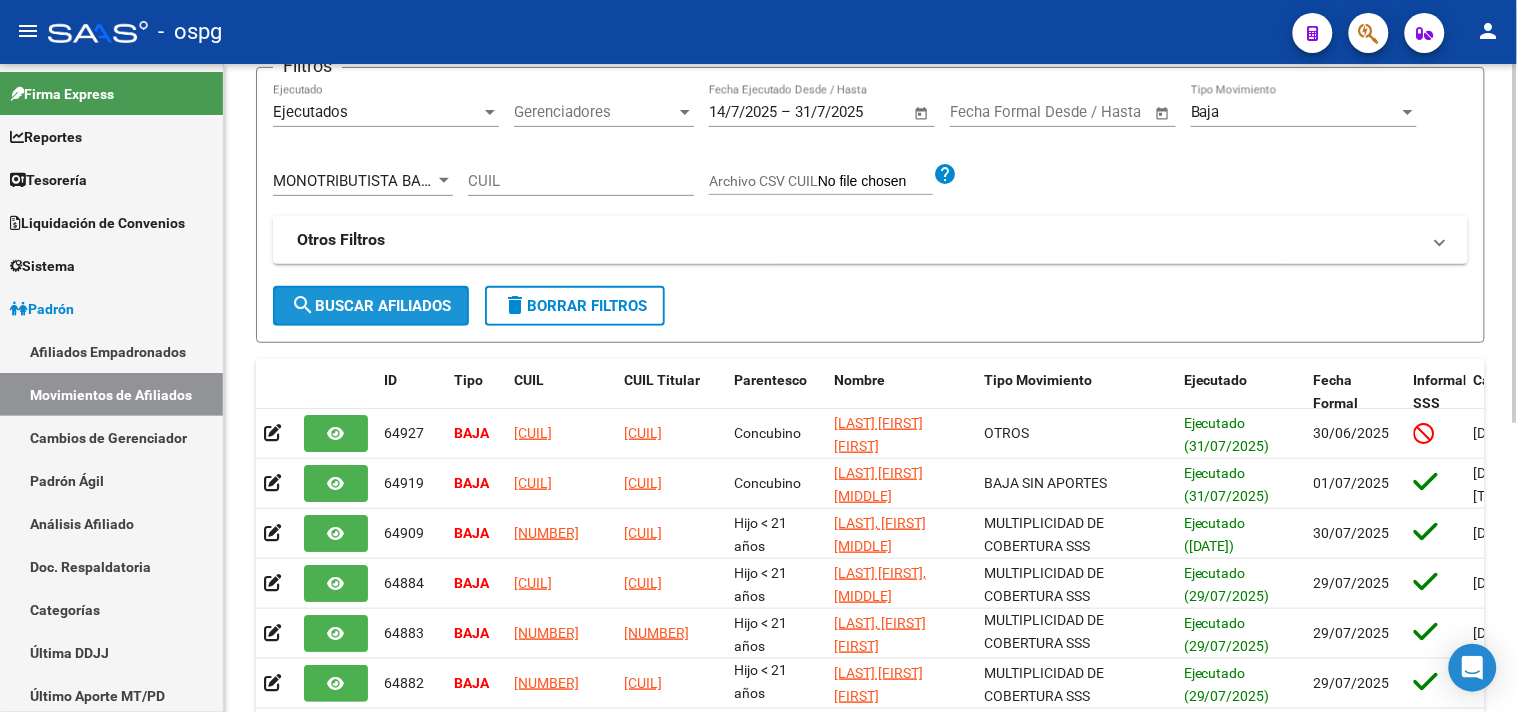 click on "search  Buscar Afiliados" 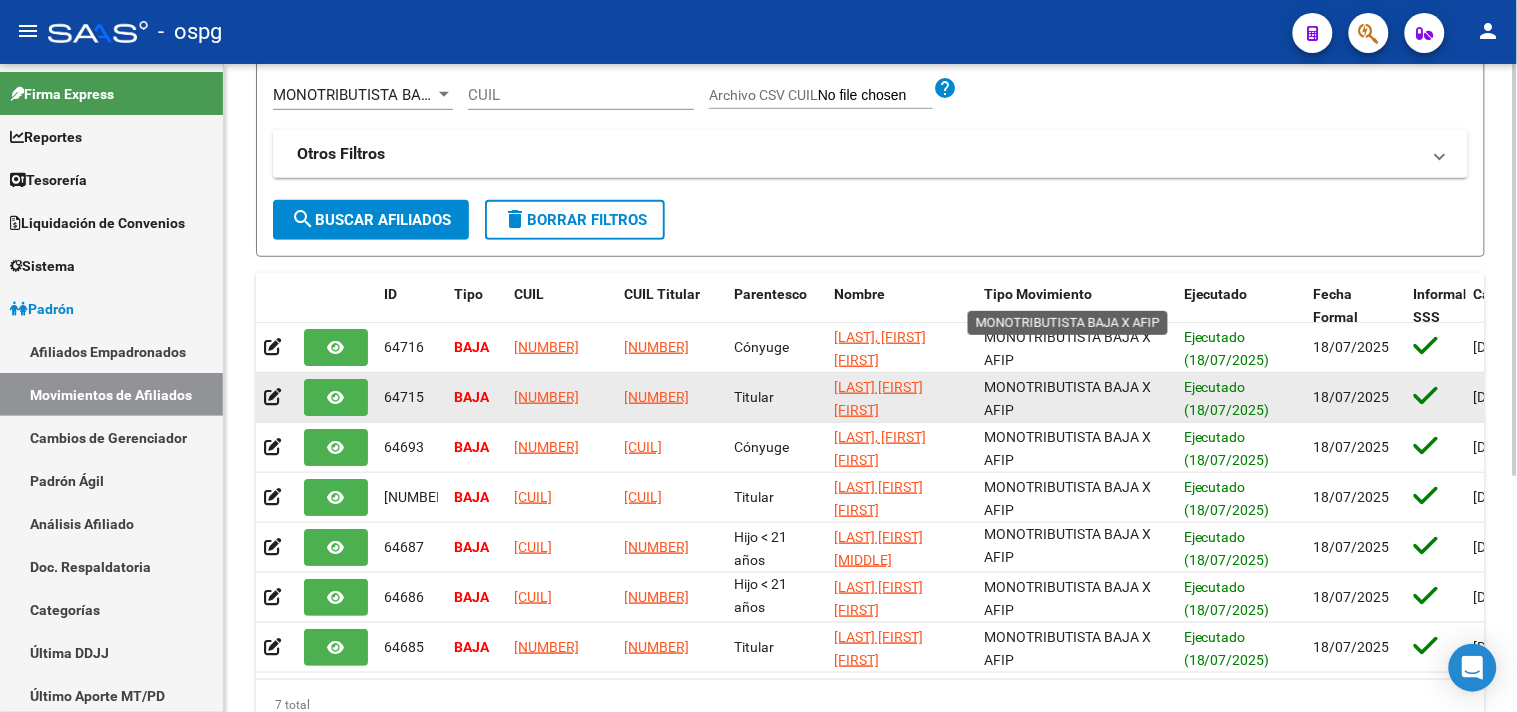 scroll, scrollTop: 370, scrollLeft: 0, axis: vertical 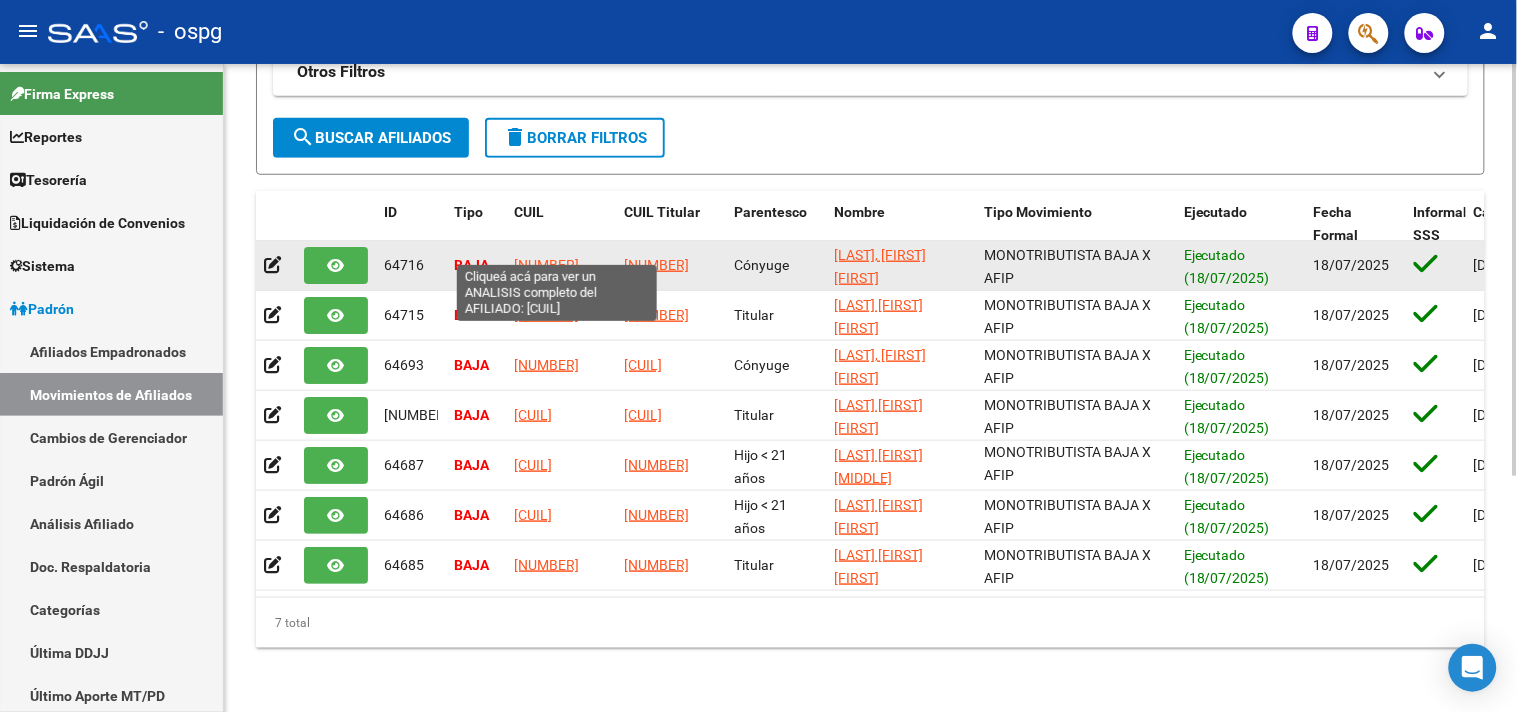 click on "[NUMBER]" 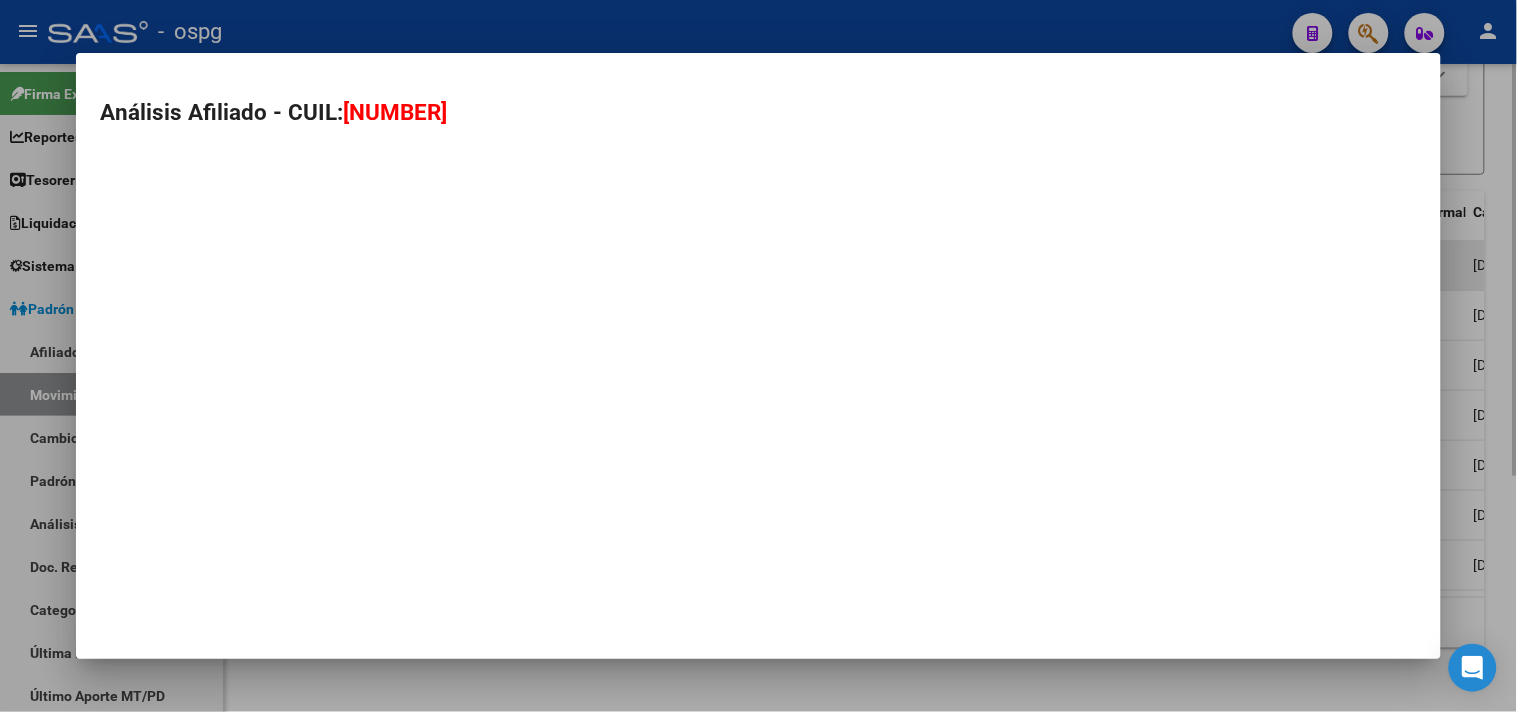 type on "[NUMBER]" 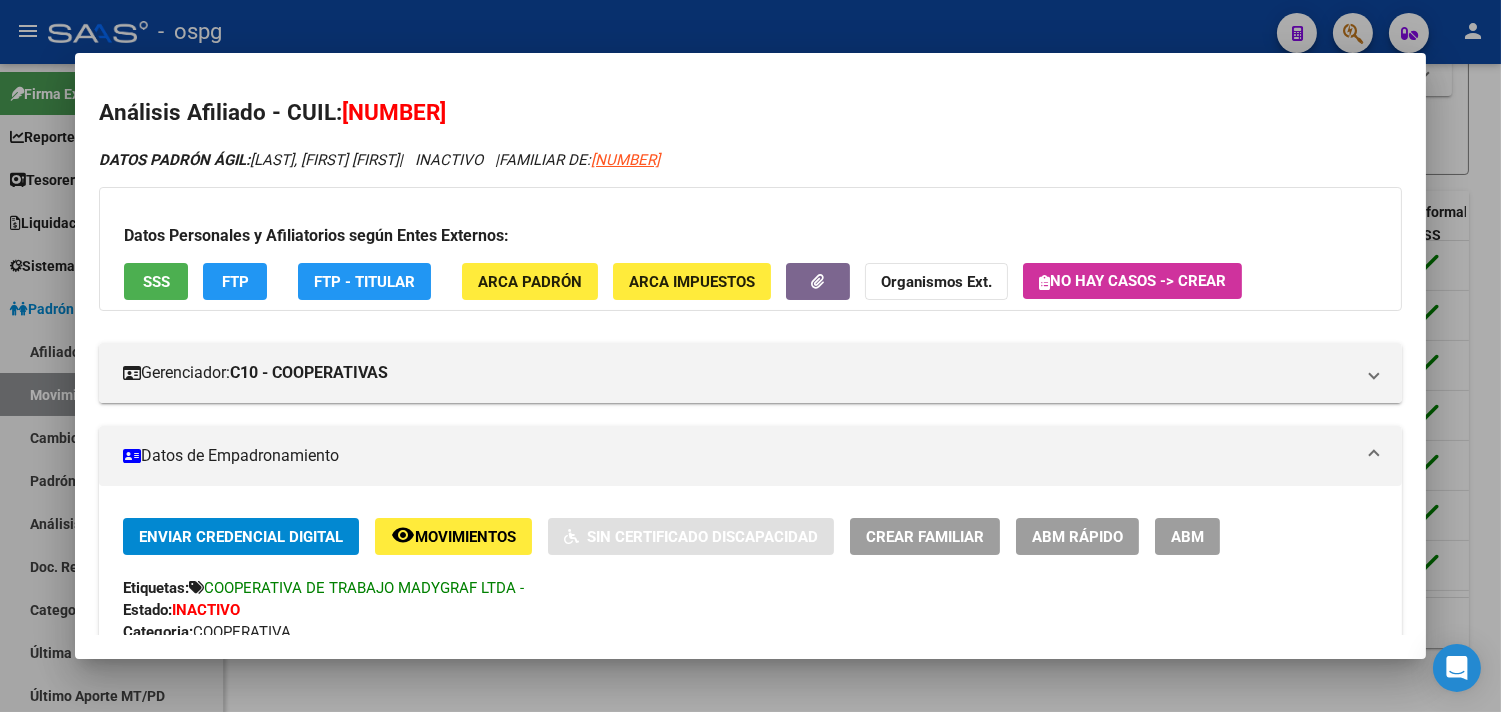 drag, startPoint x: 438, startPoint y: 105, endPoint x: 494, endPoint y: 98, distance: 56.435802 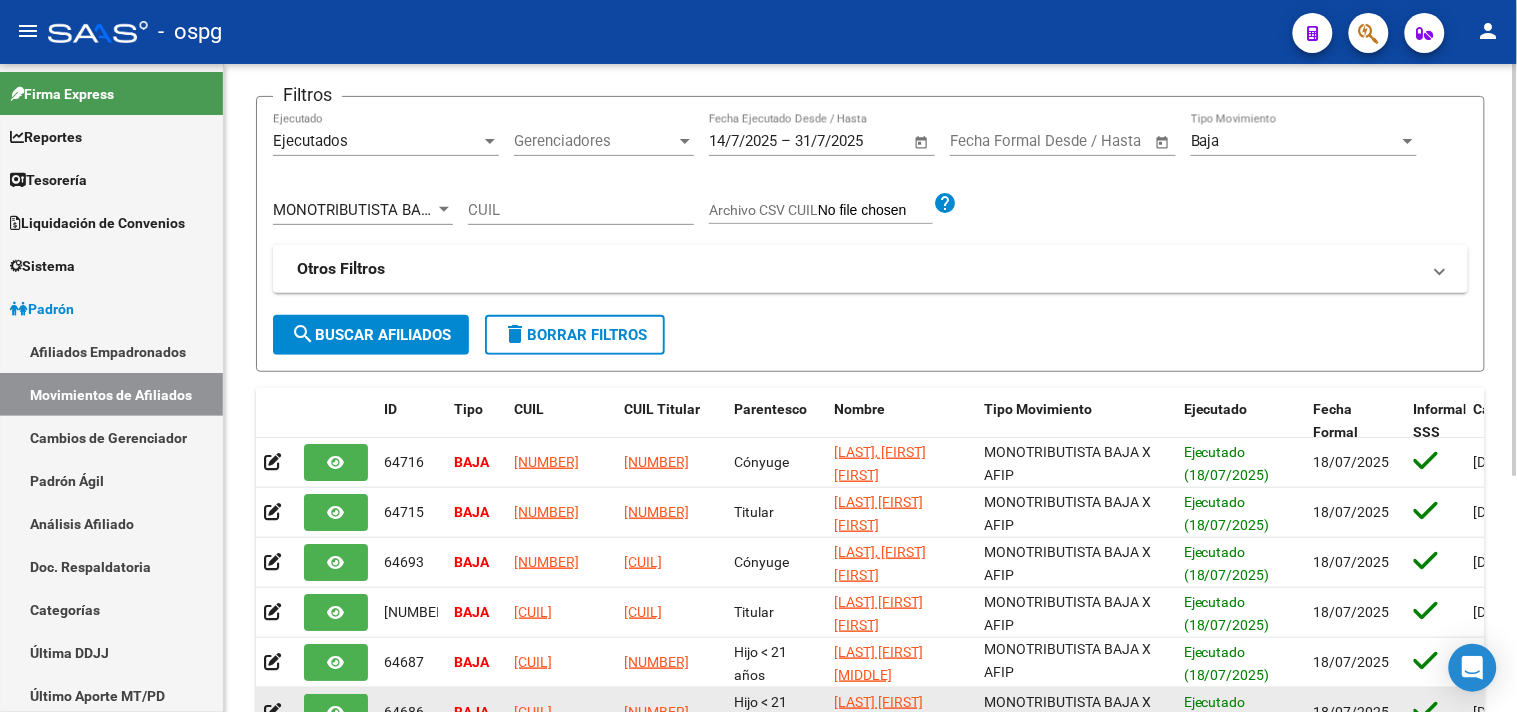 scroll, scrollTop: 0, scrollLeft: 0, axis: both 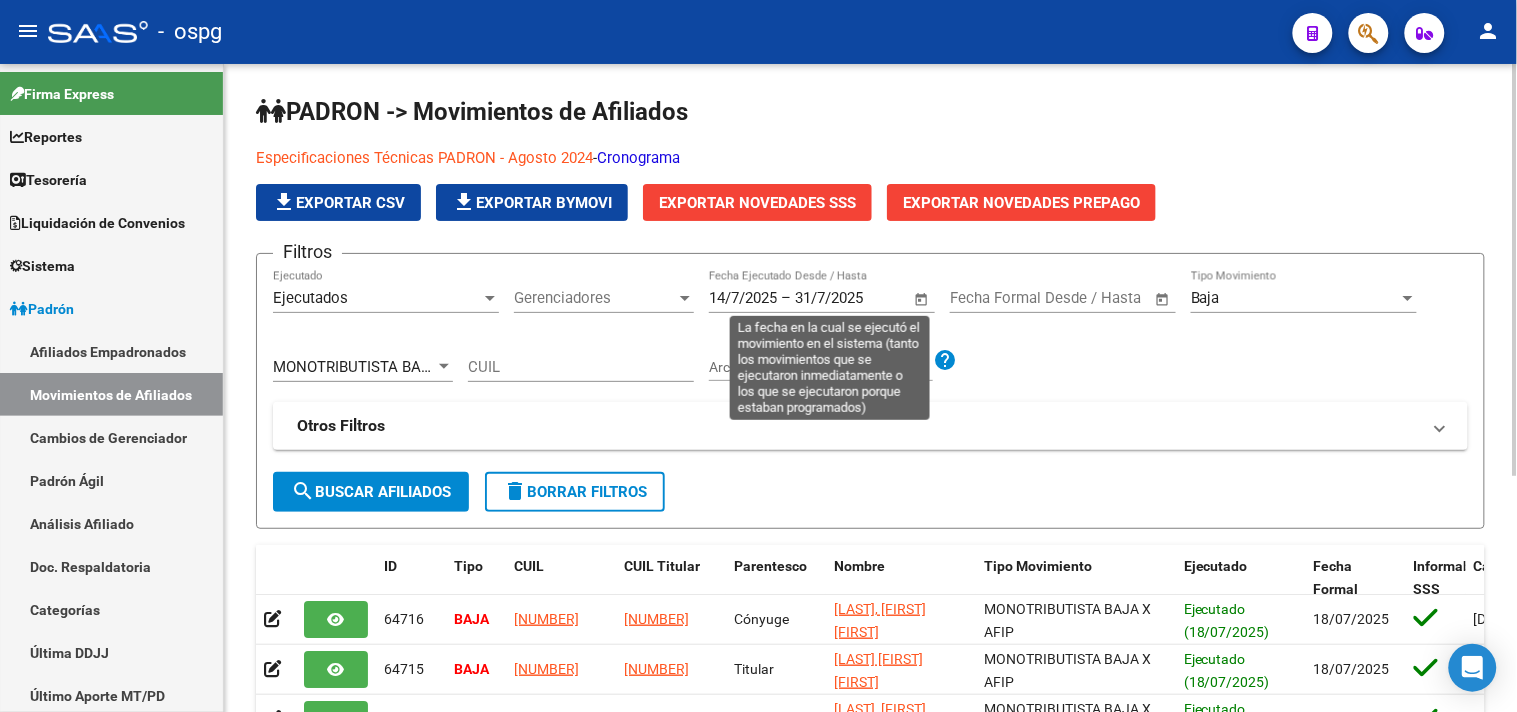 click 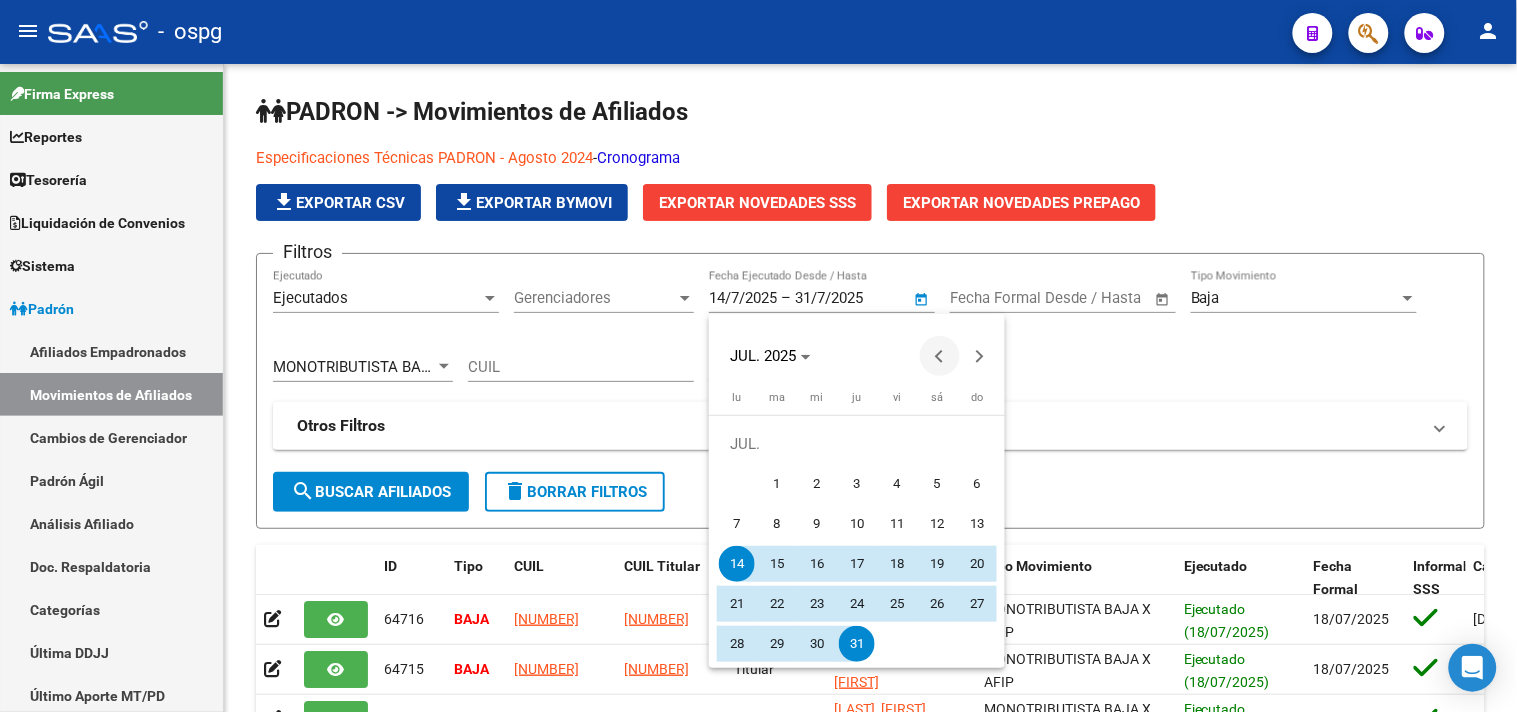 click at bounding box center [940, 356] 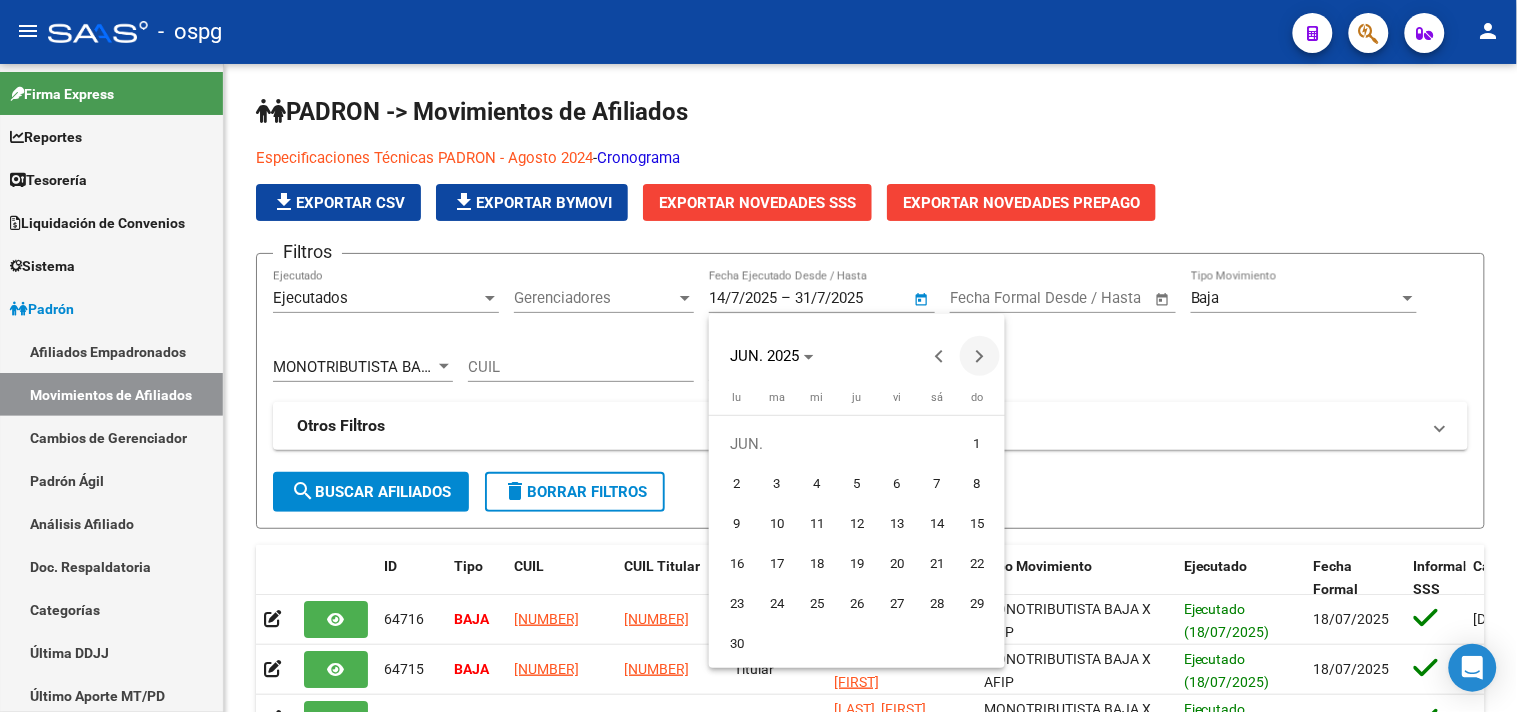 click at bounding box center (980, 356) 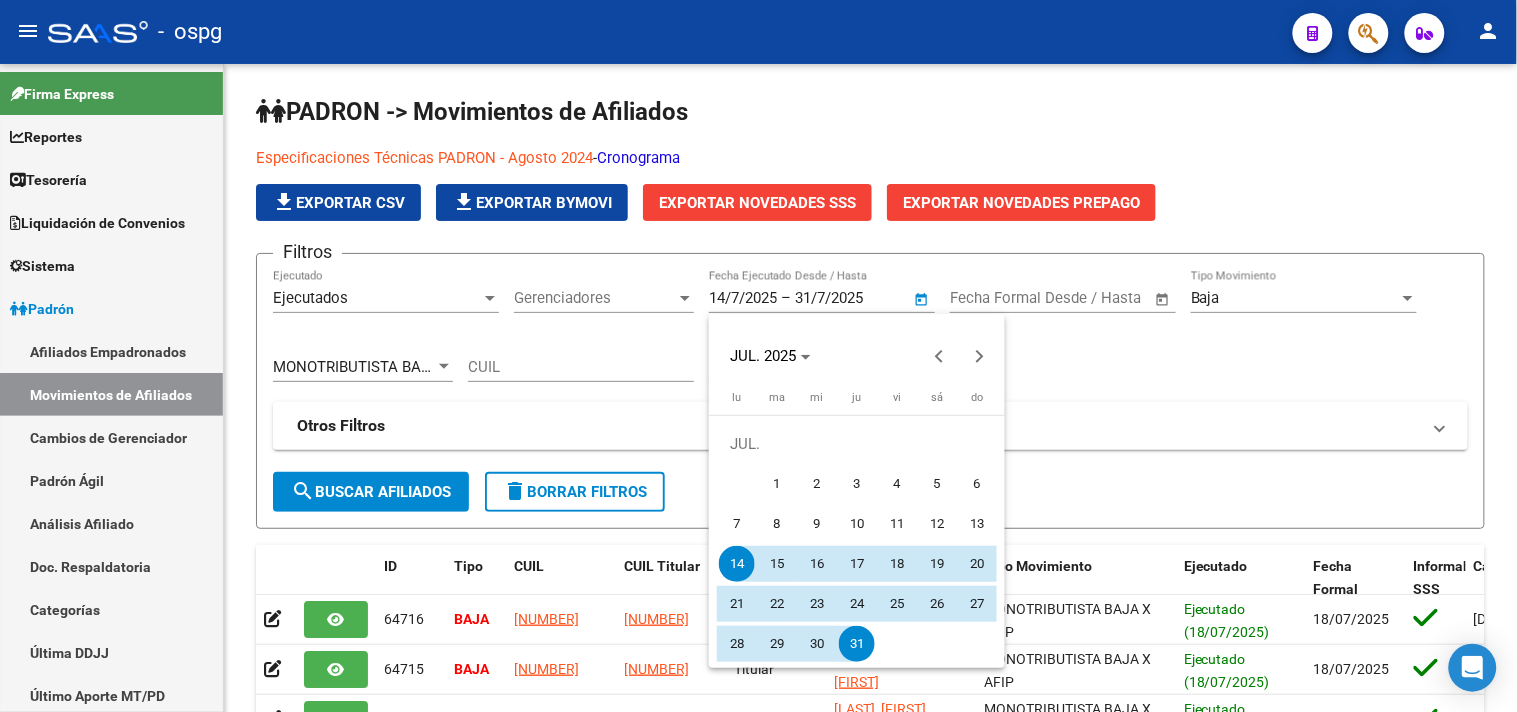 click at bounding box center [758, 356] 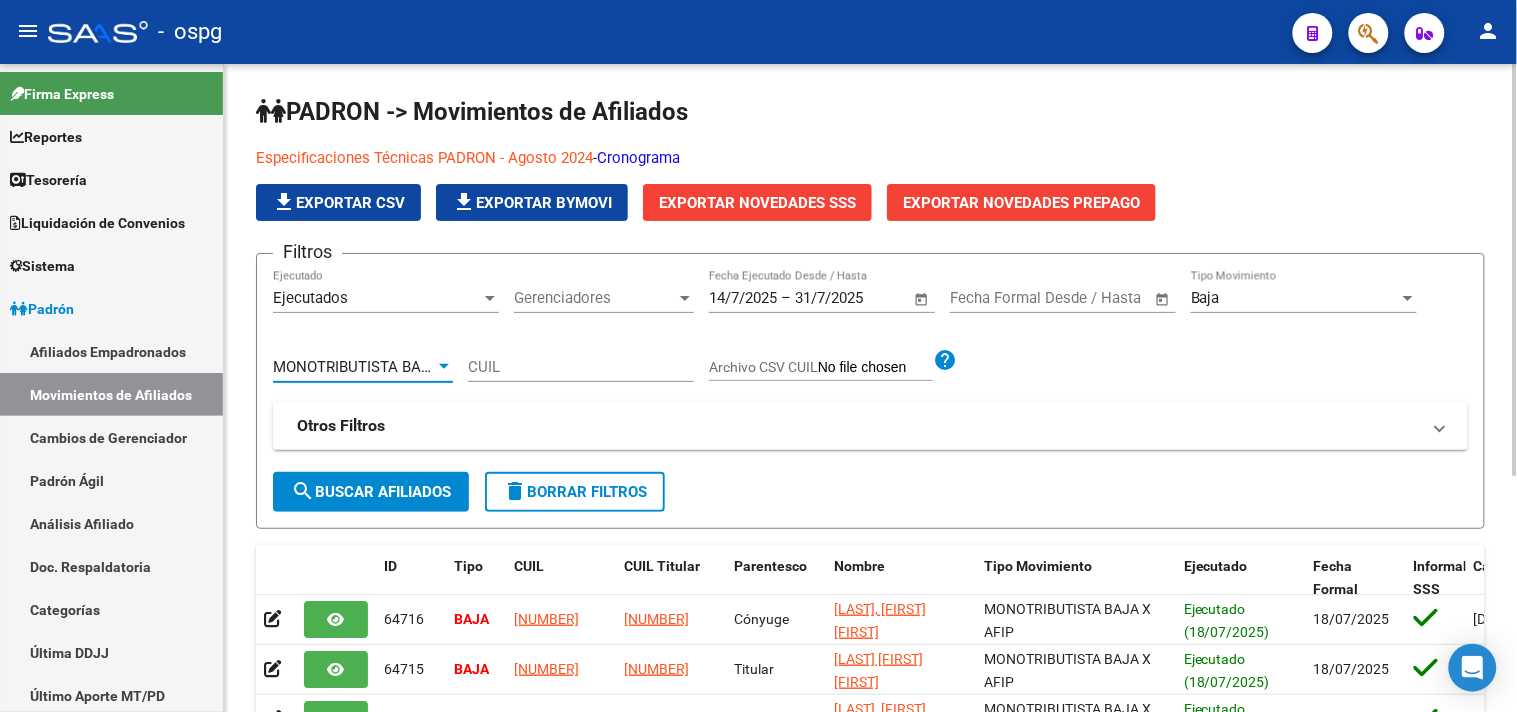 click on "MONOTRIBUTISTA BAJA X AFIP" at bounding box center [380, 367] 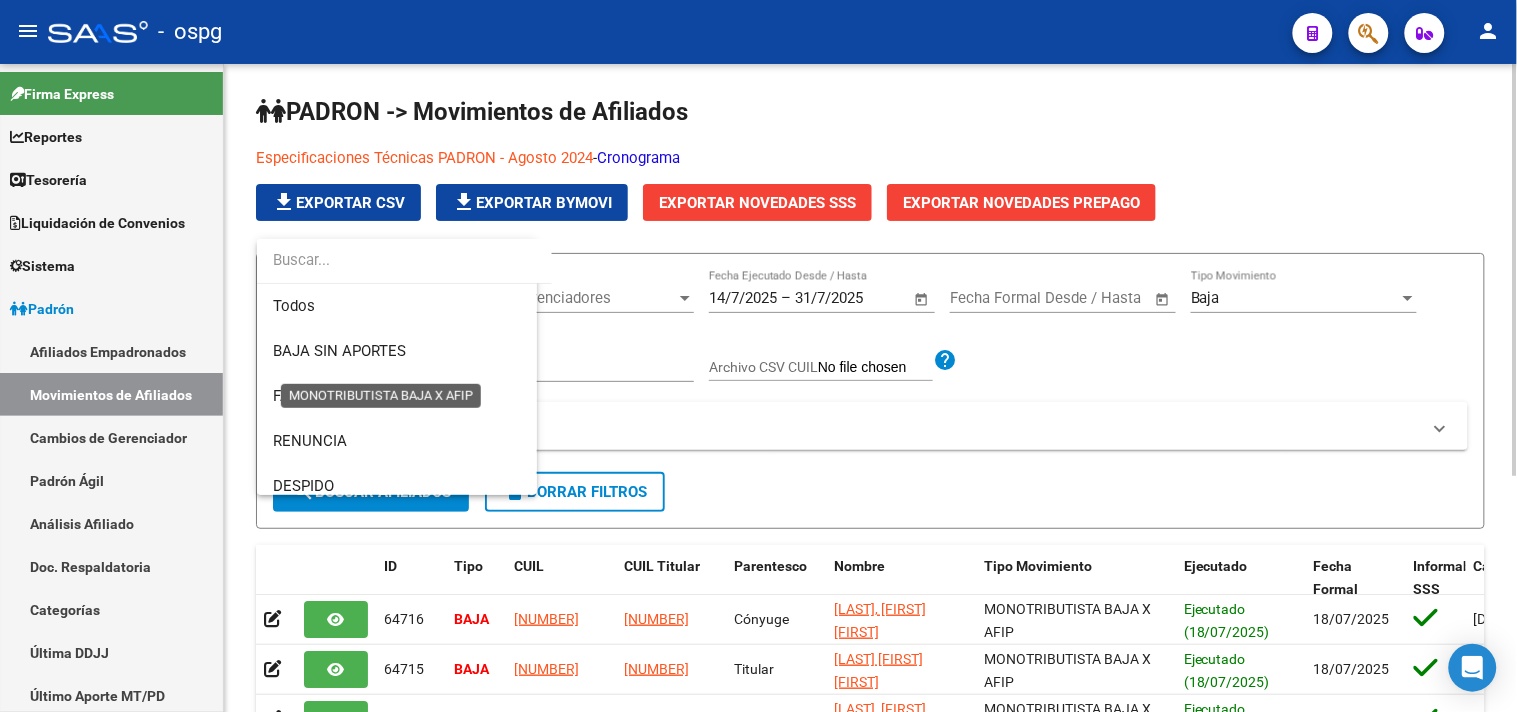 scroll, scrollTop: 524, scrollLeft: 0, axis: vertical 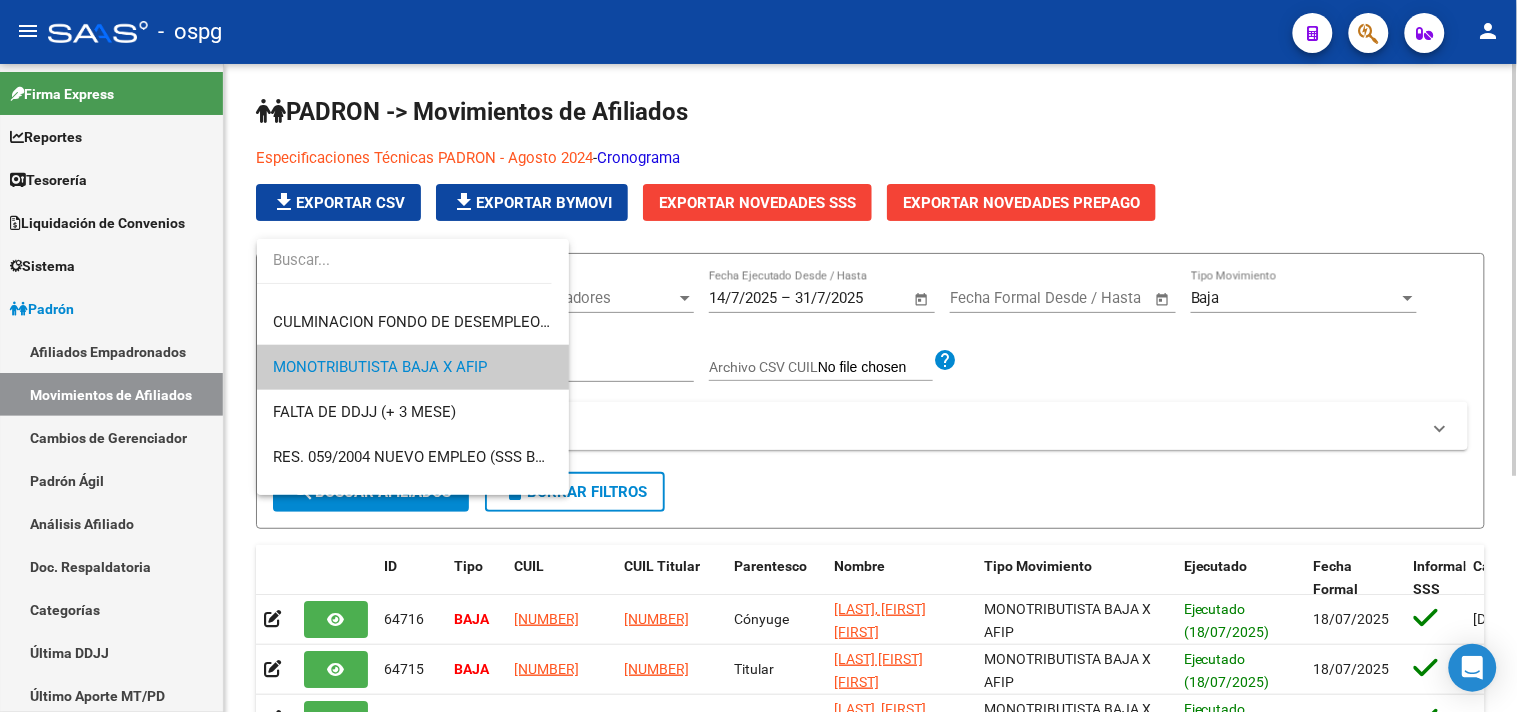 click at bounding box center (758, 356) 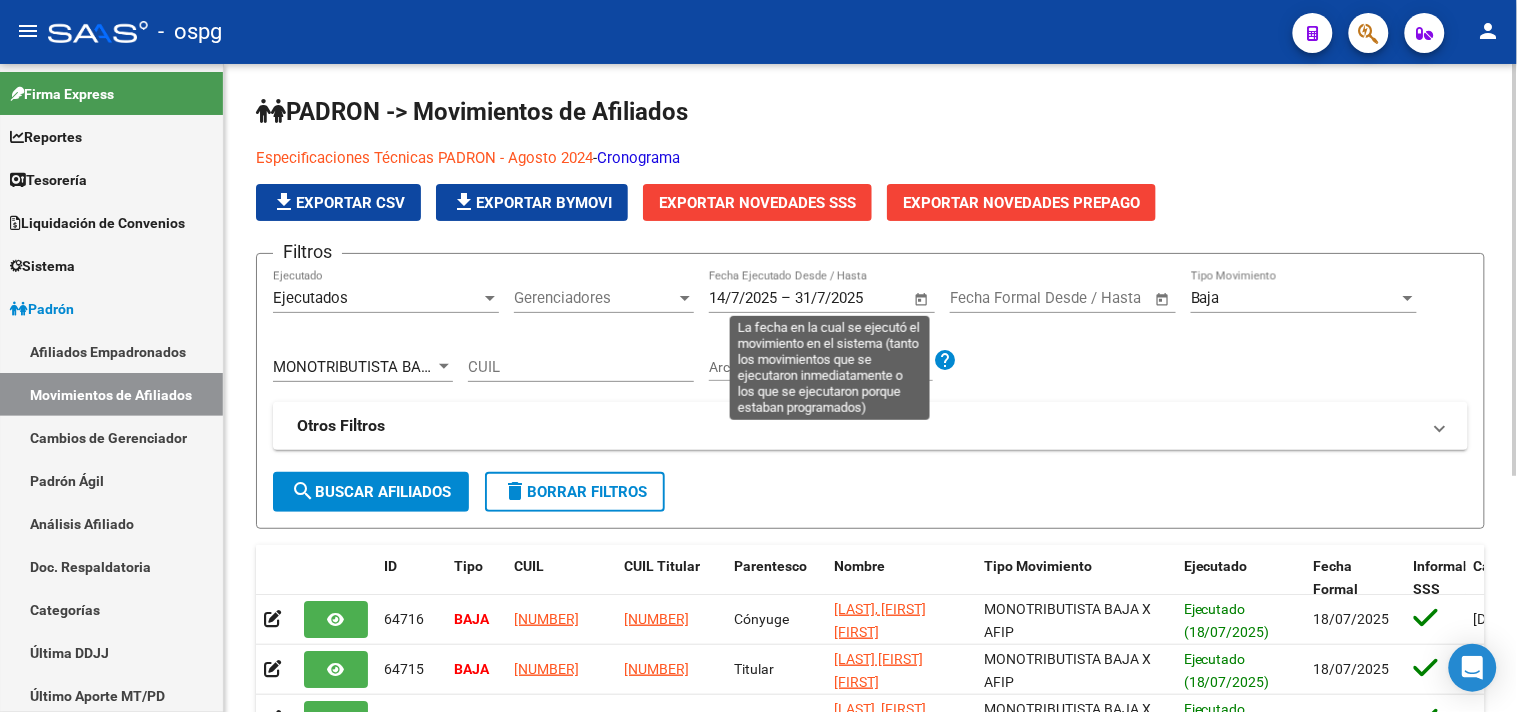 click 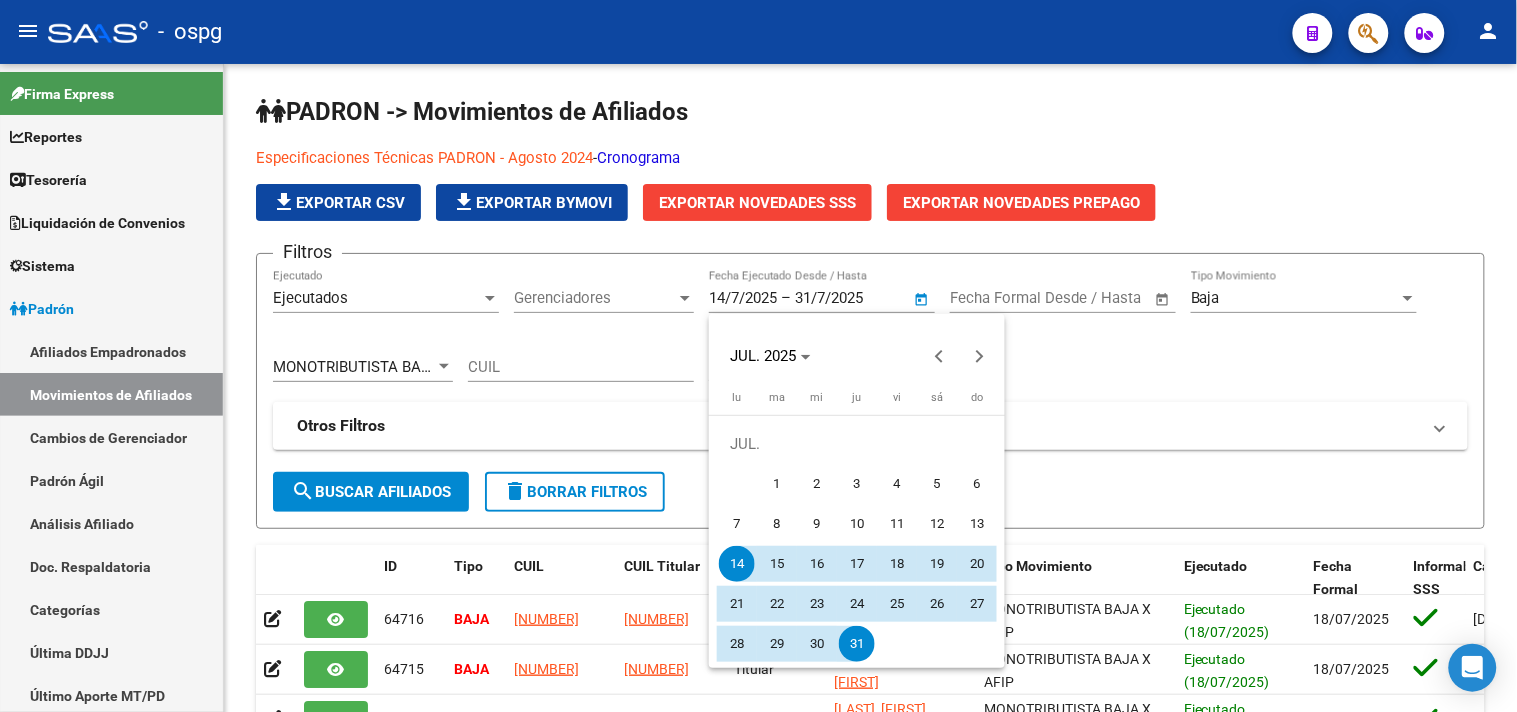 click on "1" at bounding box center [777, 484] 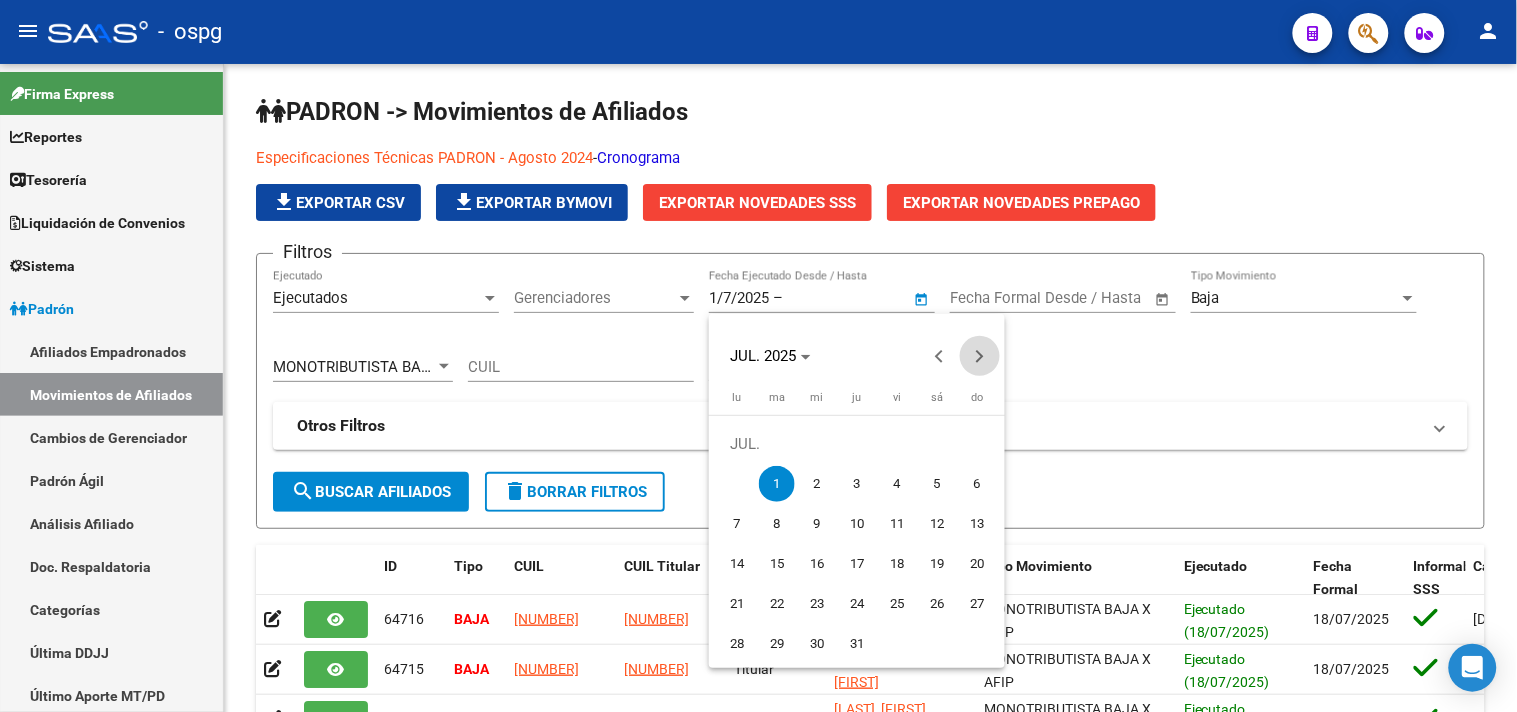 click at bounding box center (980, 356) 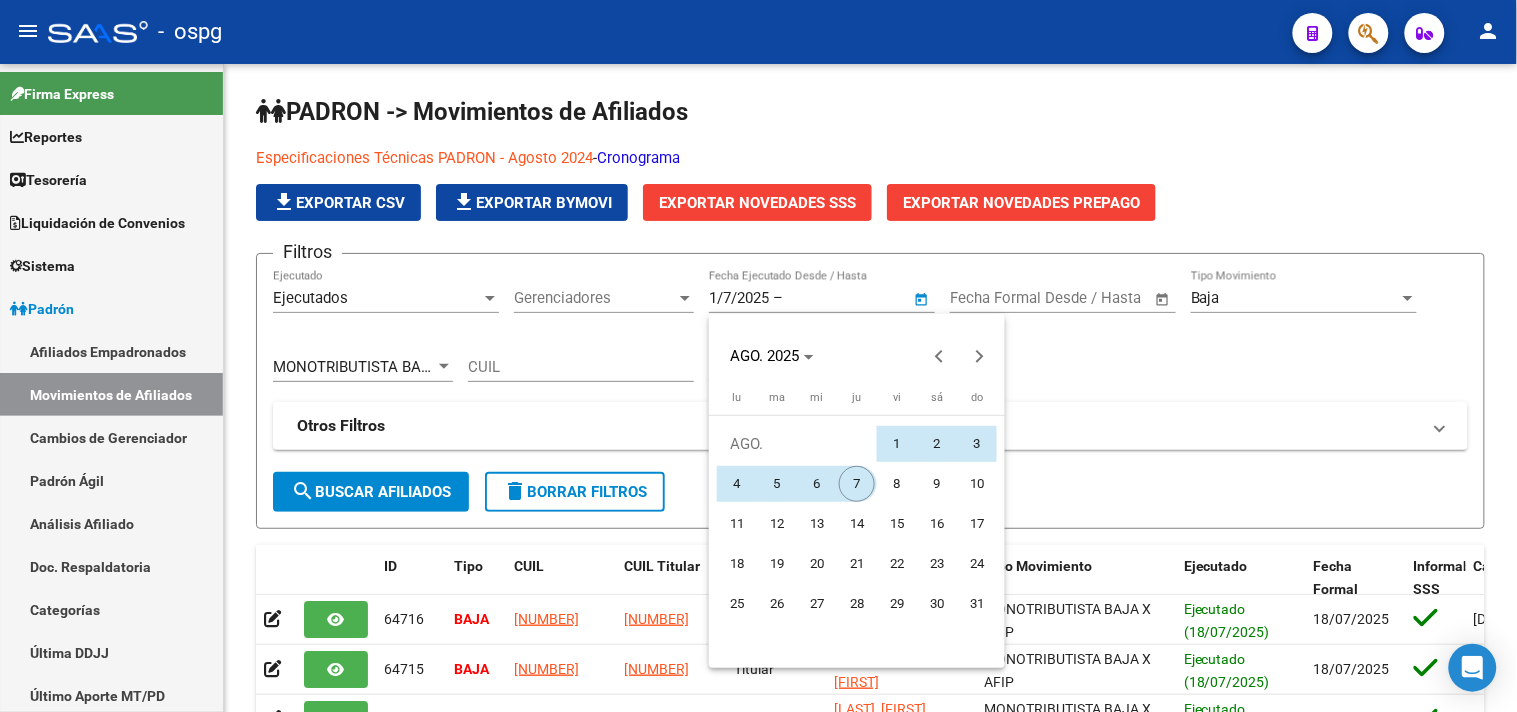 click on "7" at bounding box center (857, 484) 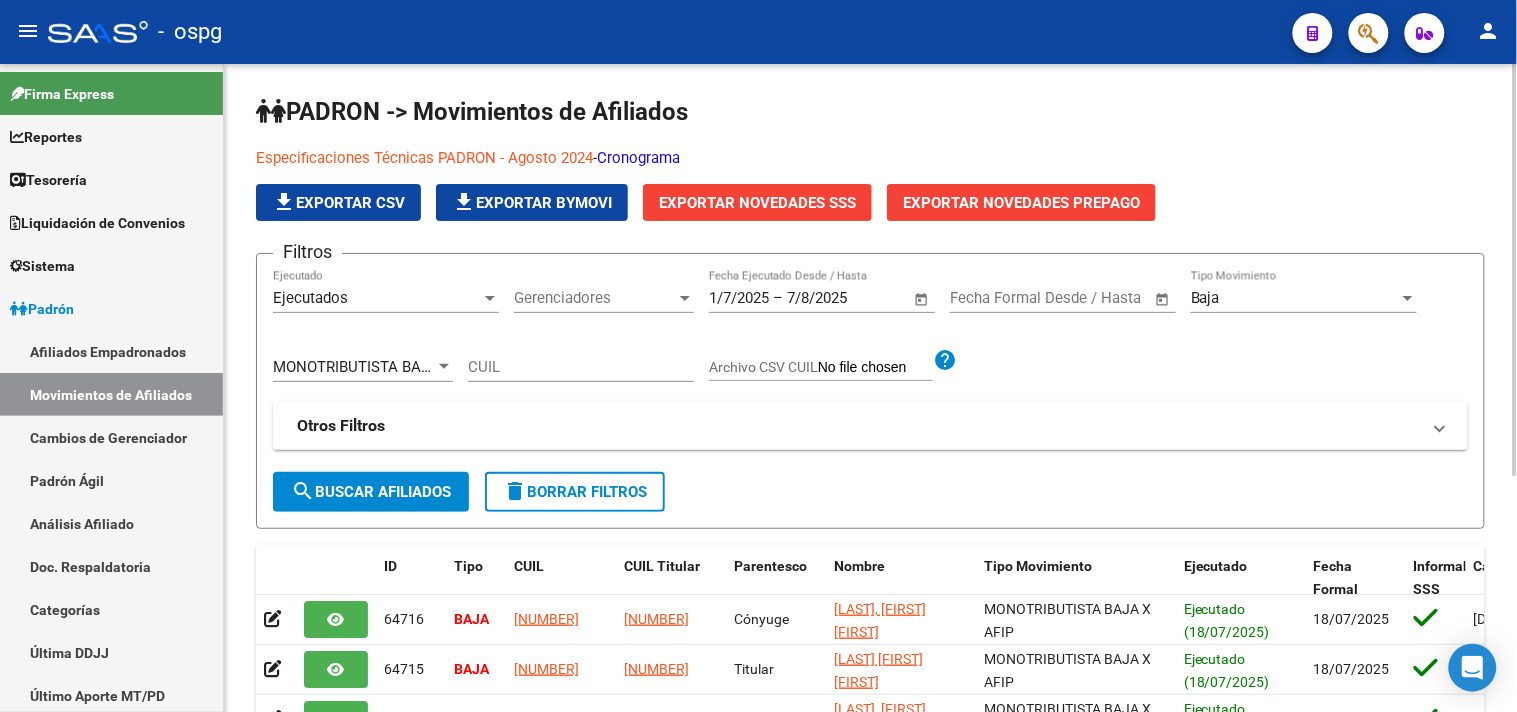 click on "Filtros Ejecutados Ejecutado Gerenciadores Gerenciadores [DATE] [DATE] – [DATE] [DATE] End date Fecha Ejecutado Desde / Hasta Start date – End date Fecha Formal Desde / Hasta Baja Tipo Movimiento MONOTRIBUTISTA BAJA X AFIP Movimiento CUIL Archivo CSV CUIL help Otros Filtros Id Start date – End date Fecha Creado Desde / Hasta Todos Titular Todos Es informable SSS search  Buscar Afiliados  delete  Borrar Filtros" 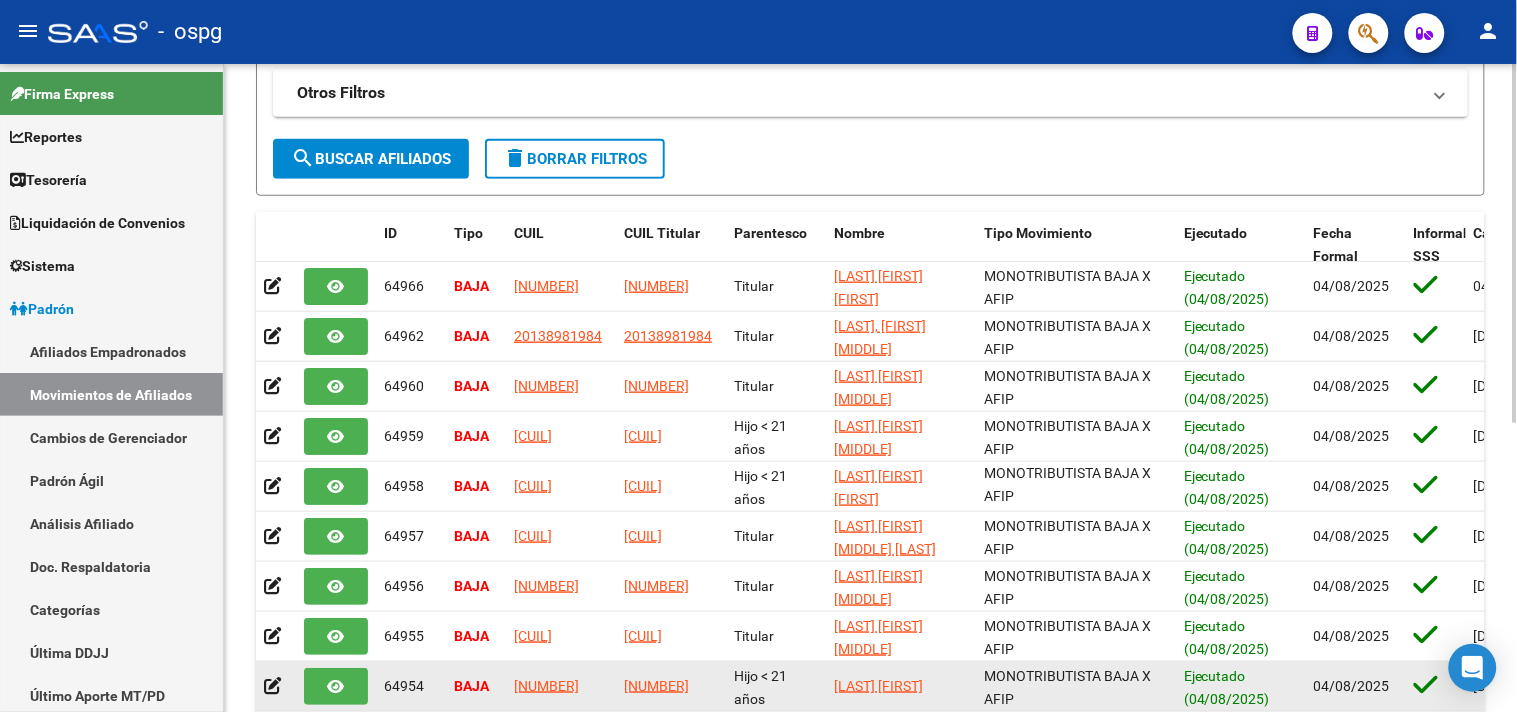 scroll, scrollTop: 444, scrollLeft: 0, axis: vertical 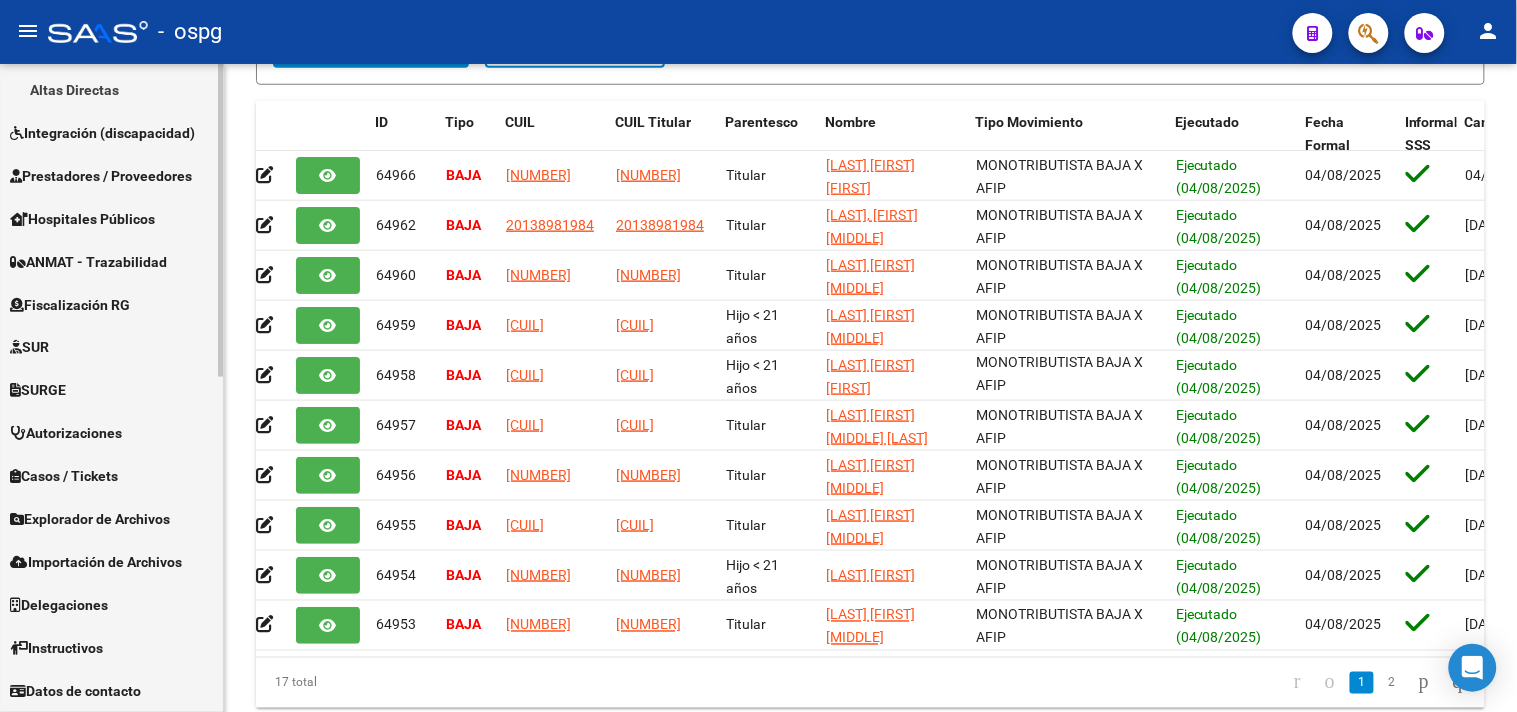 click on "Explorador de Archivos" at bounding box center [90, 520] 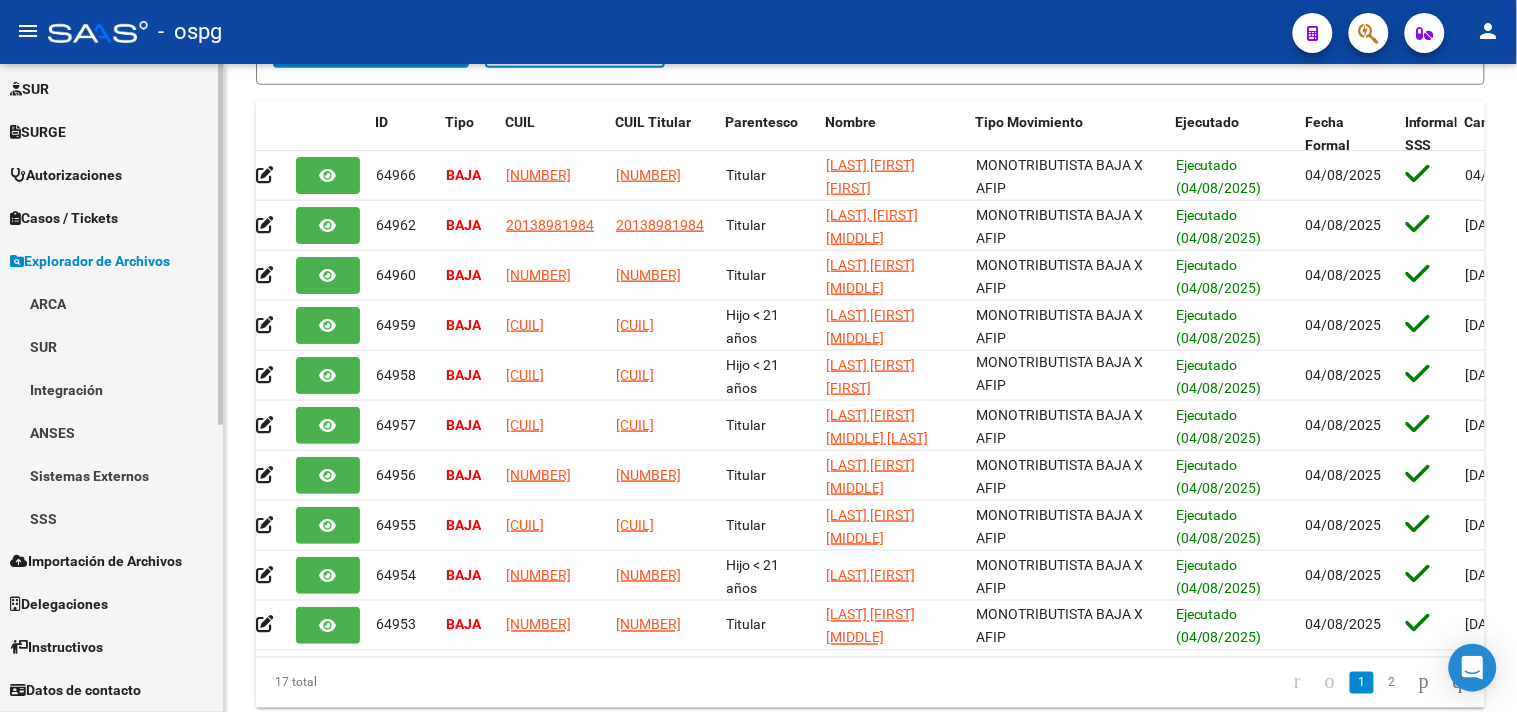scroll, scrollTop: 477, scrollLeft: 0, axis: vertical 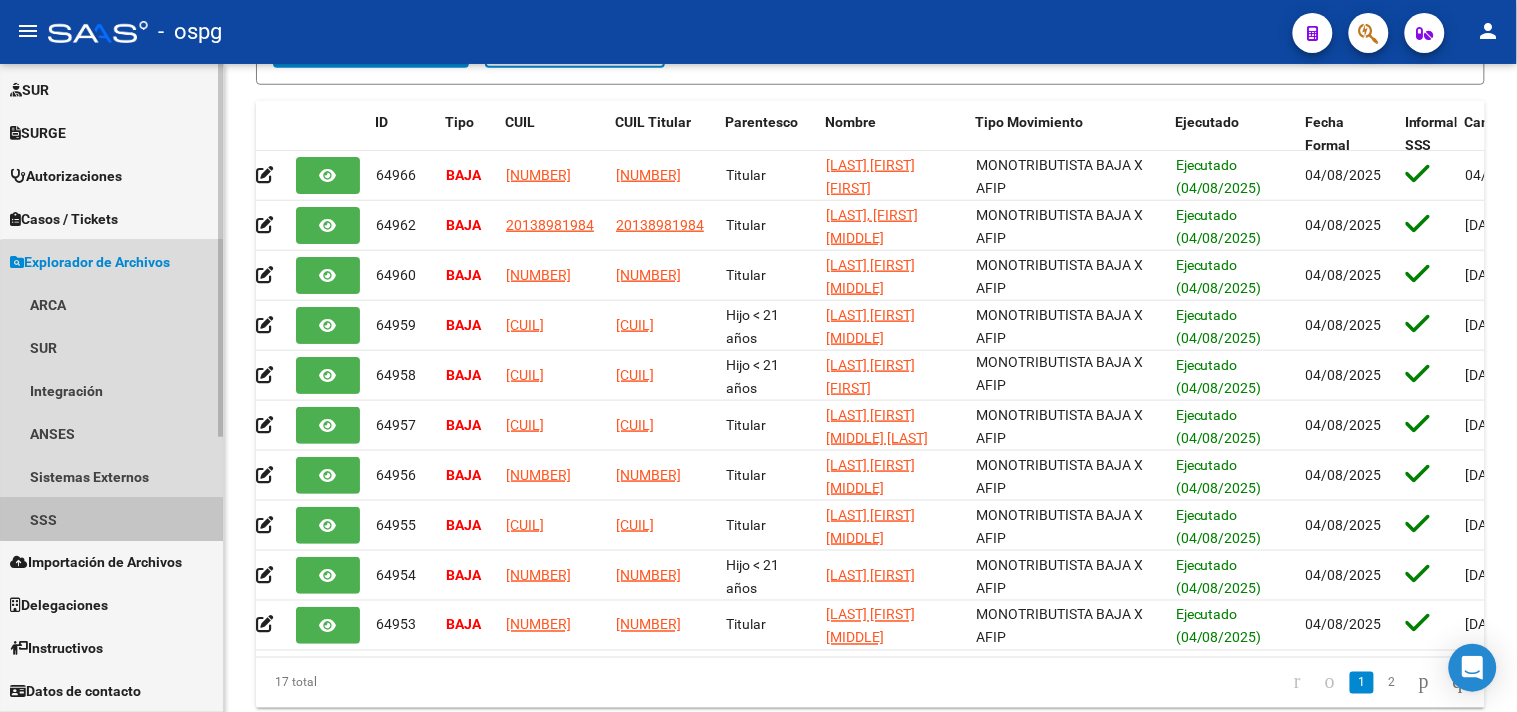 click on "SSS" at bounding box center [111, 519] 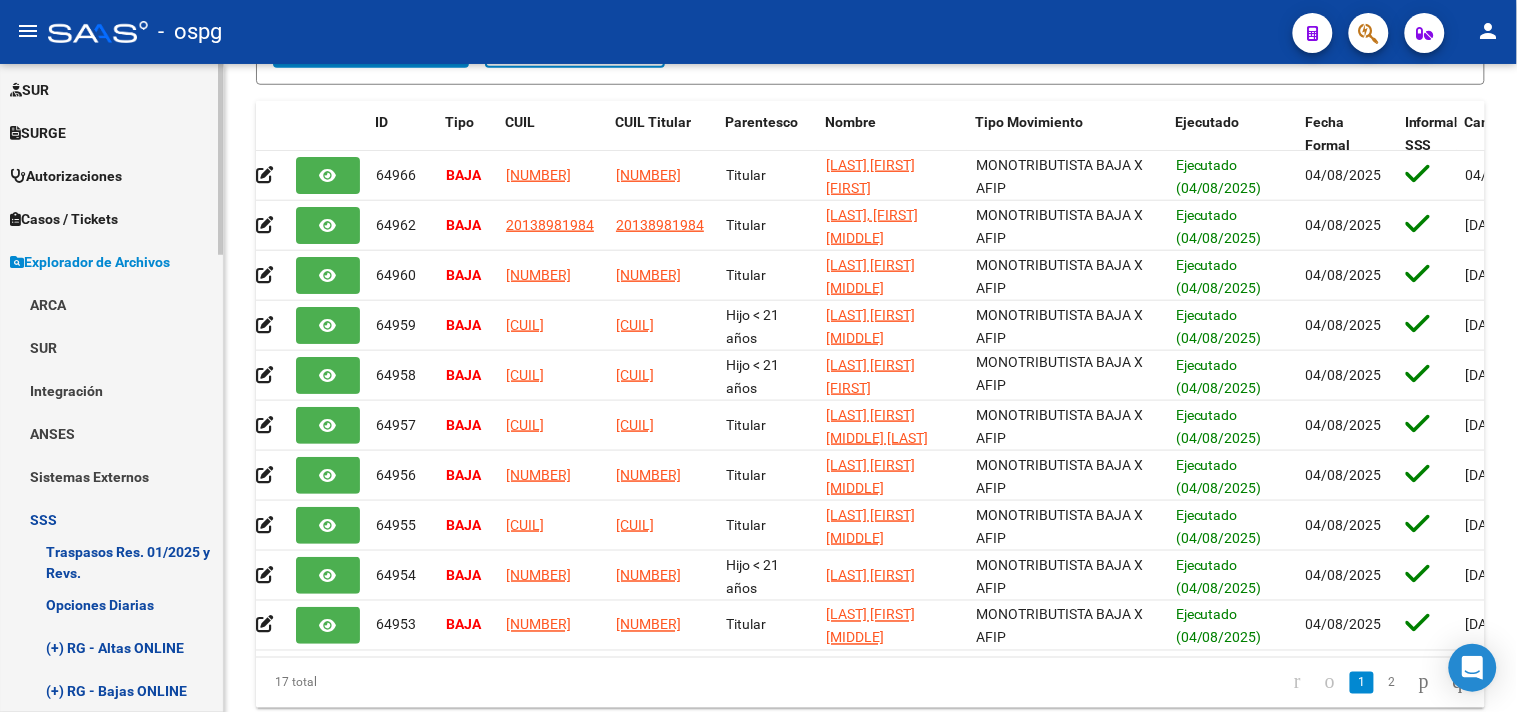 scroll, scrollTop: 588, scrollLeft: 0, axis: vertical 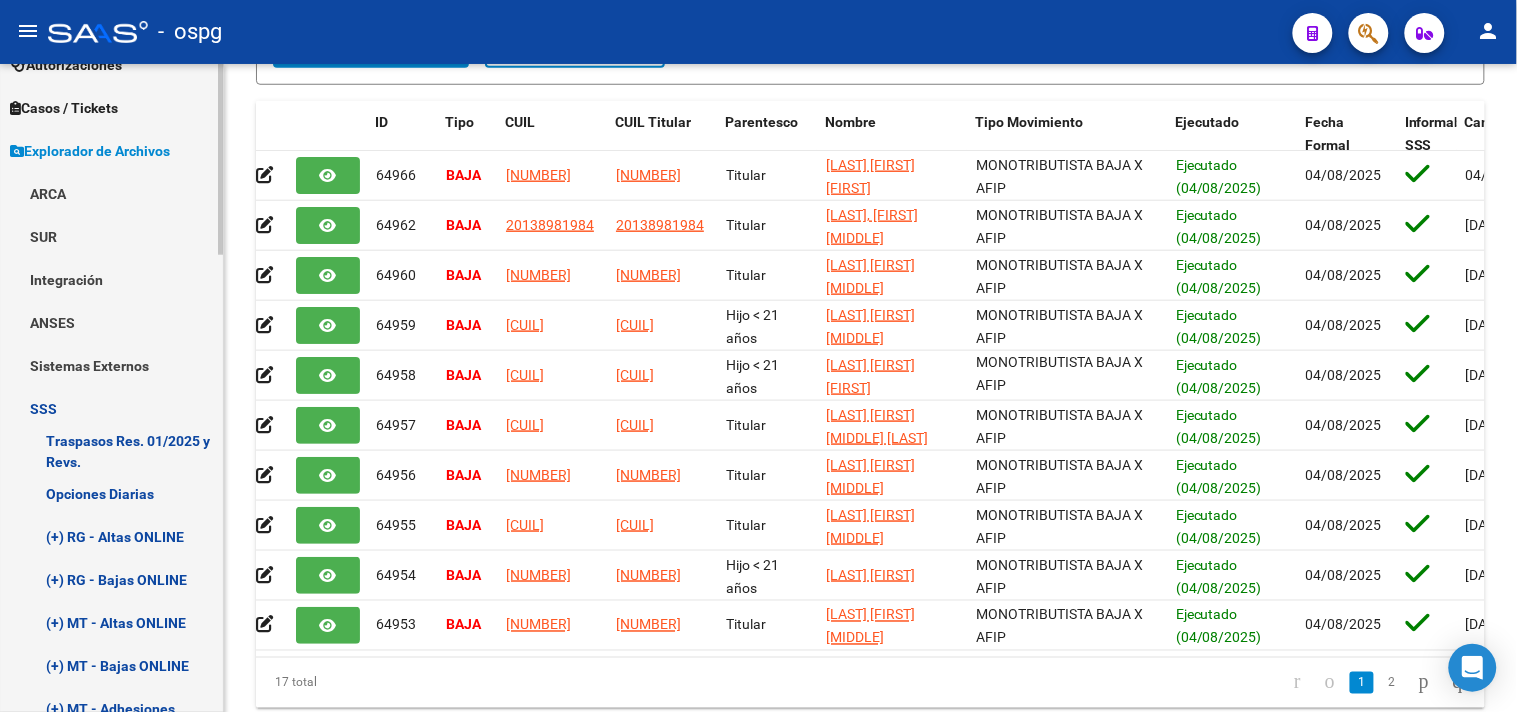 click on "(+) MT - Bajas ONLINE" at bounding box center (111, 666) 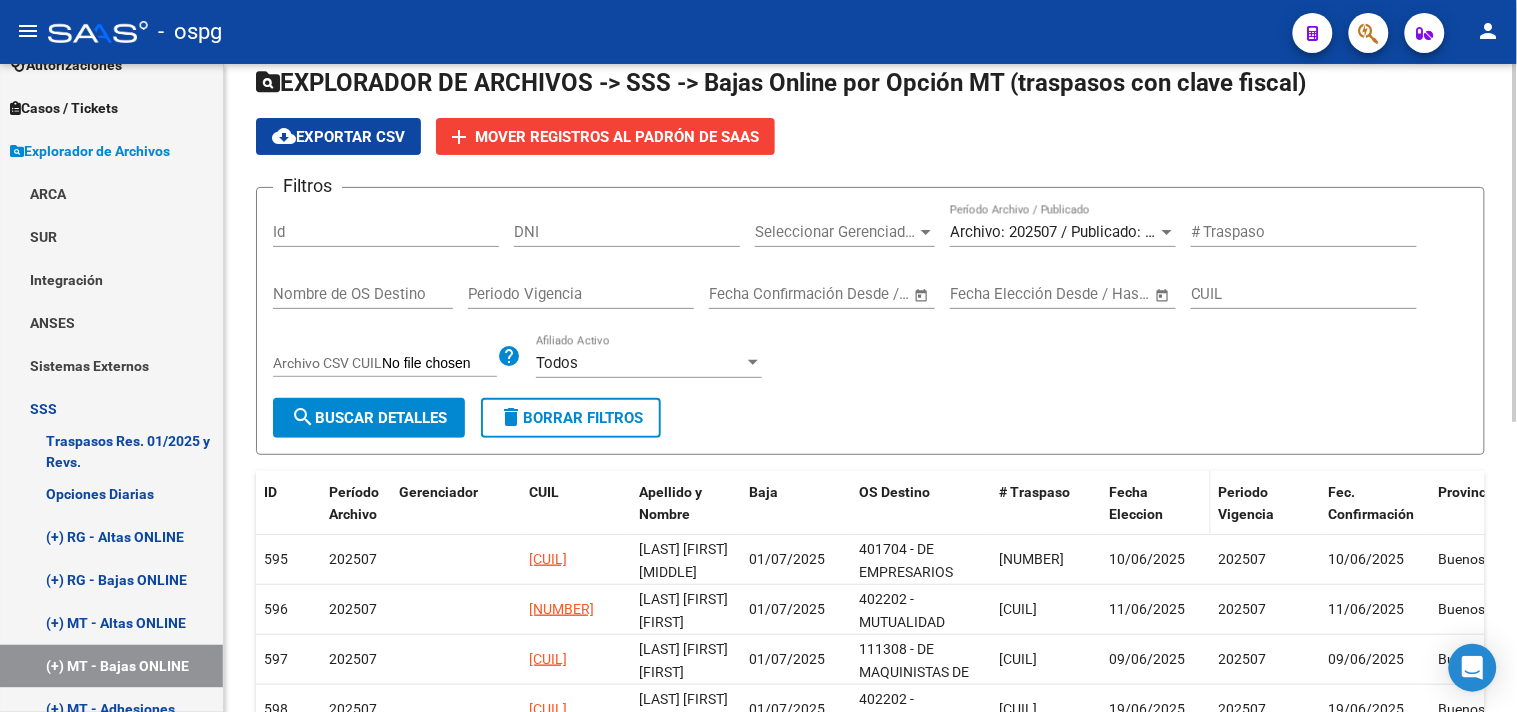scroll, scrollTop: 0, scrollLeft: 0, axis: both 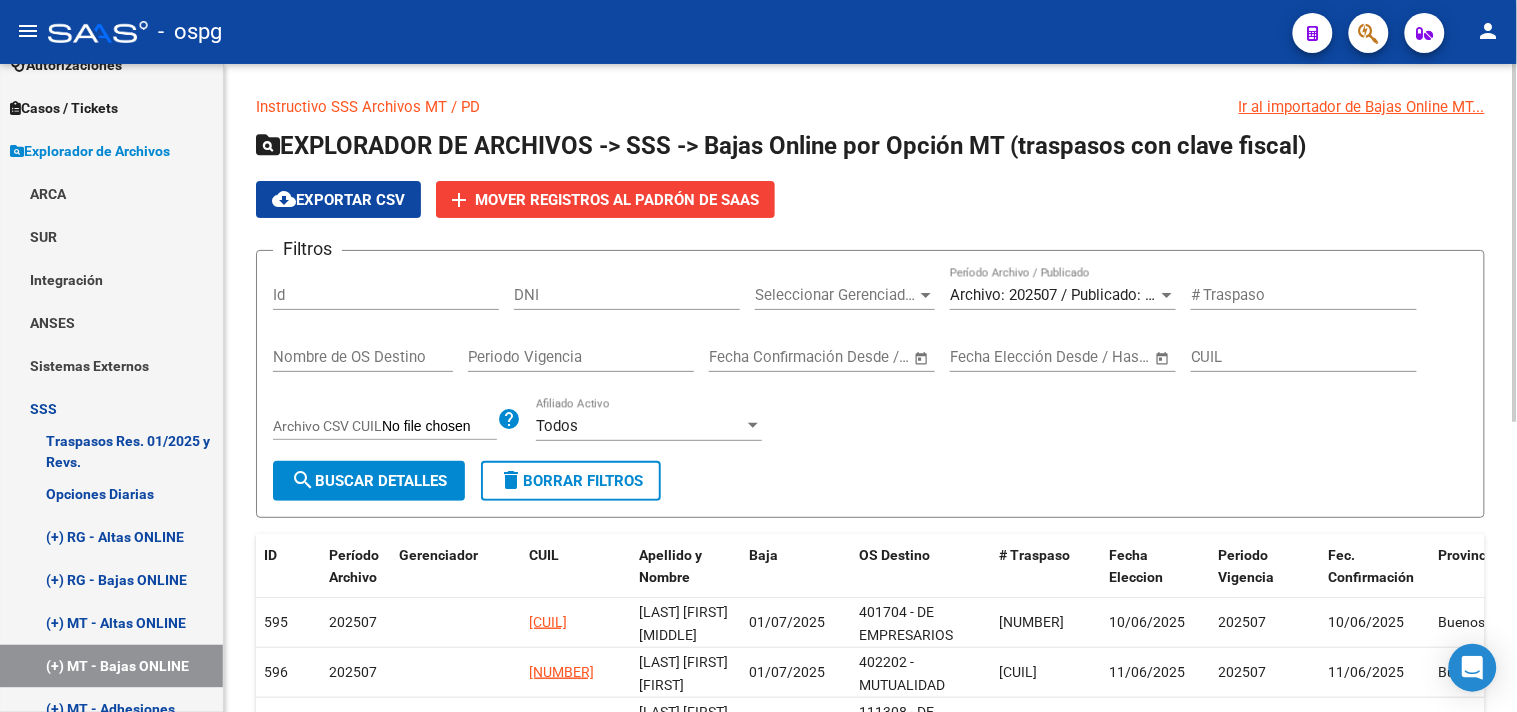 click on "Archivo: 202507 / Publicado: 202506" at bounding box center (1071, 295) 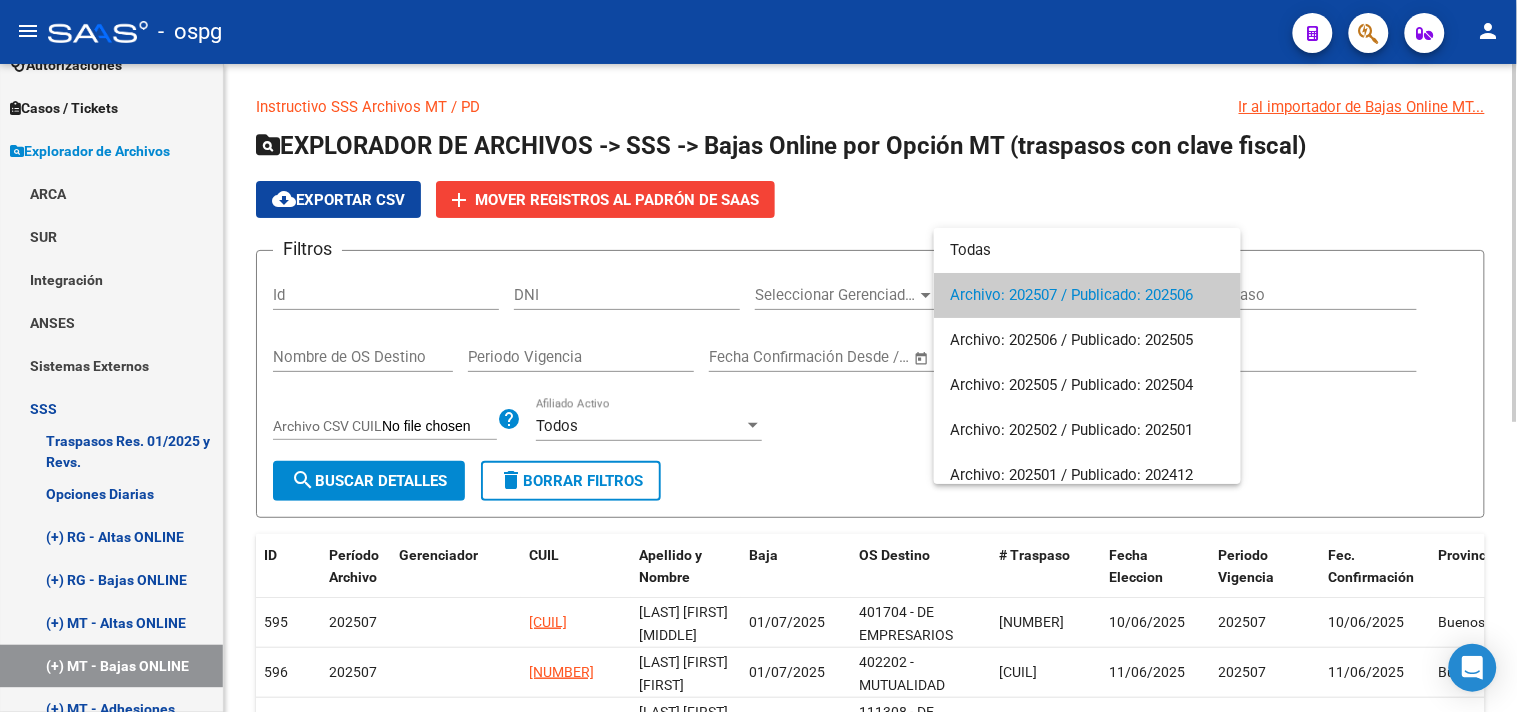 click on "Archivo: 202507 / Publicado: 202506" at bounding box center (1087, 295) 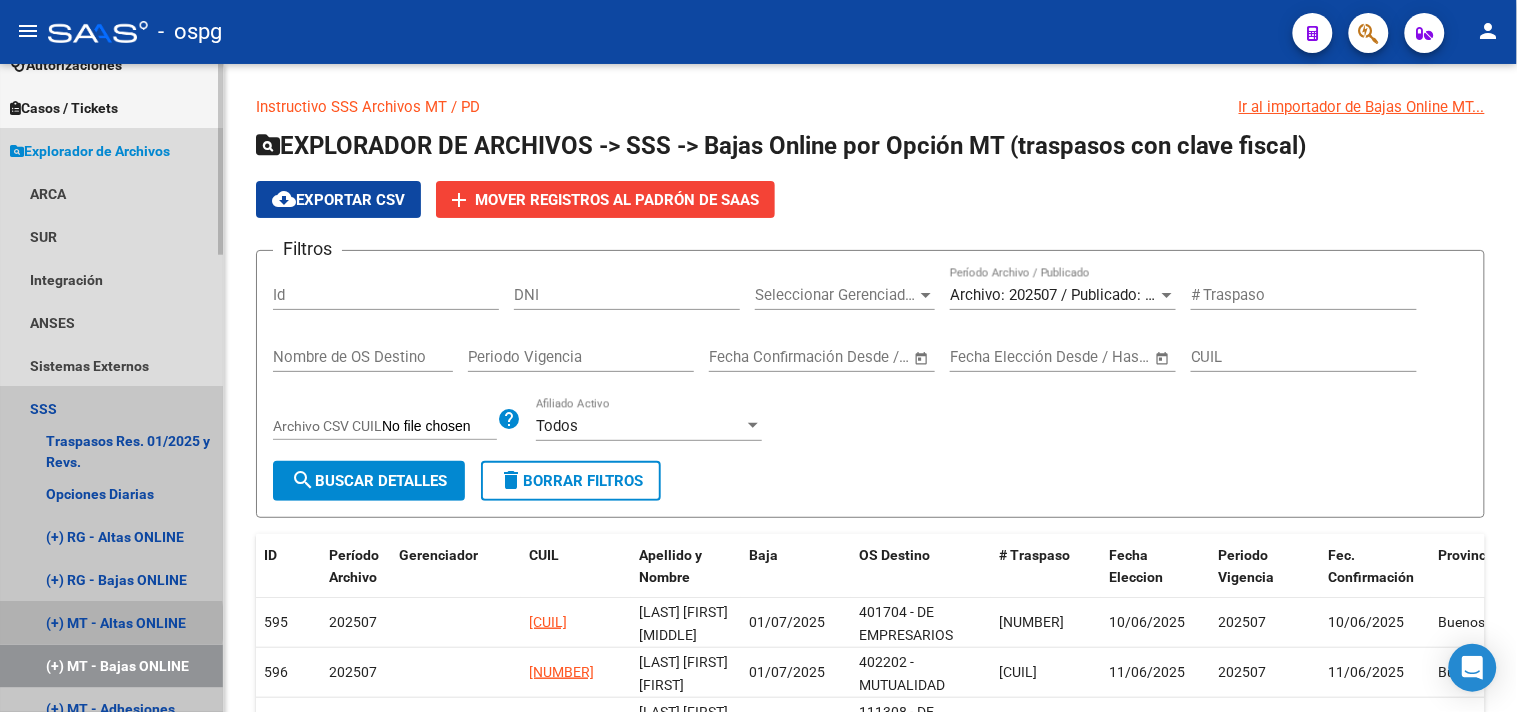 click on "(+) MT - Altas ONLINE" at bounding box center (111, 623) 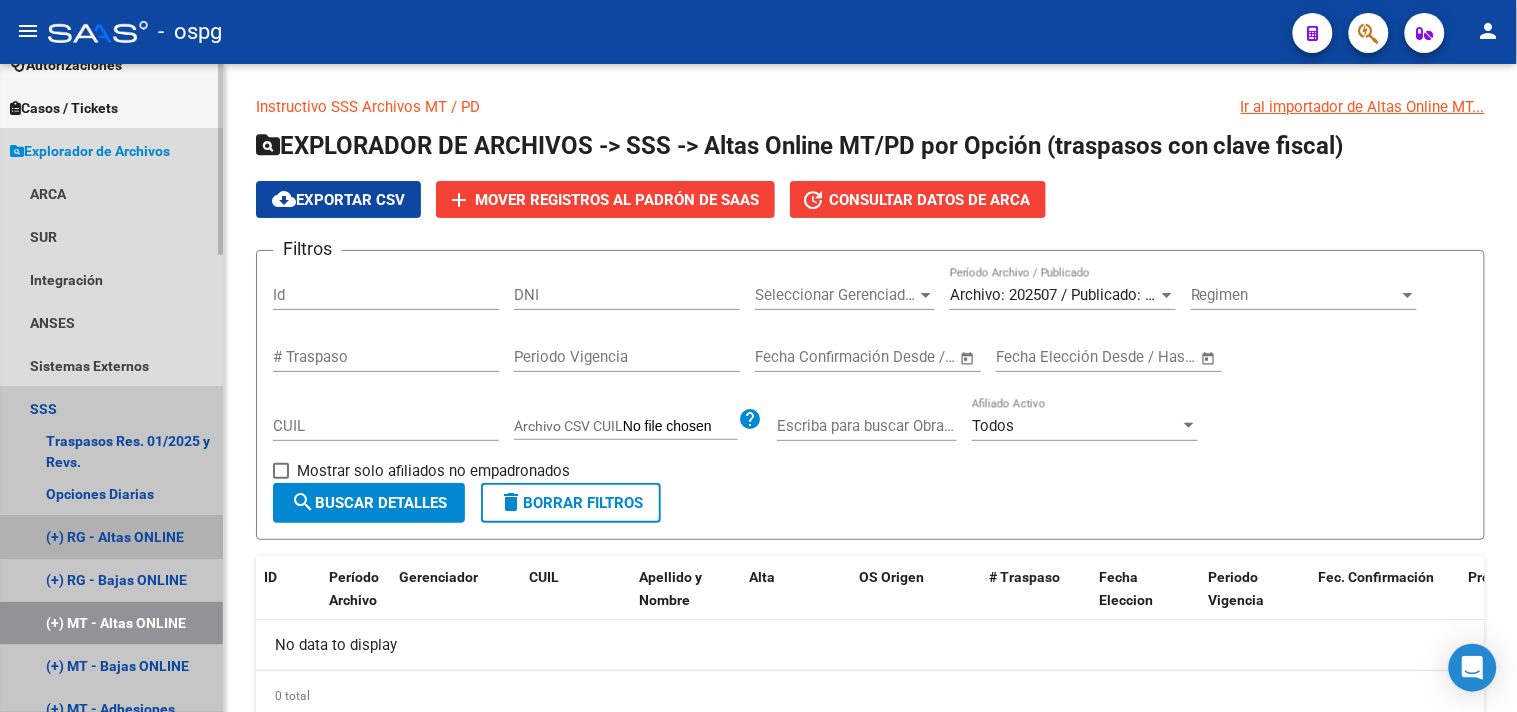 click on "(+) RG - Altas ONLINE" at bounding box center [111, 537] 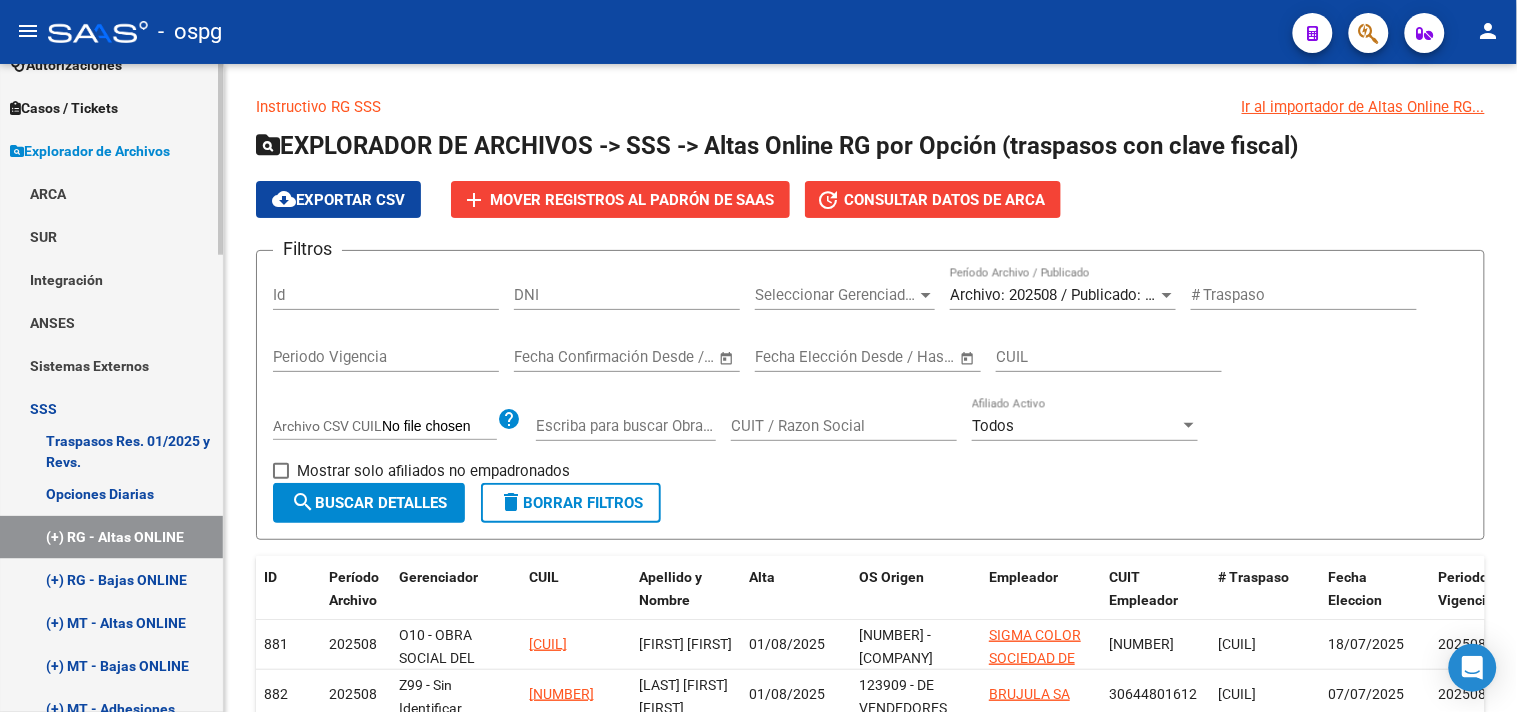 click on "(+) RG - Bajas ONLINE" at bounding box center [111, 580] 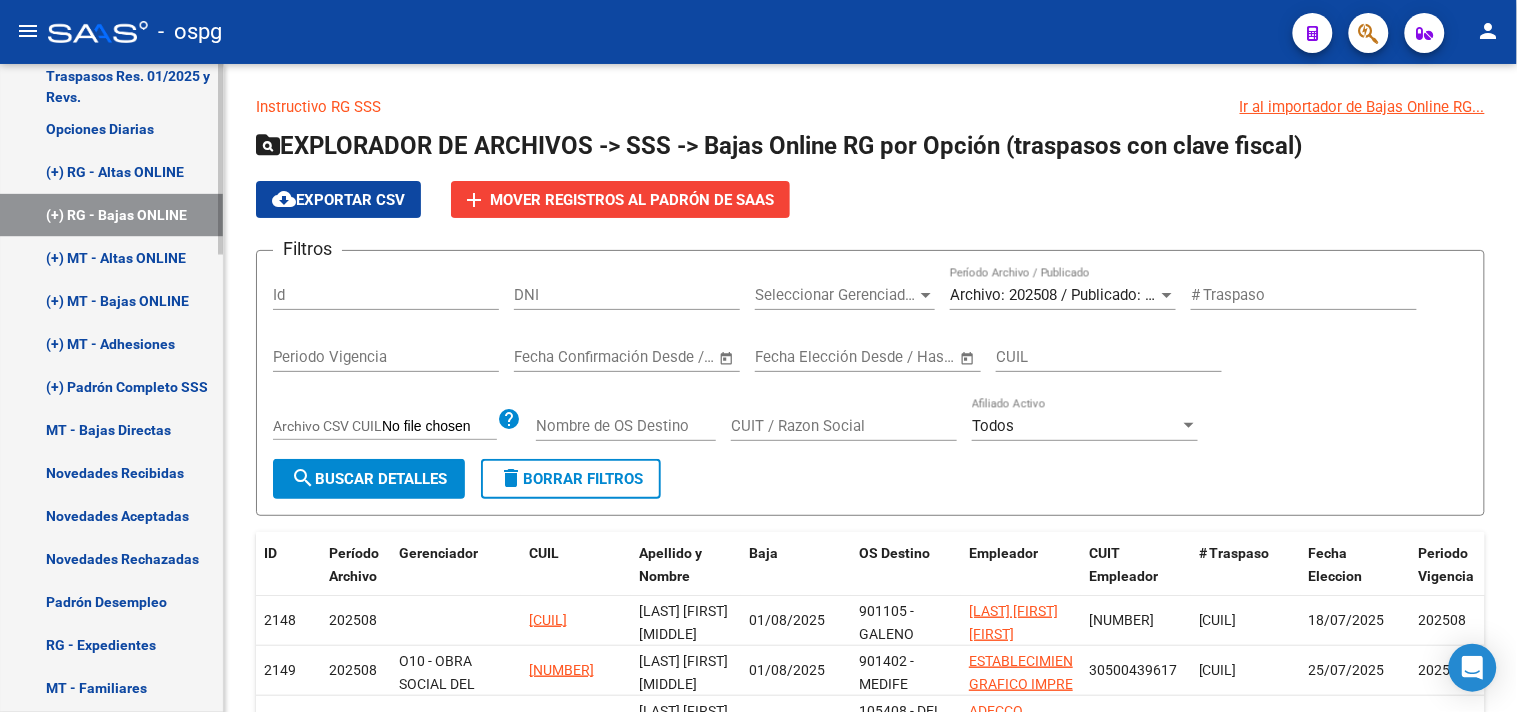 scroll, scrollTop: 922, scrollLeft: 0, axis: vertical 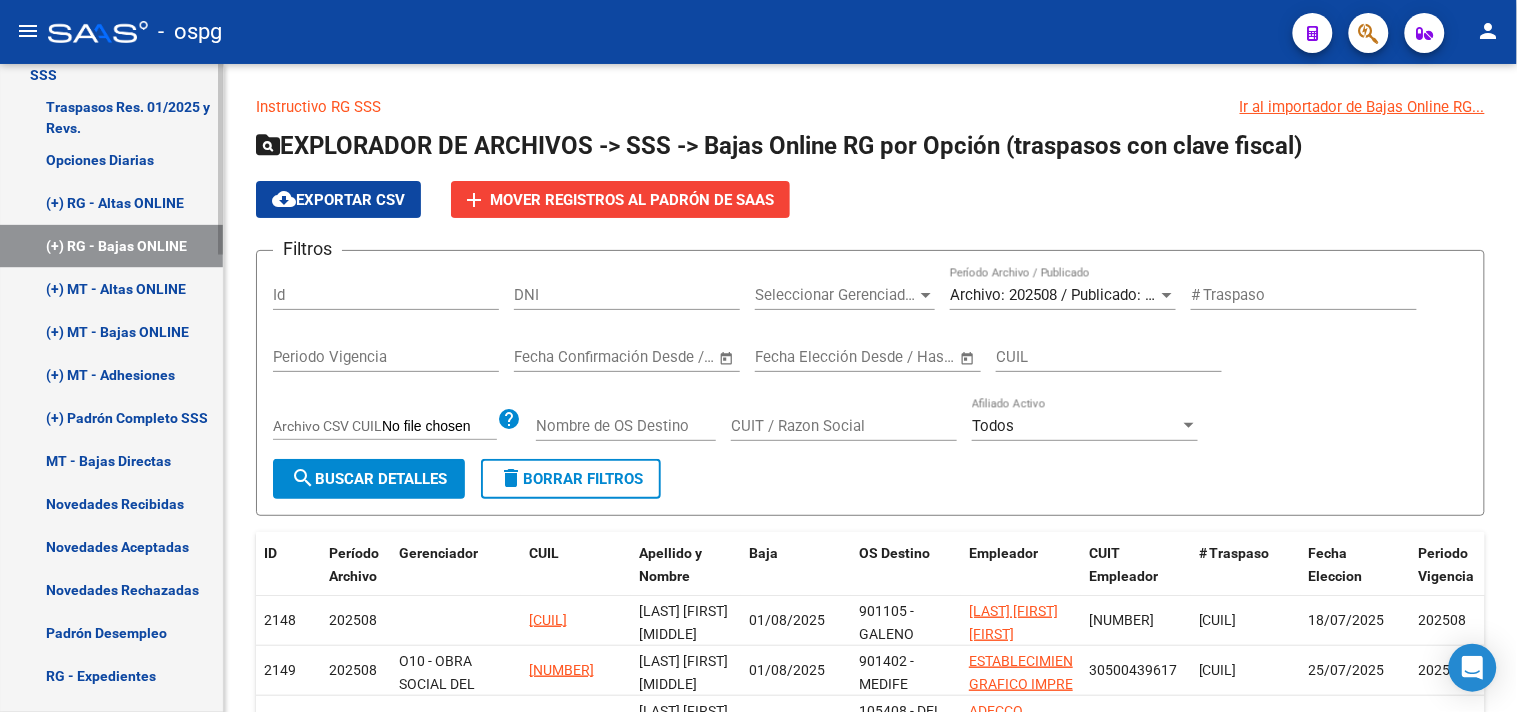 click on "(+) MT - Adhesiones" at bounding box center [111, 375] 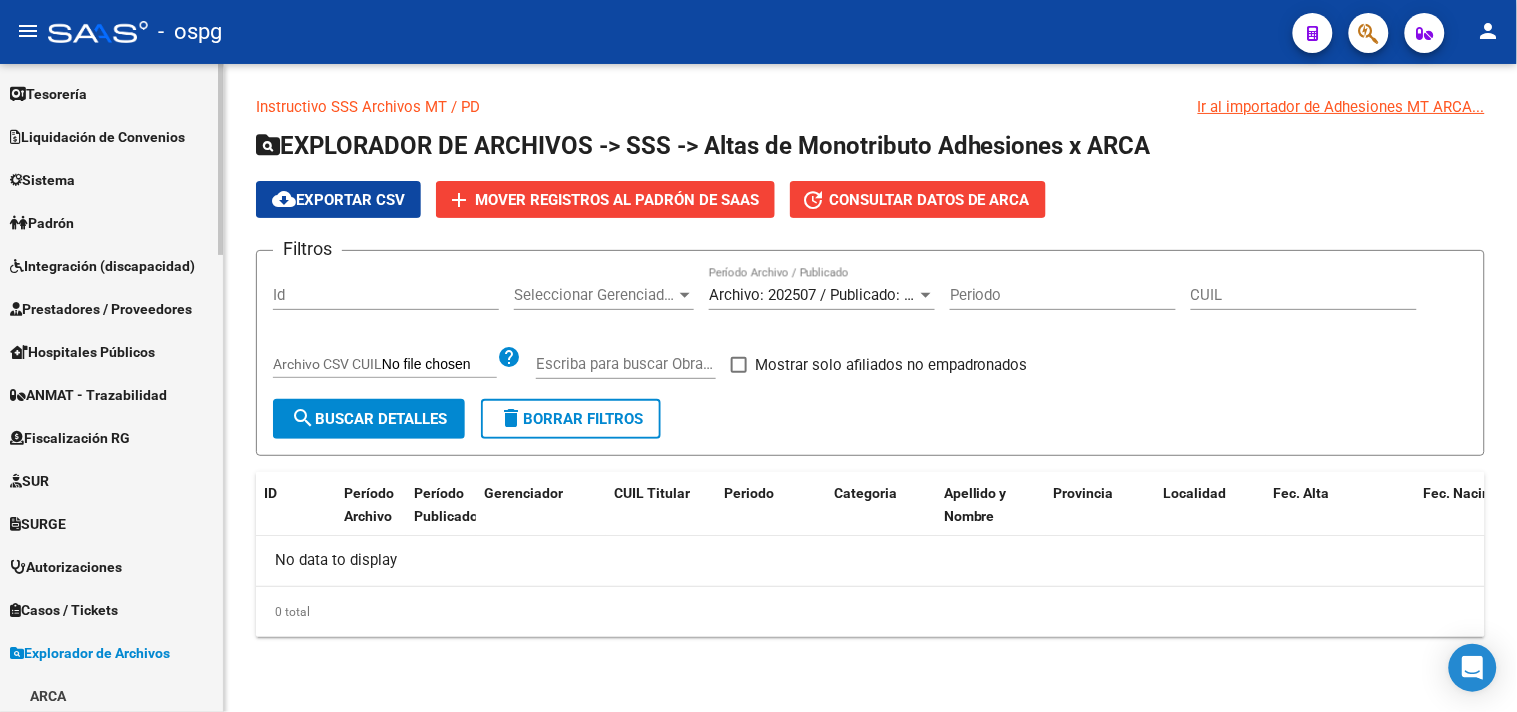 scroll, scrollTop: 0, scrollLeft: 0, axis: both 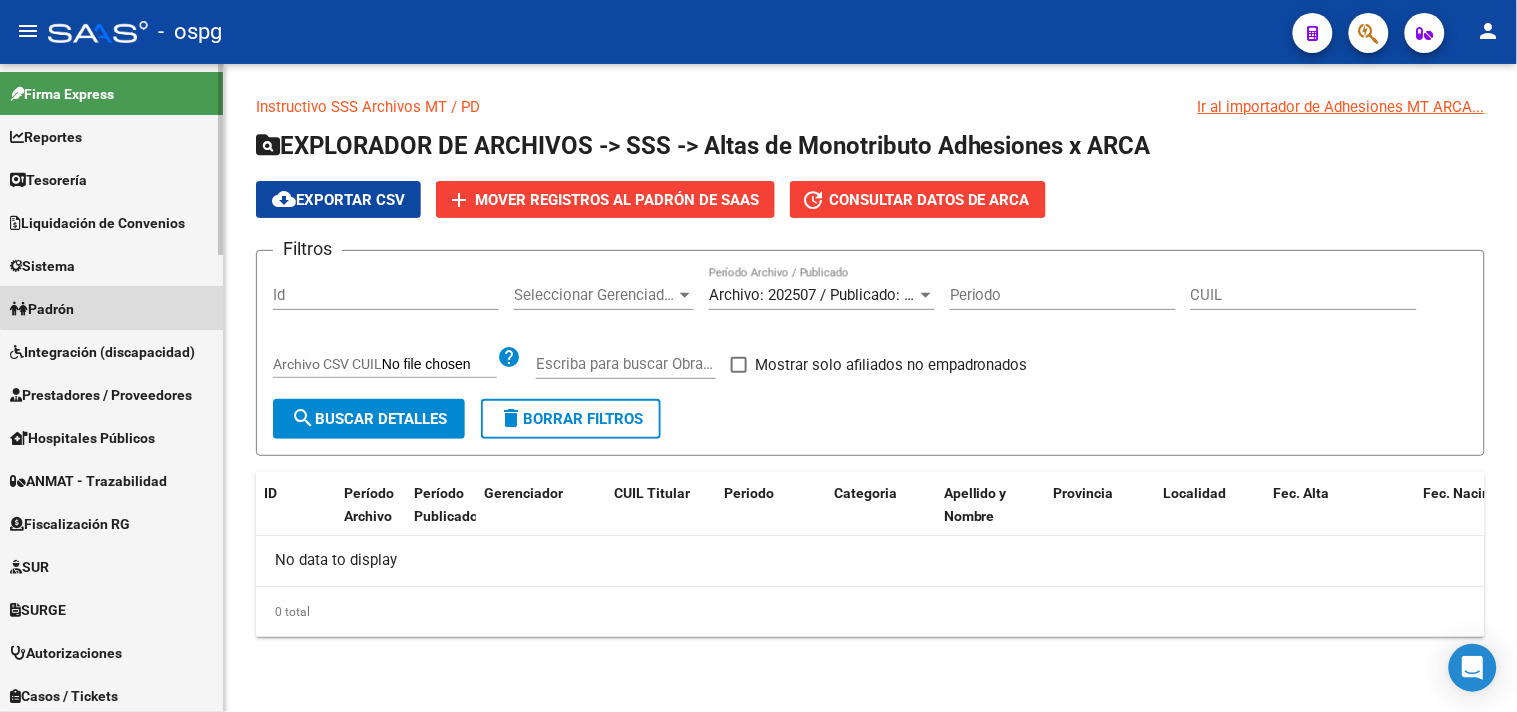 click on "Padrón" at bounding box center (111, 308) 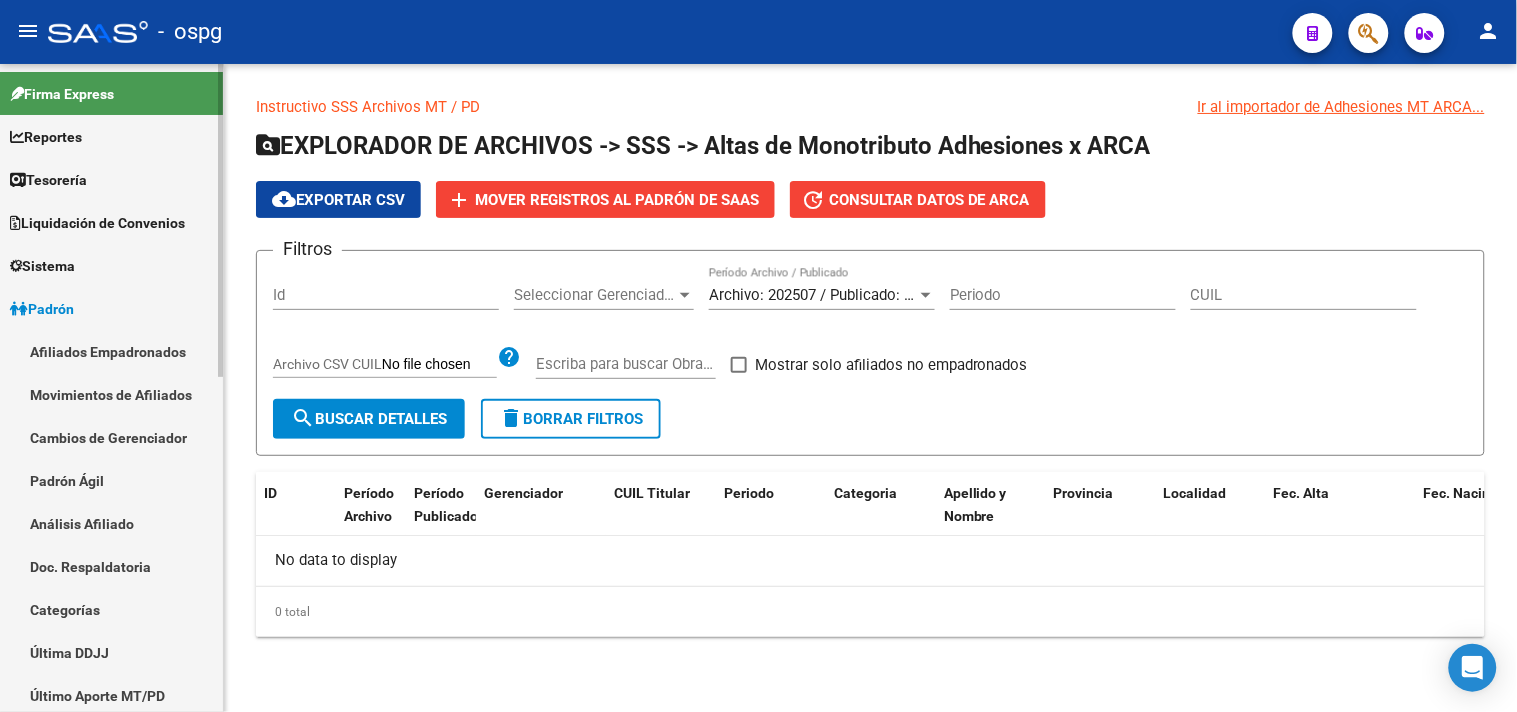 click on "Movimientos de Afiliados" at bounding box center [111, 394] 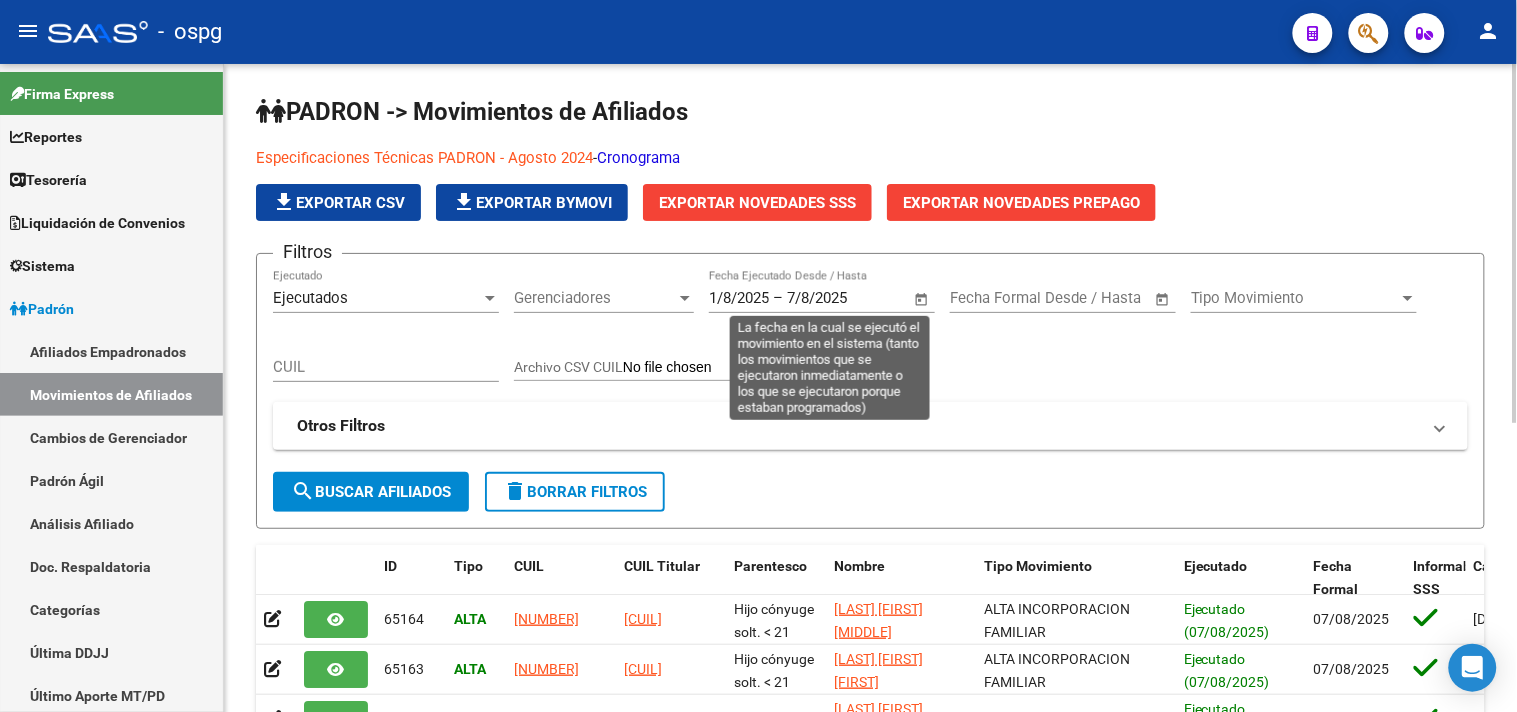 click 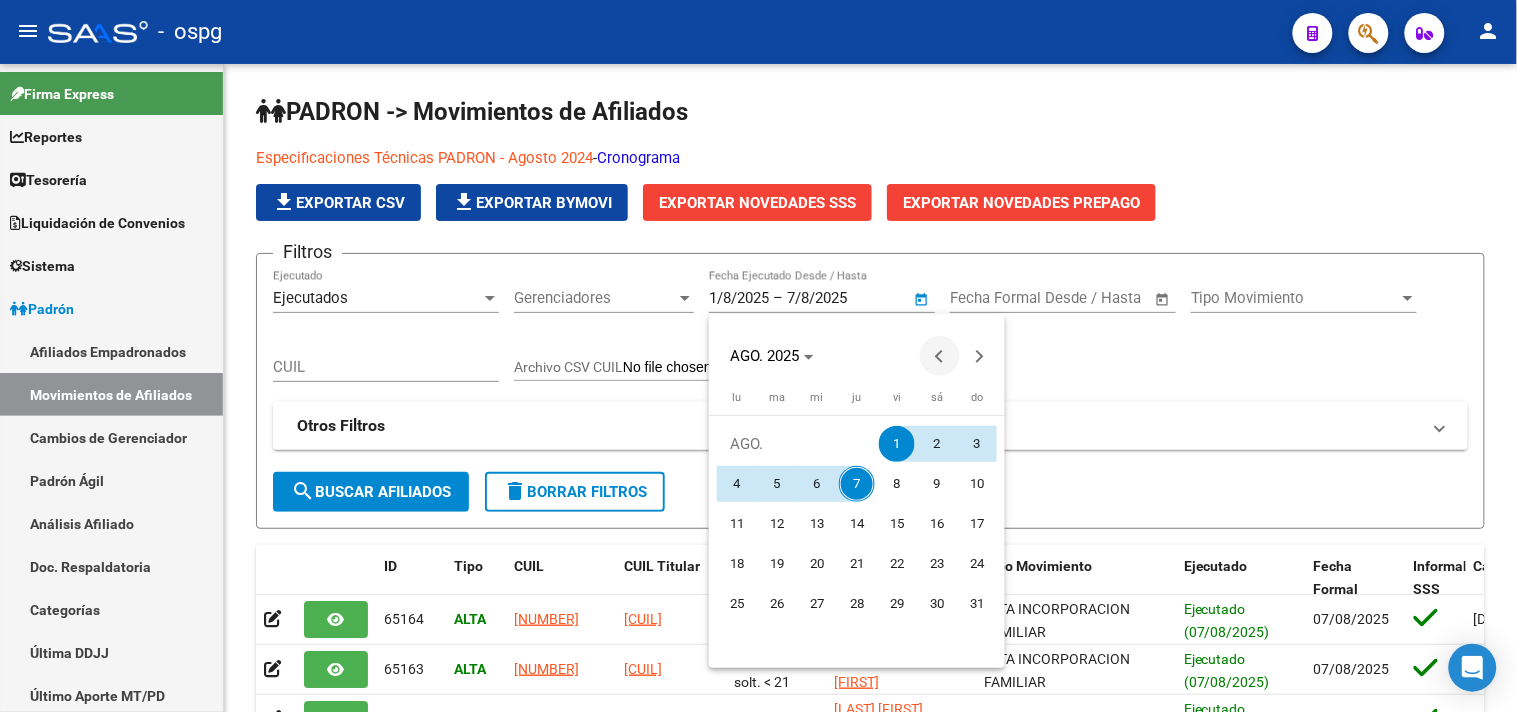 click at bounding box center [940, 356] 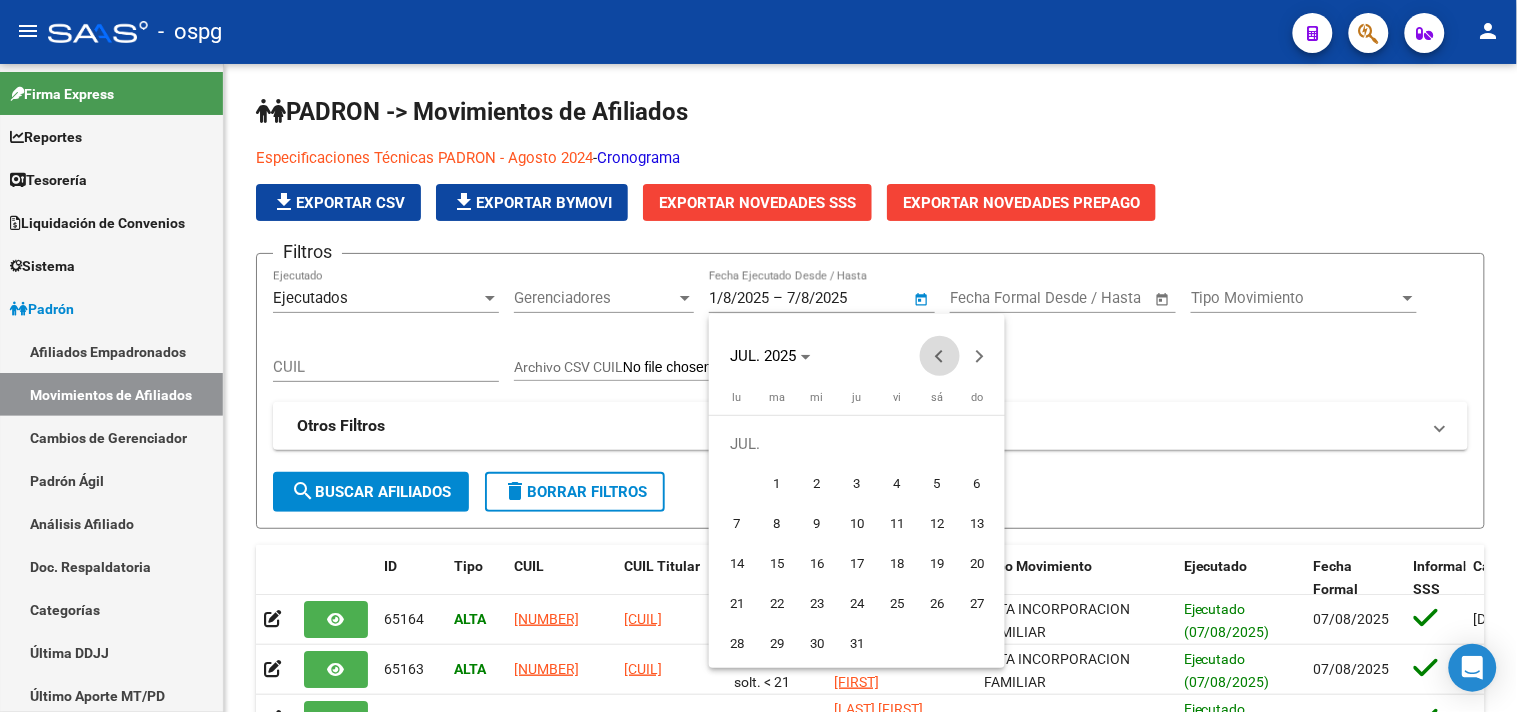click at bounding box center [940, 356] 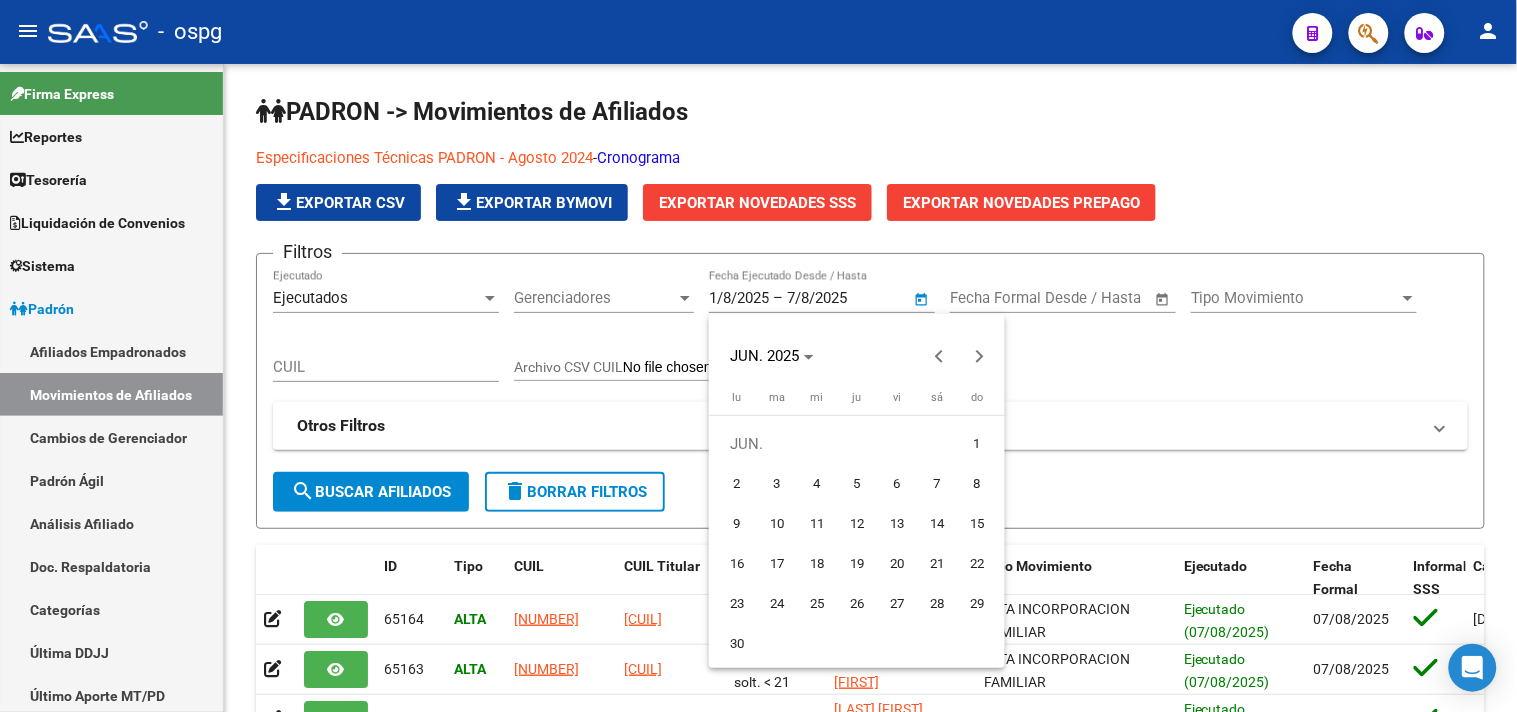 click on "1" at bounding box center (977, 444) 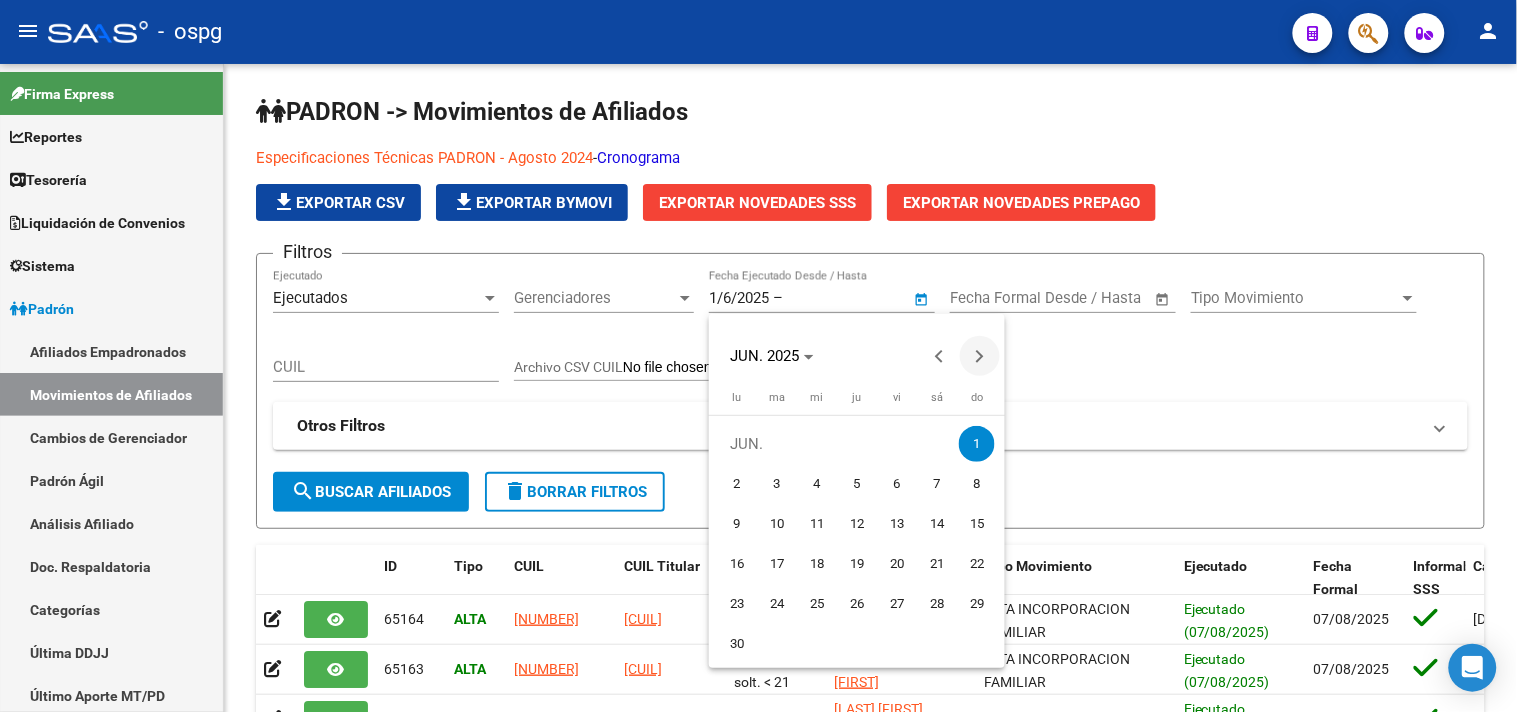 click at bounding box center [980, 356] 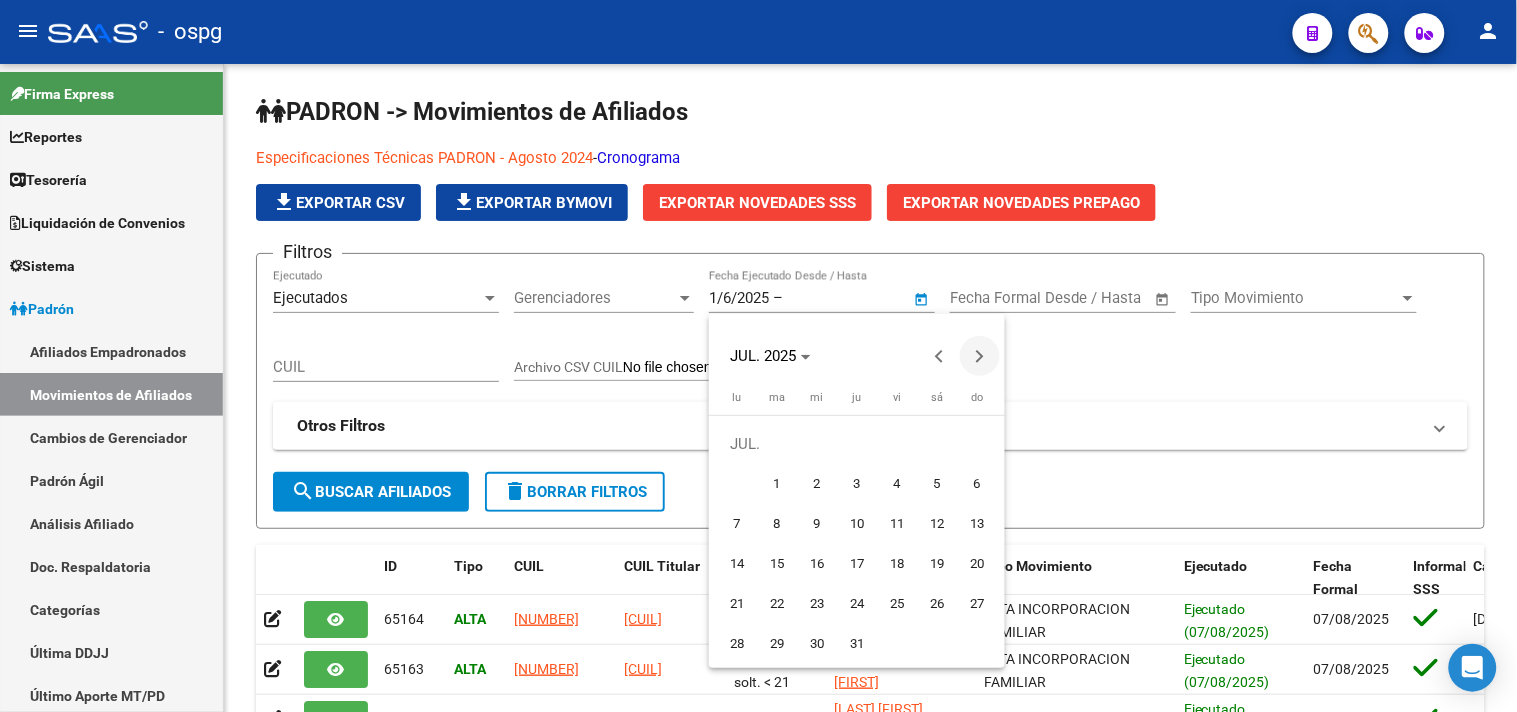 click at bounding box center (980, 356) 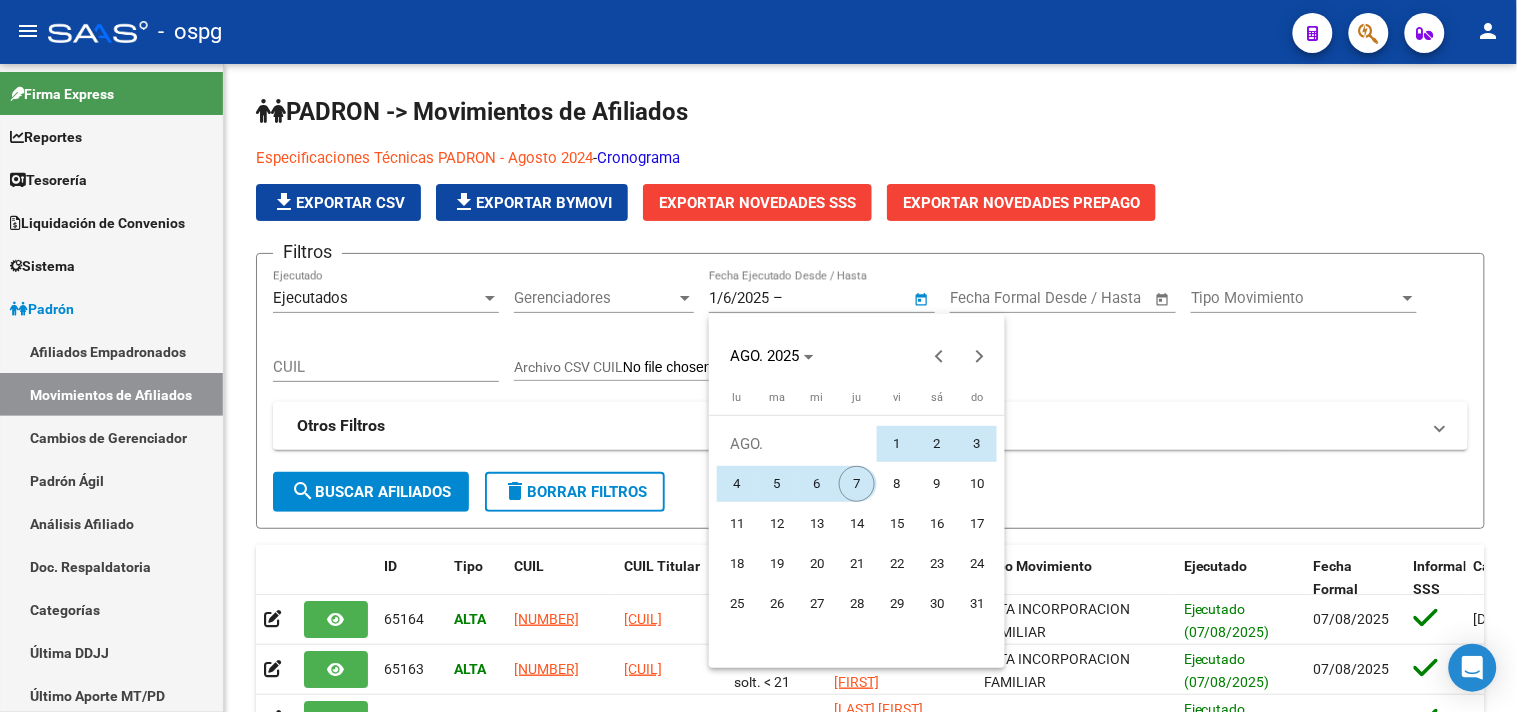 click on "7" at bounding box center [857, 484] 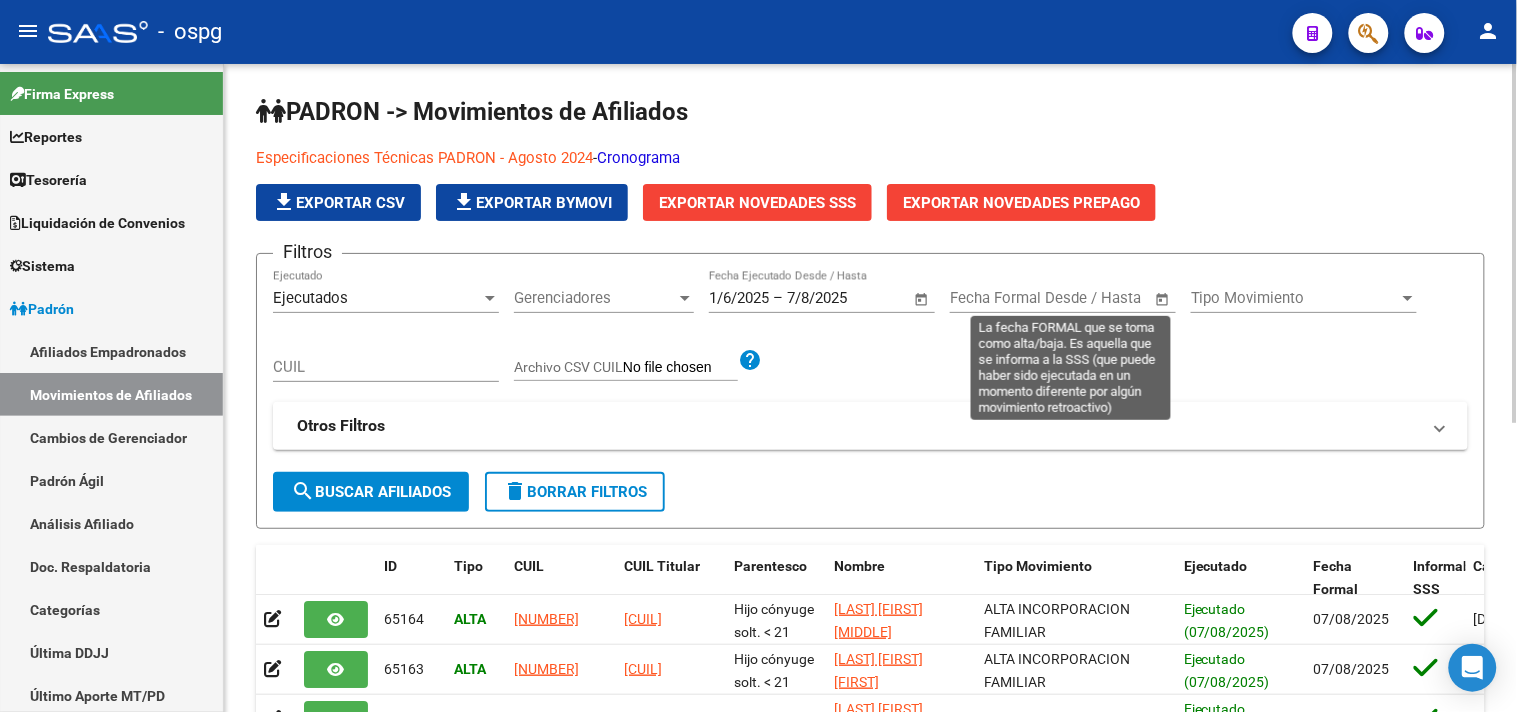 click 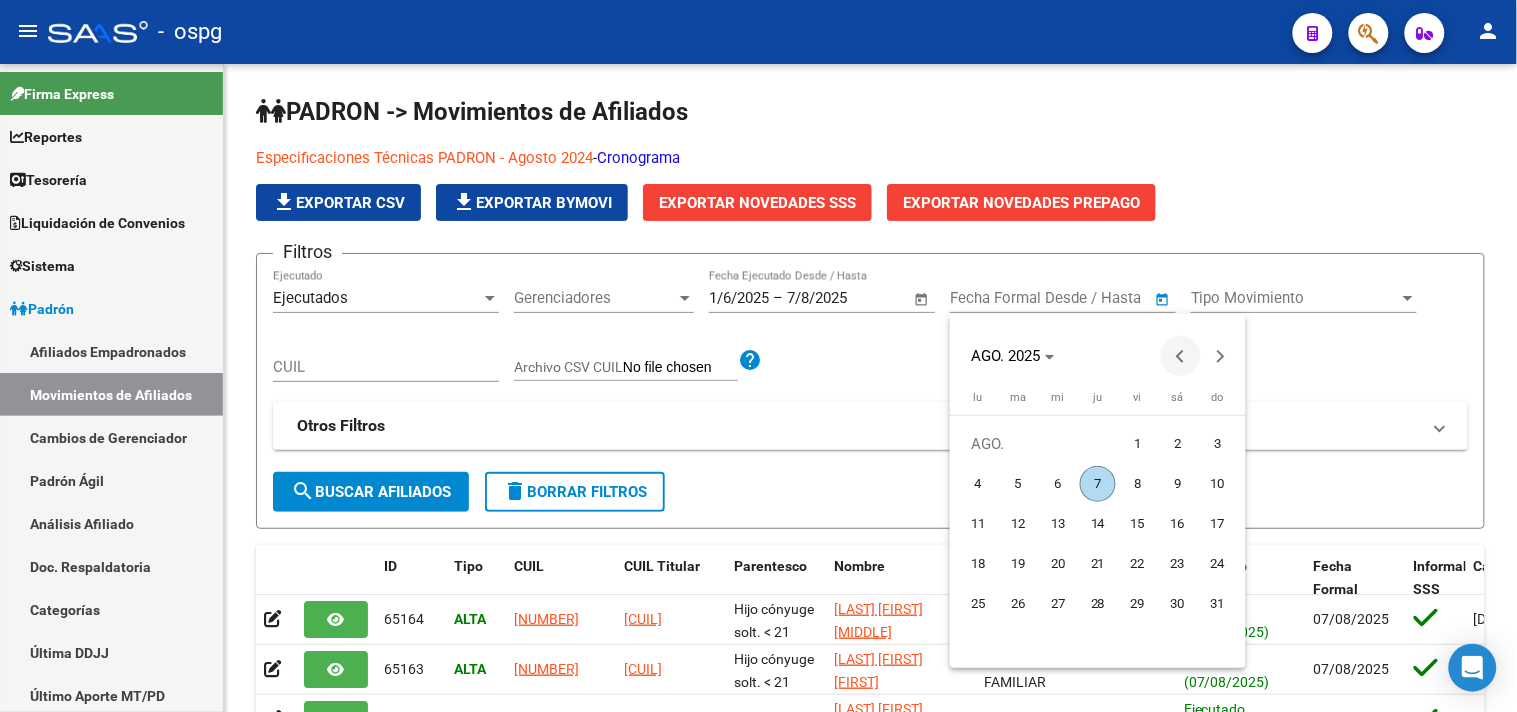 click at bounding box center [1181, 356] 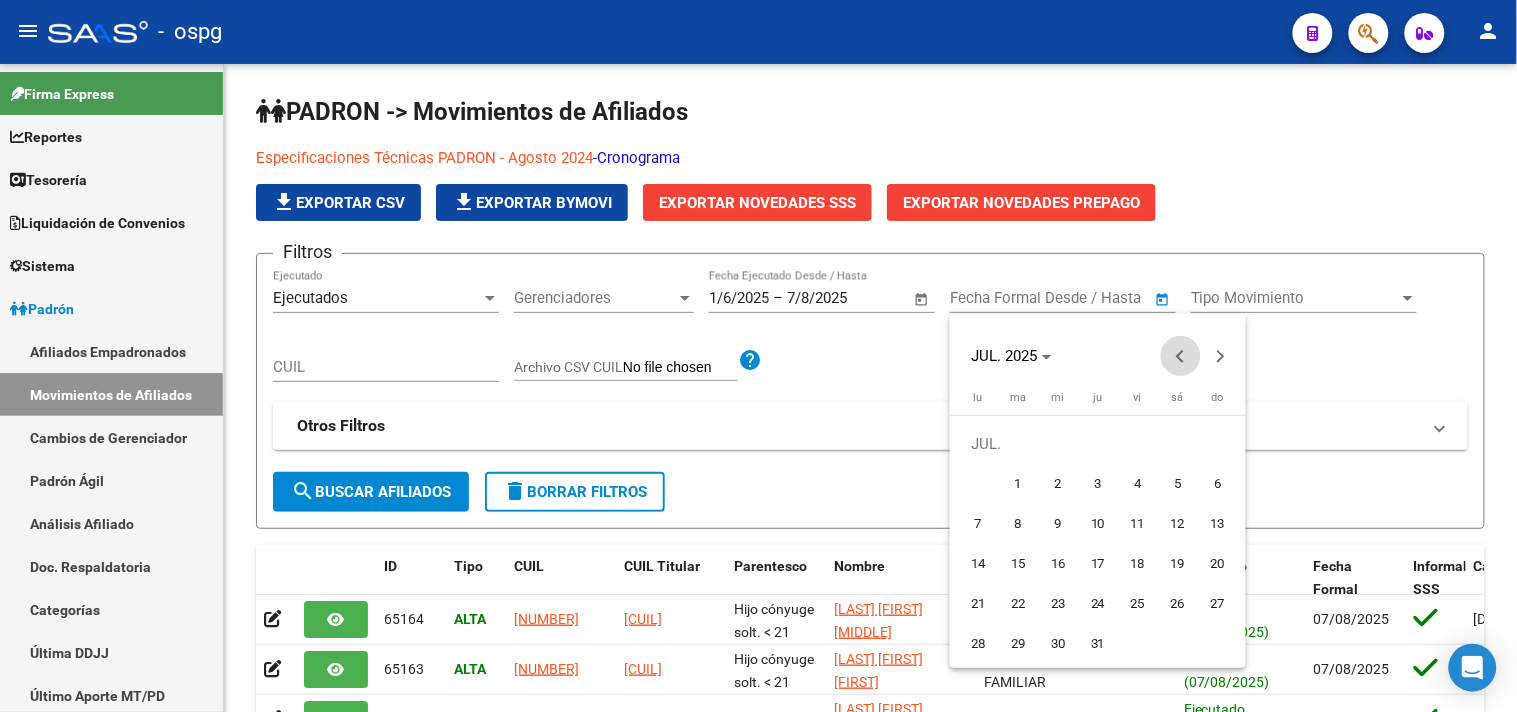 click at bounding box center [1181, 356] 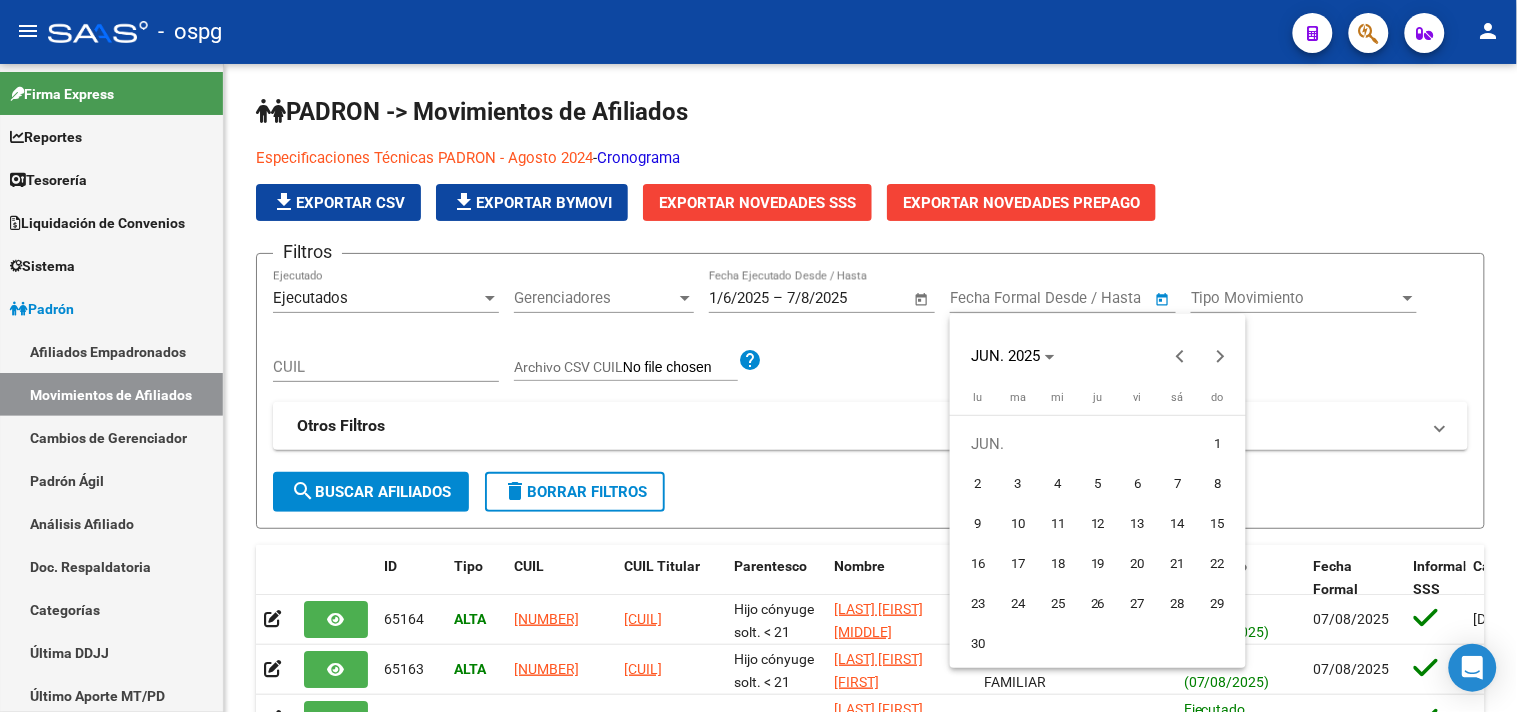 click on "1" at bounding box center [1218, 444] 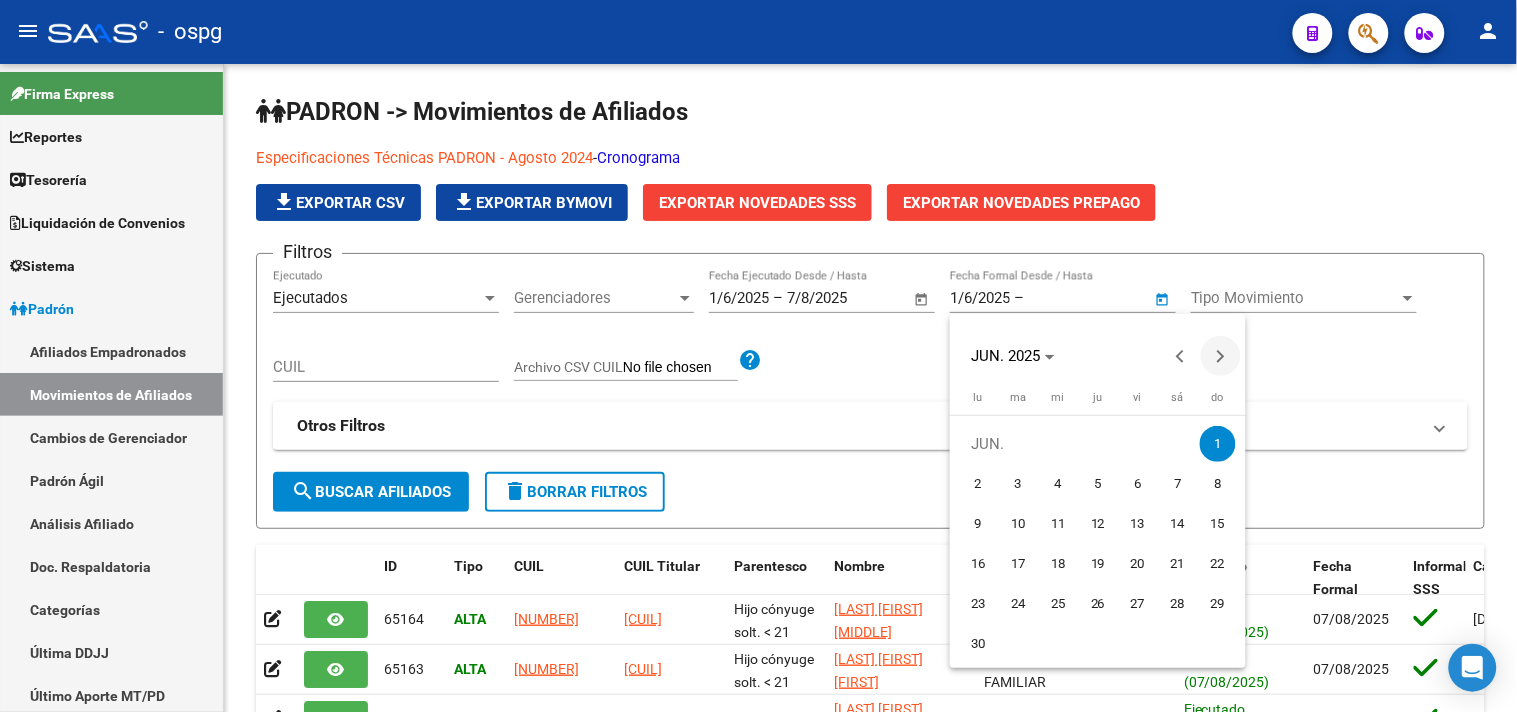 click at bounding box center (1221, 356) 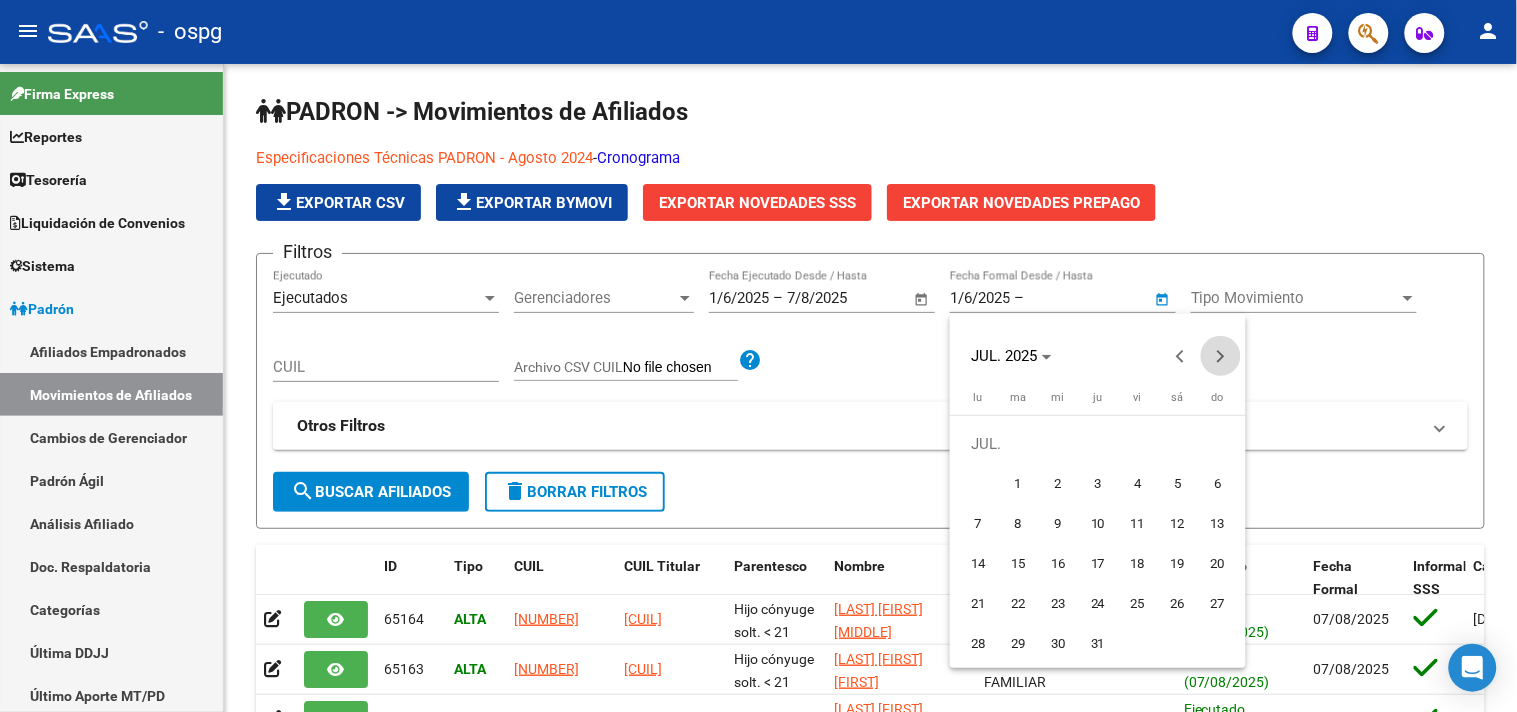 click at bounding box center [1221, 356] 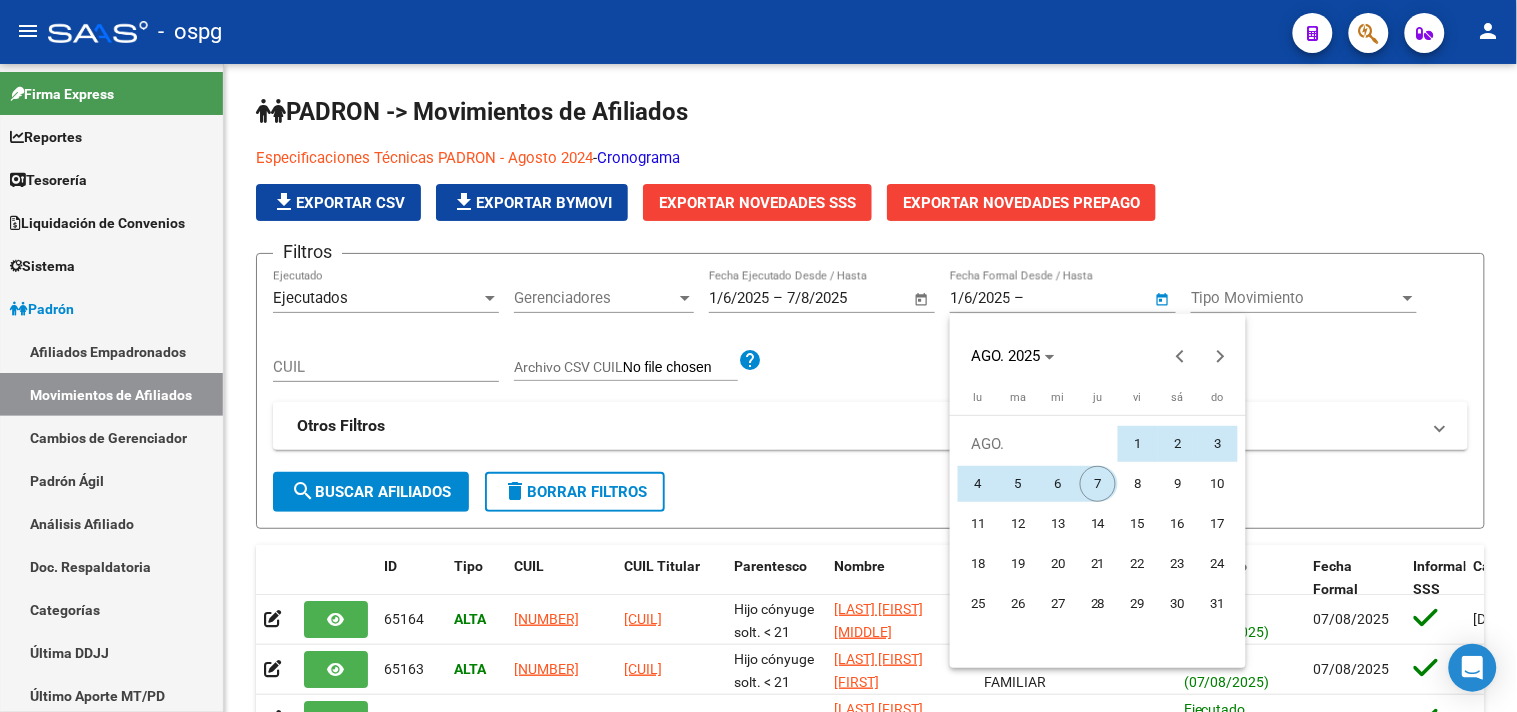 click on "7" at bounding box center (1098, 484) 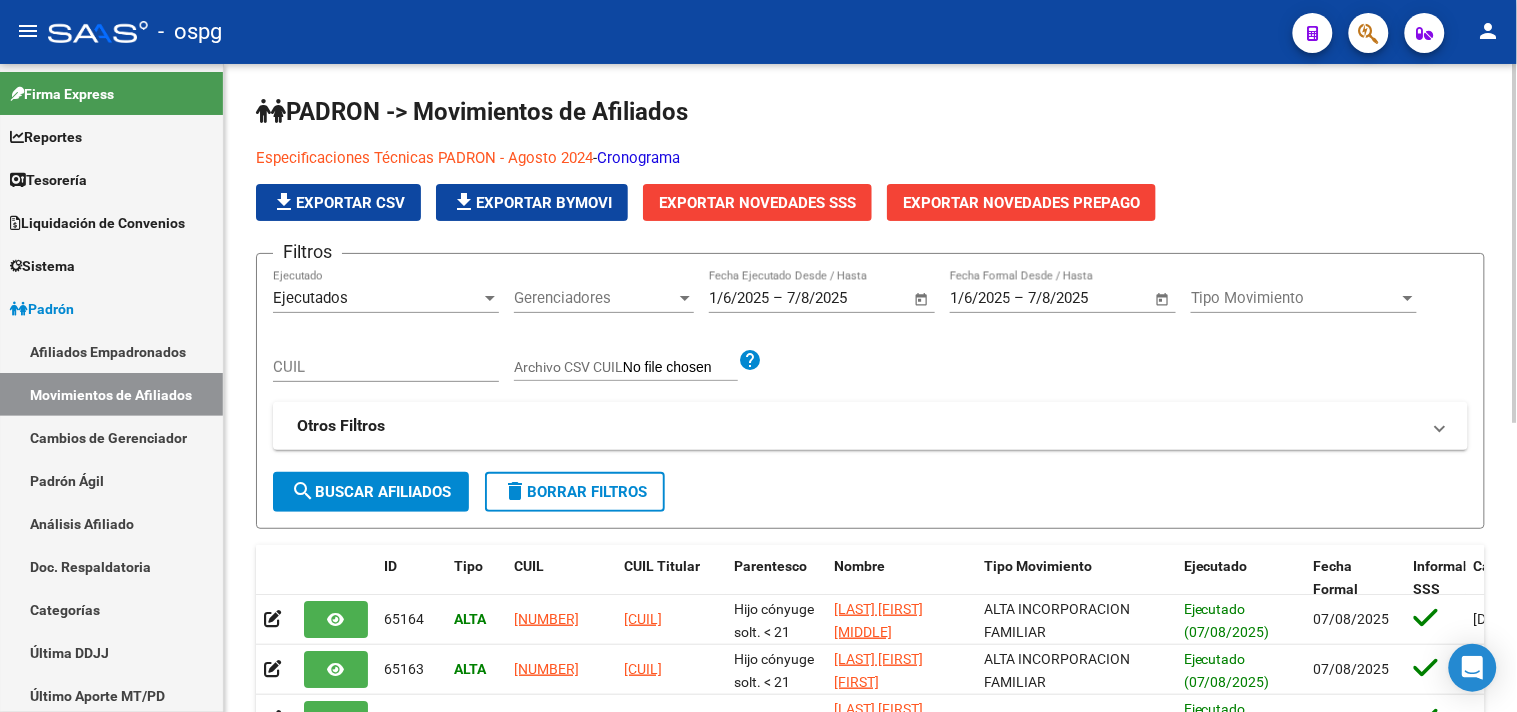 click on "search  Buscar Afiliados" 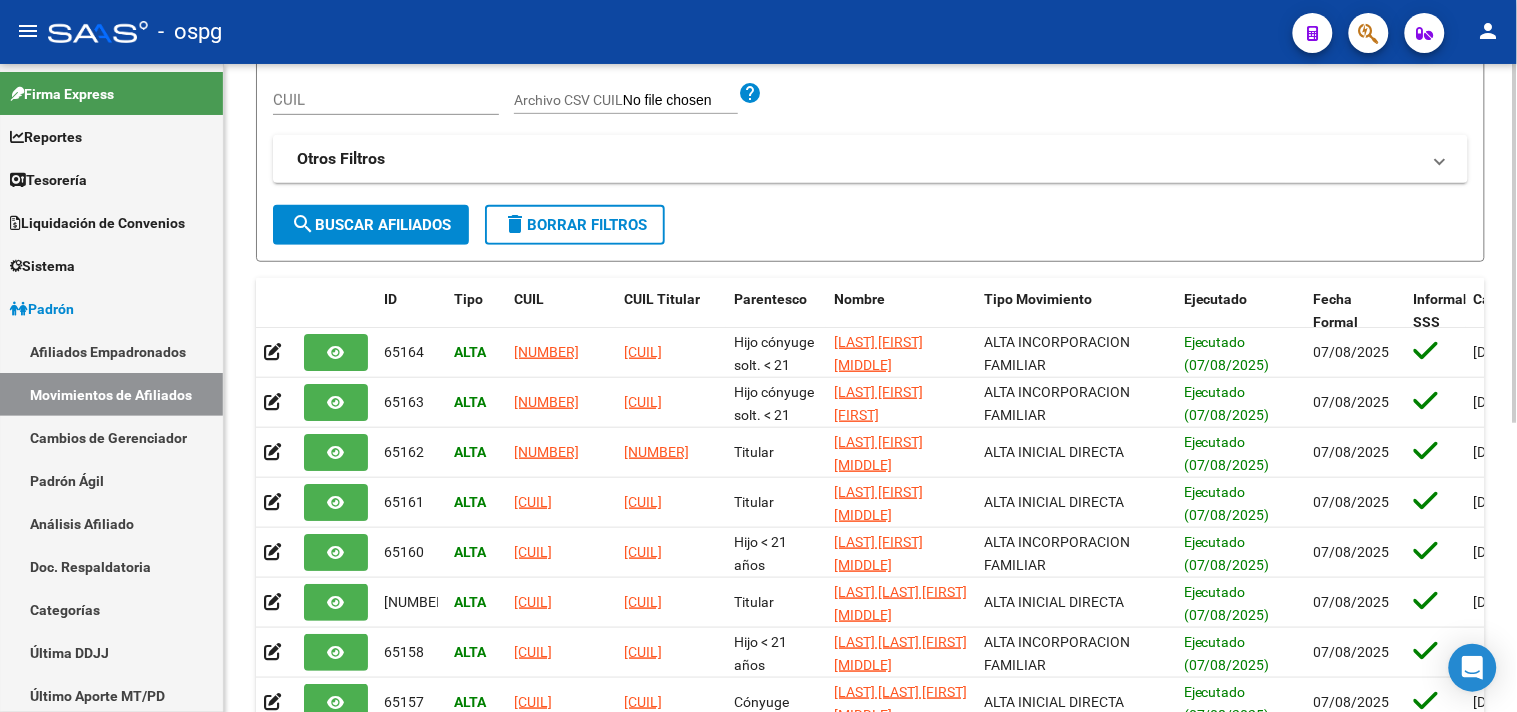 scroll, scrollTop: 0, scrollLeft: 0, axis: both 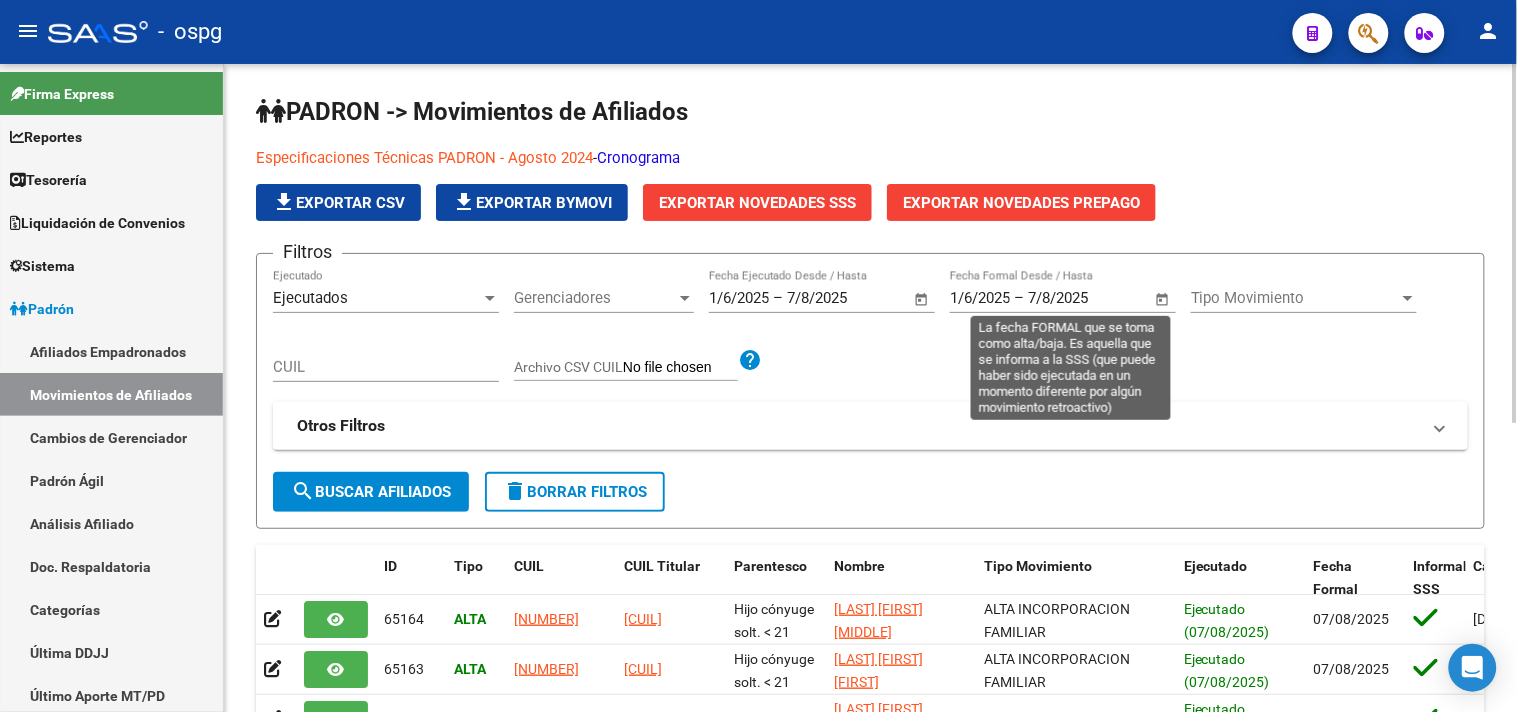 click 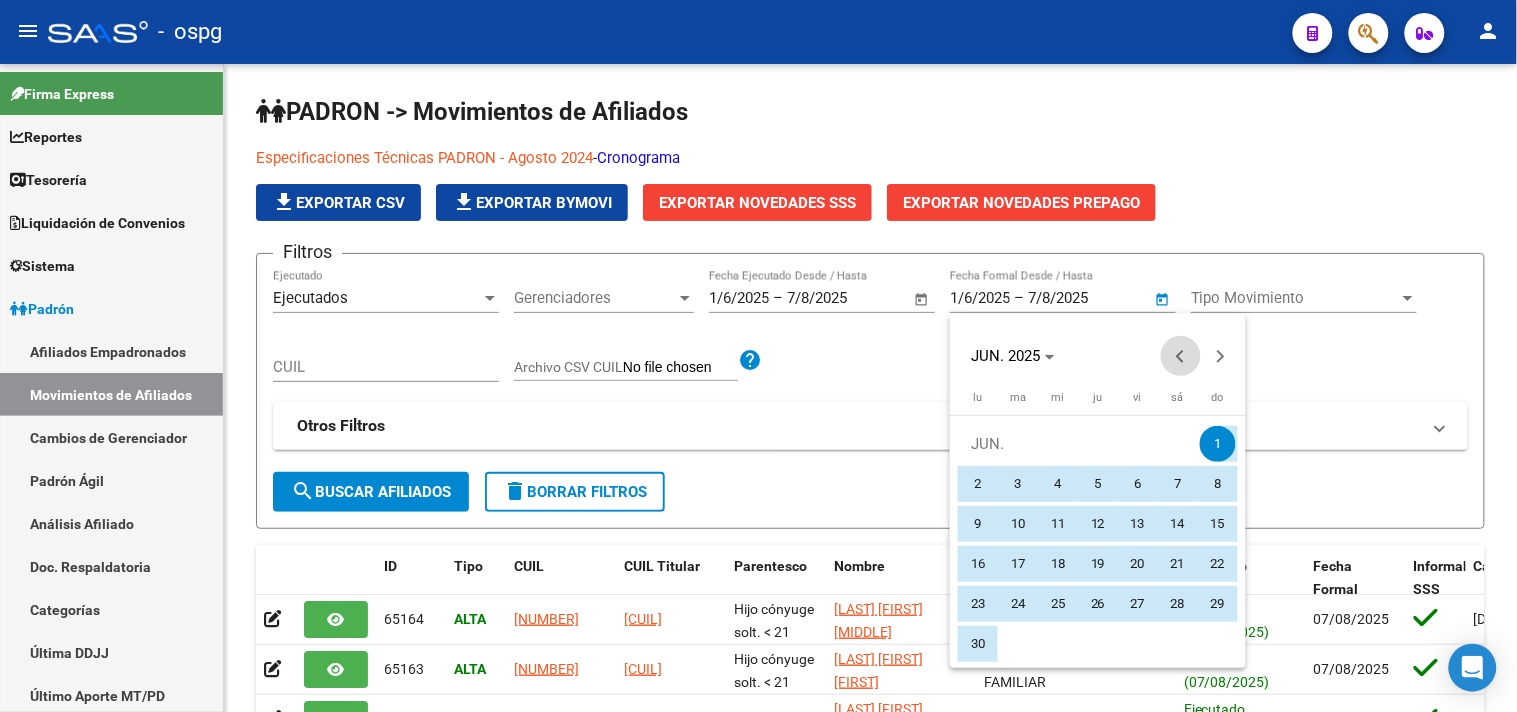 click at bounding box center [1181, 356] 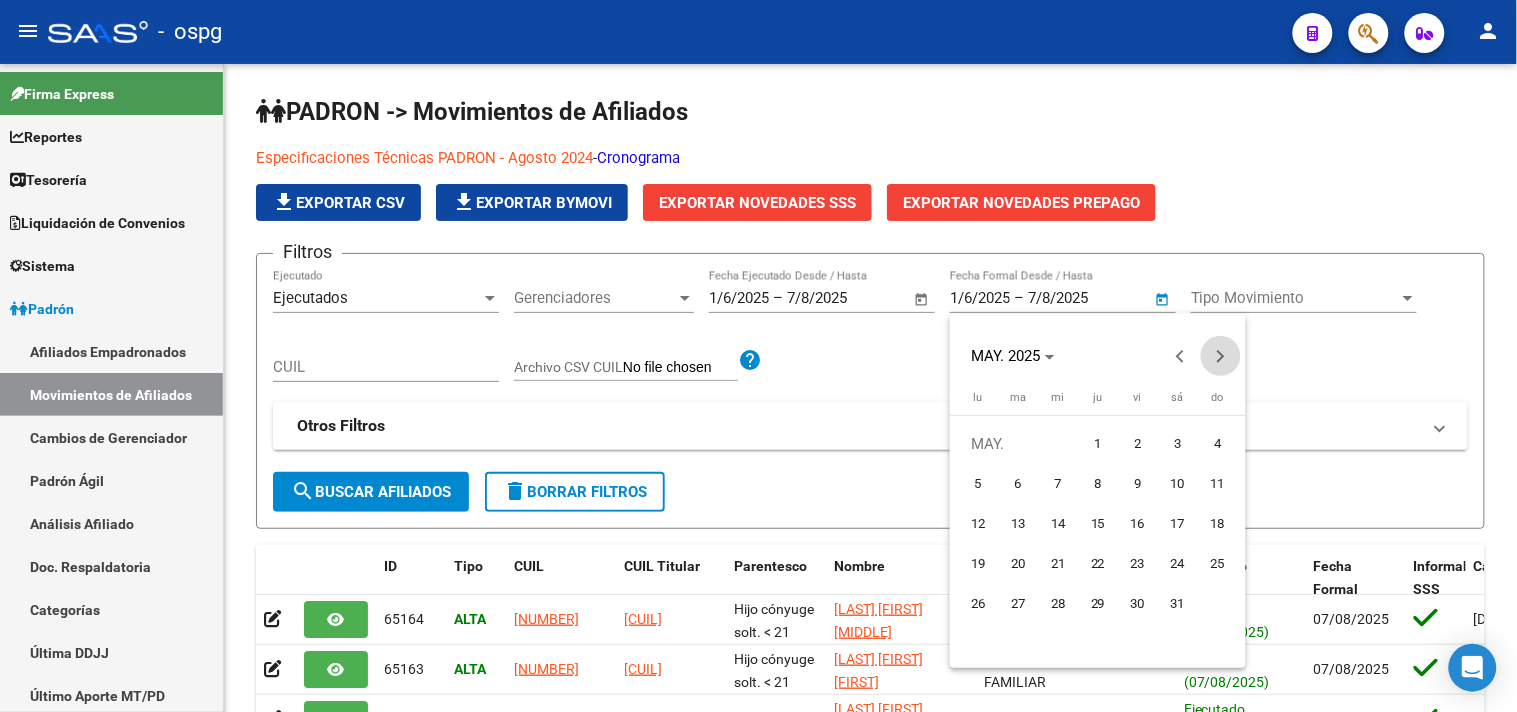 click at bounding box center [1221, 356] 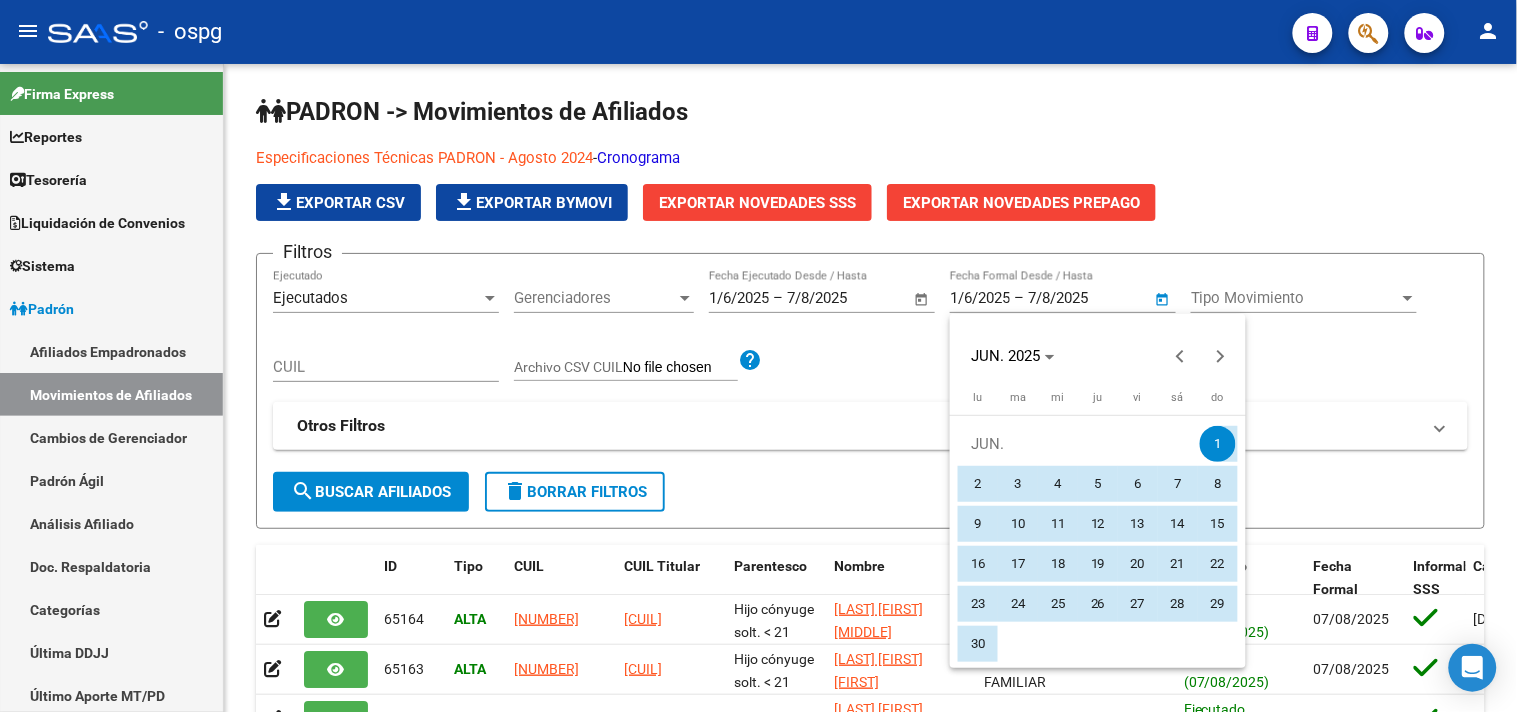 click on "10" at bounding box center [1018, 524] 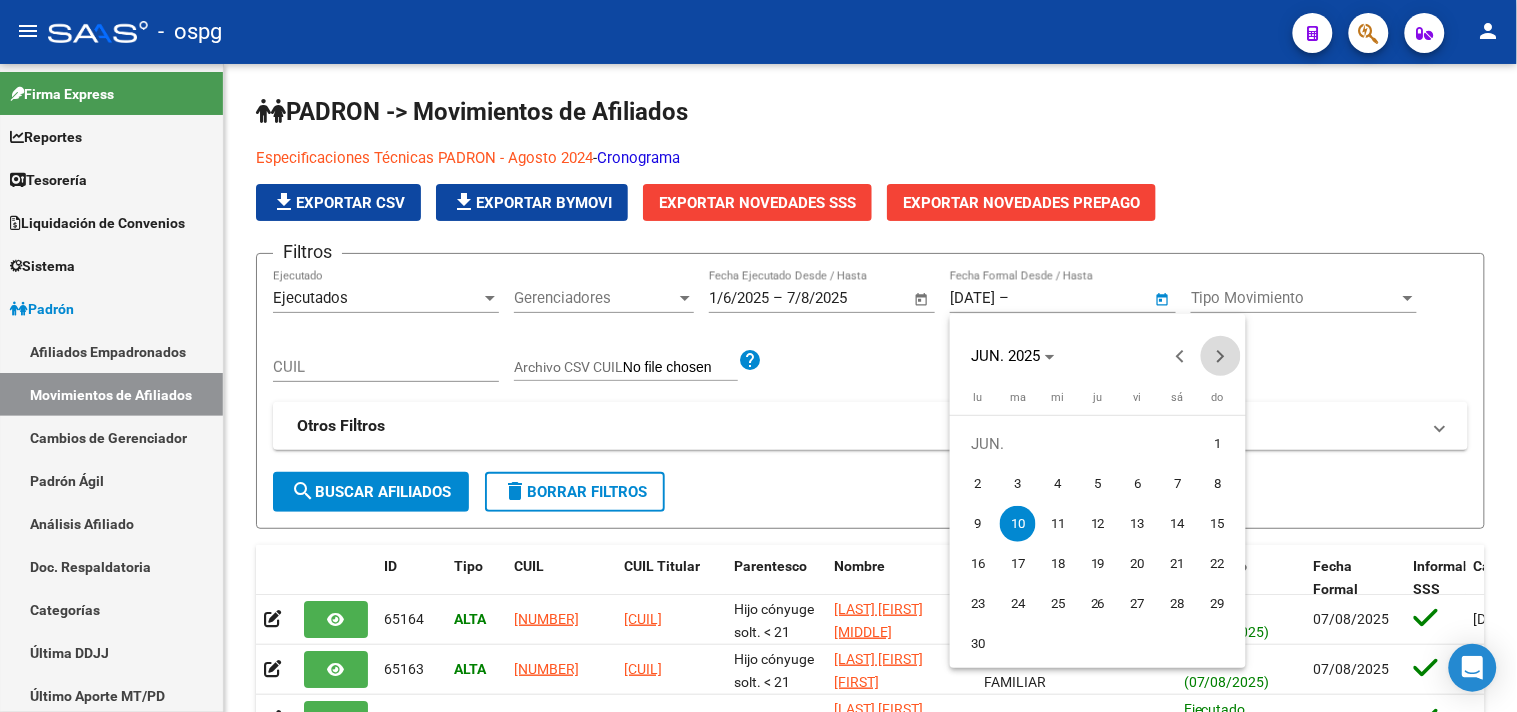 click at bounding box center [1221, 356] 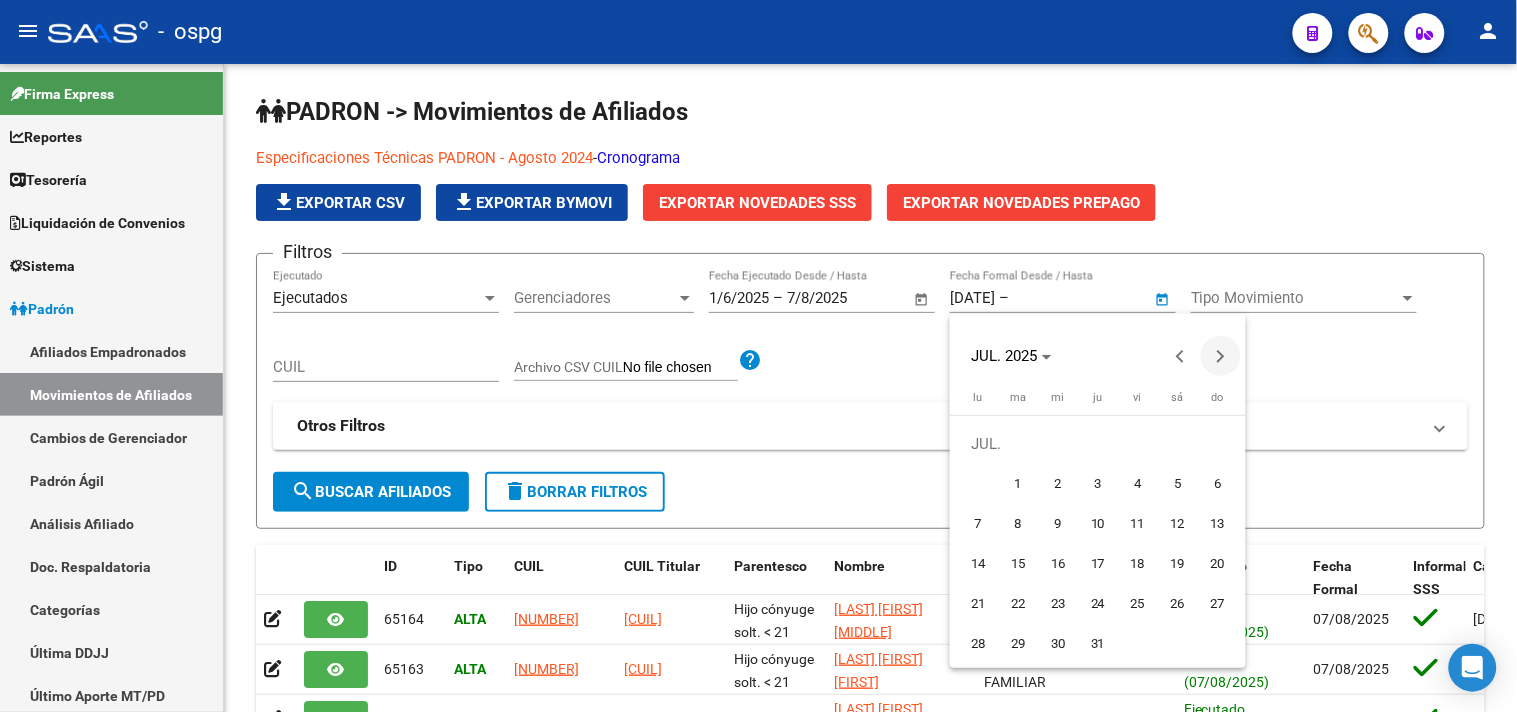 click at bounding box center (1221, 356) 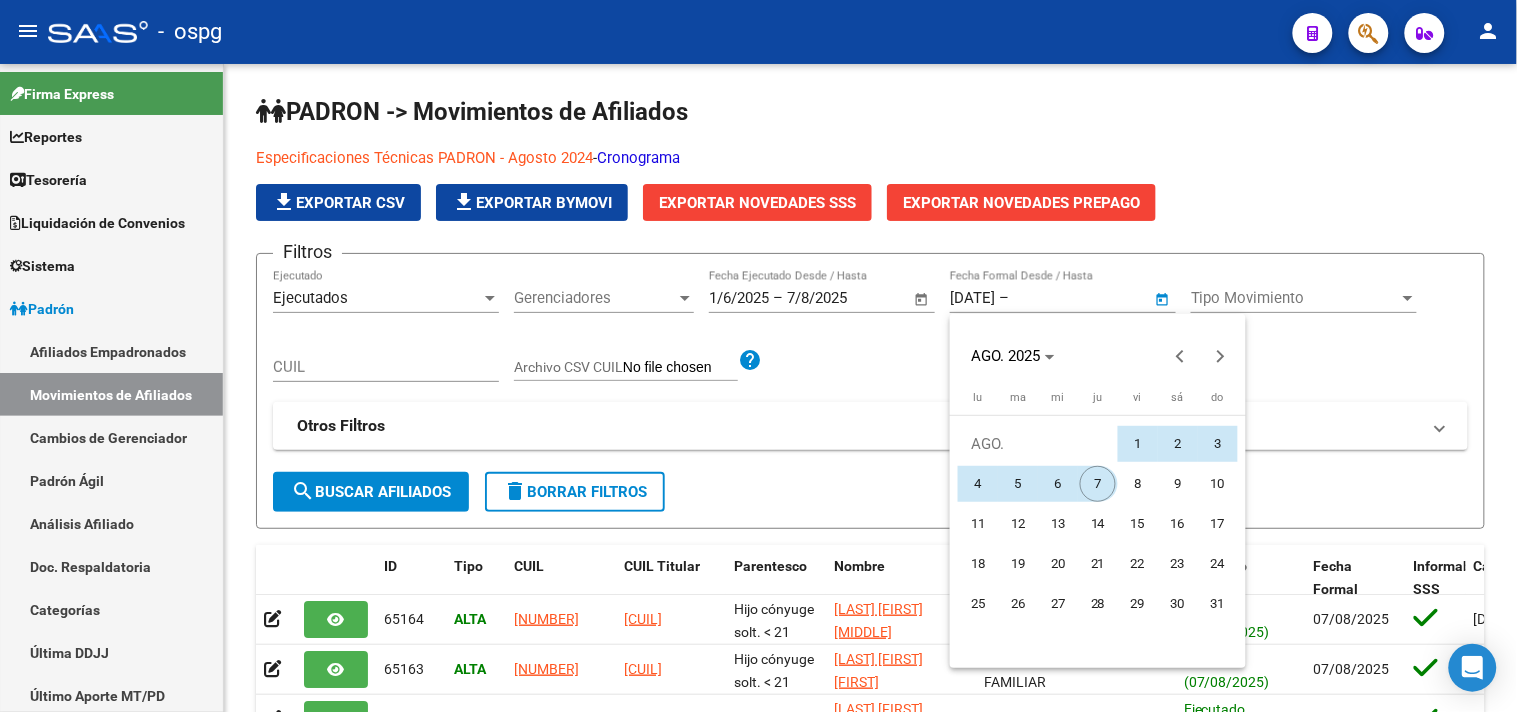 click on "7" at bounding box center [1098, 484] 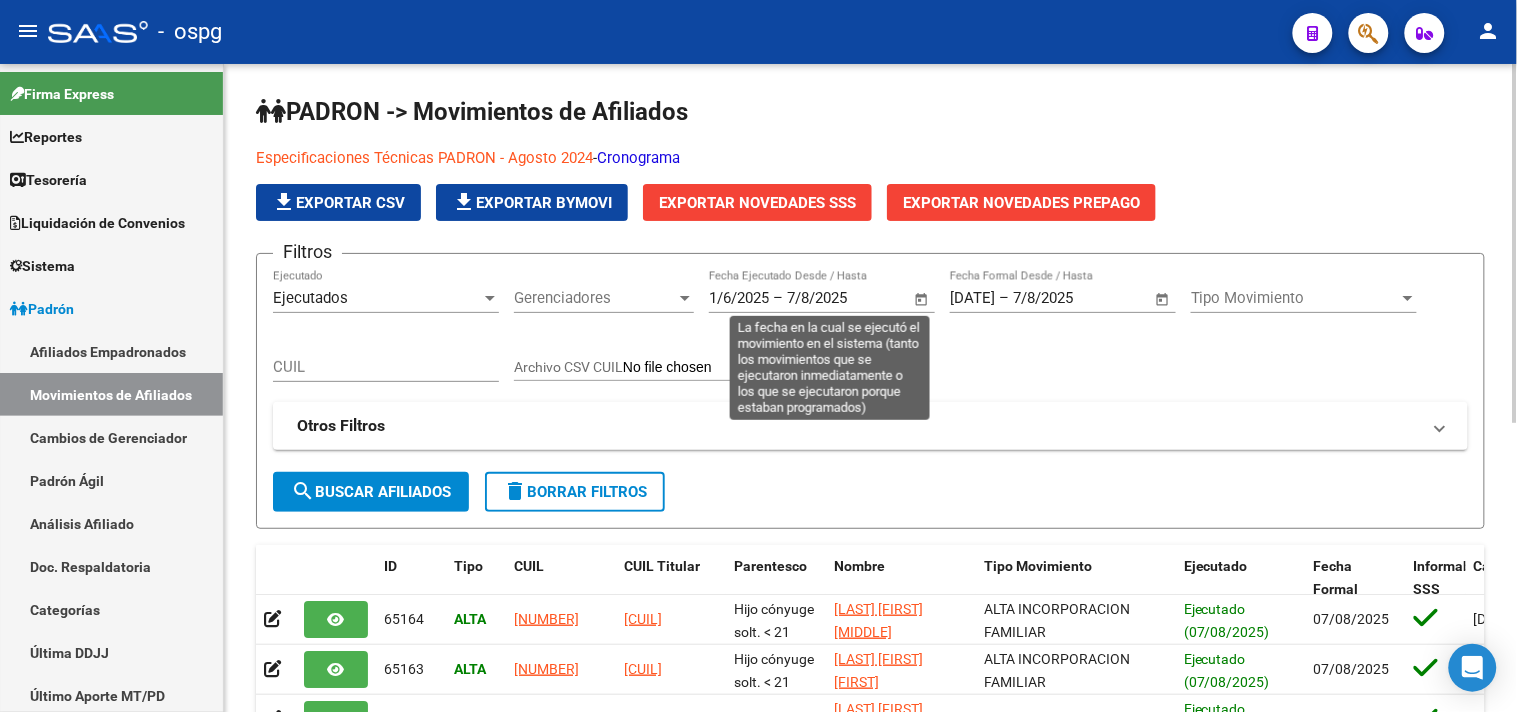 click on "1/6/2025" at bounding box center [739, 298] 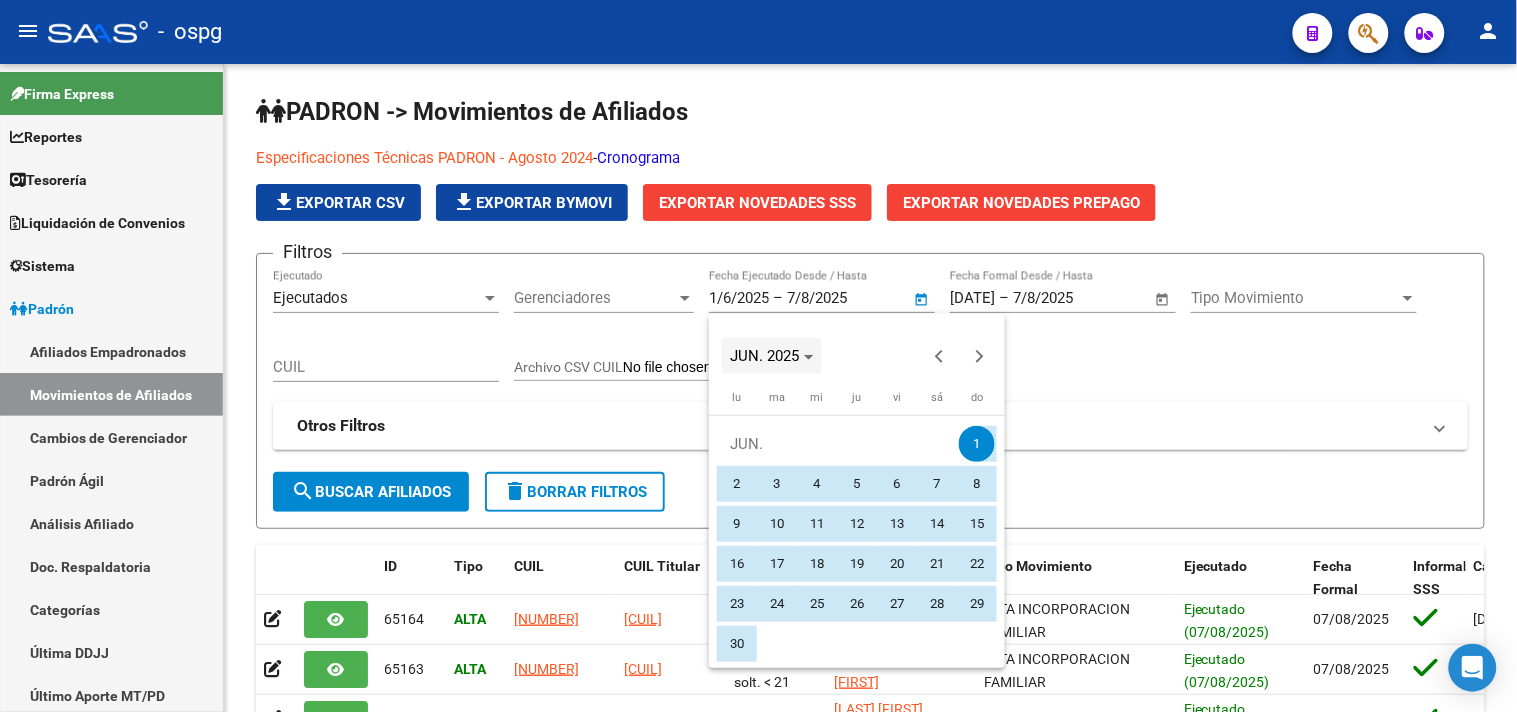 type 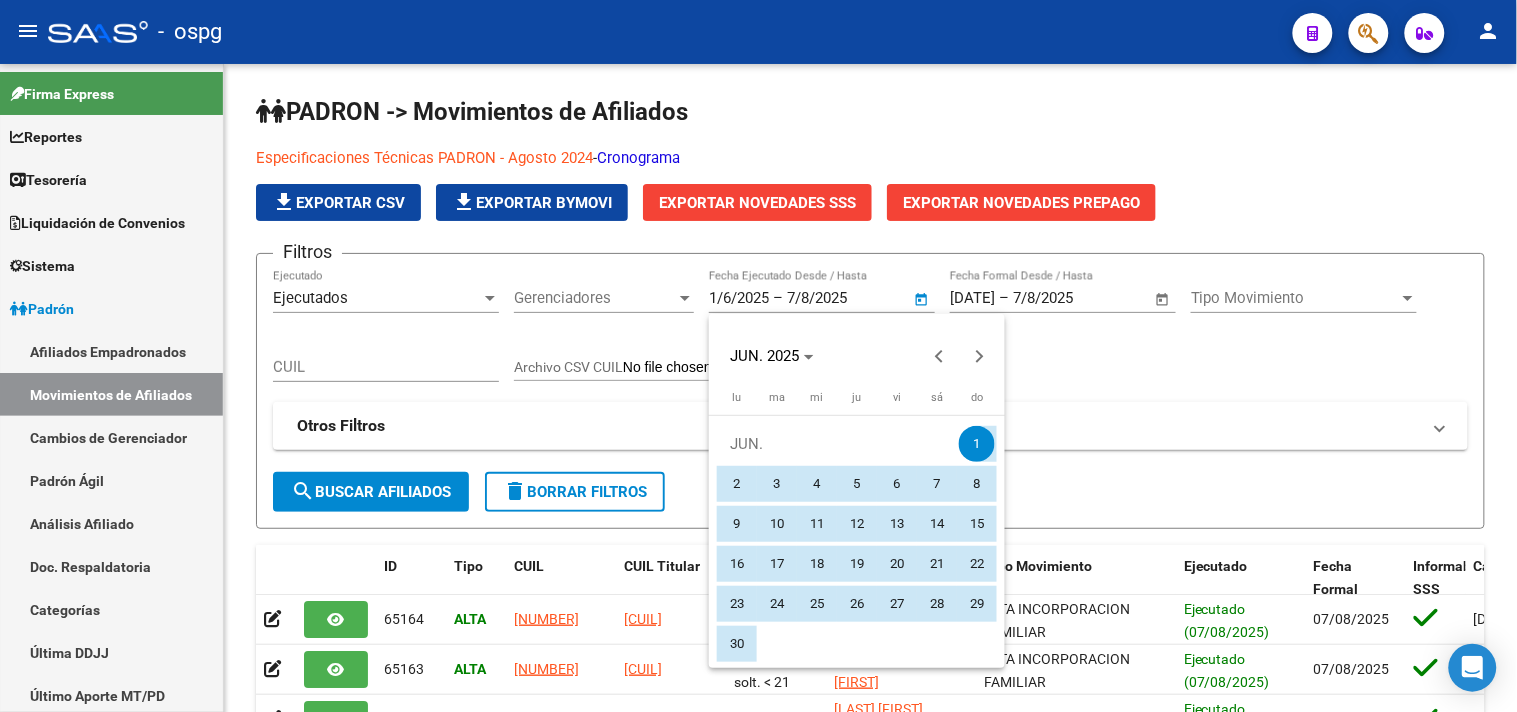 click on "10" at bounding box center [777, 524] 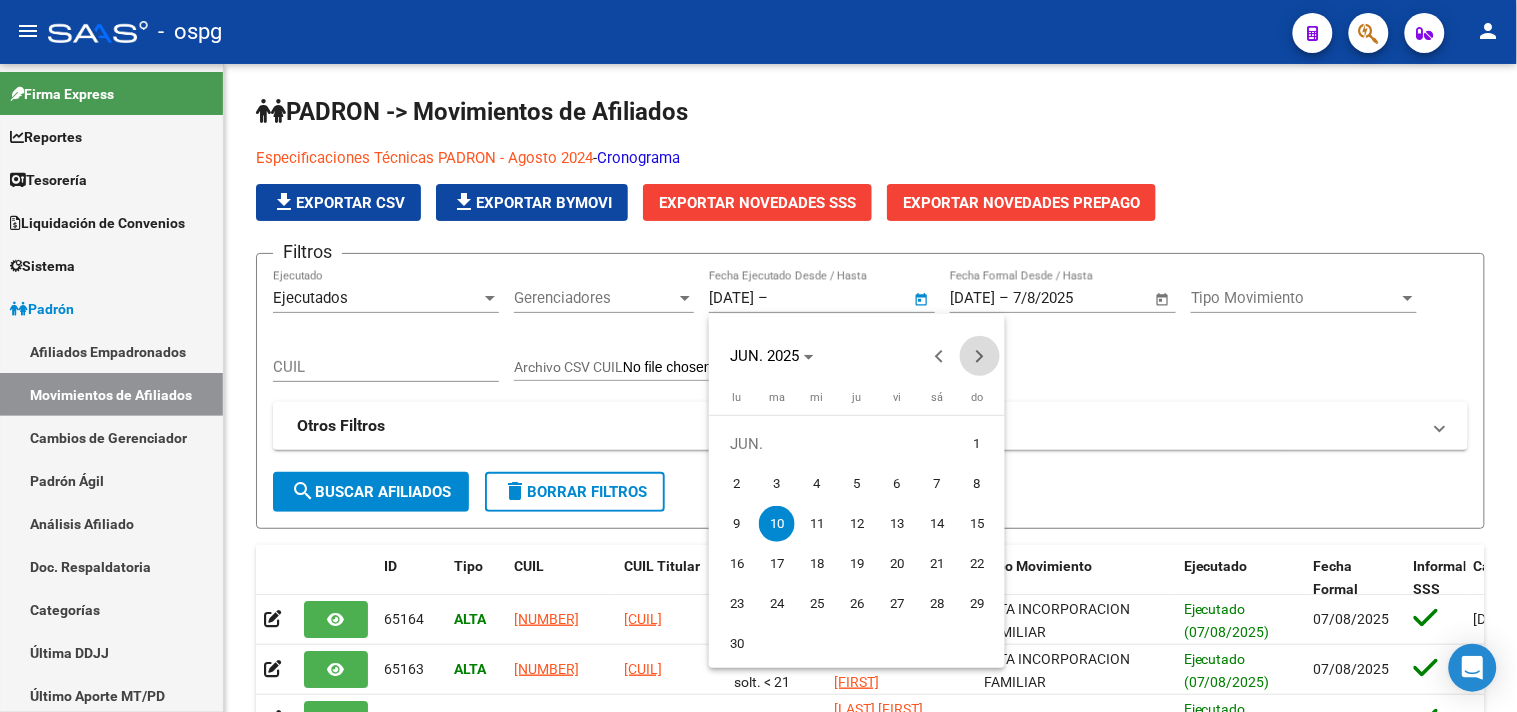 click at bounding box center (980, 356) 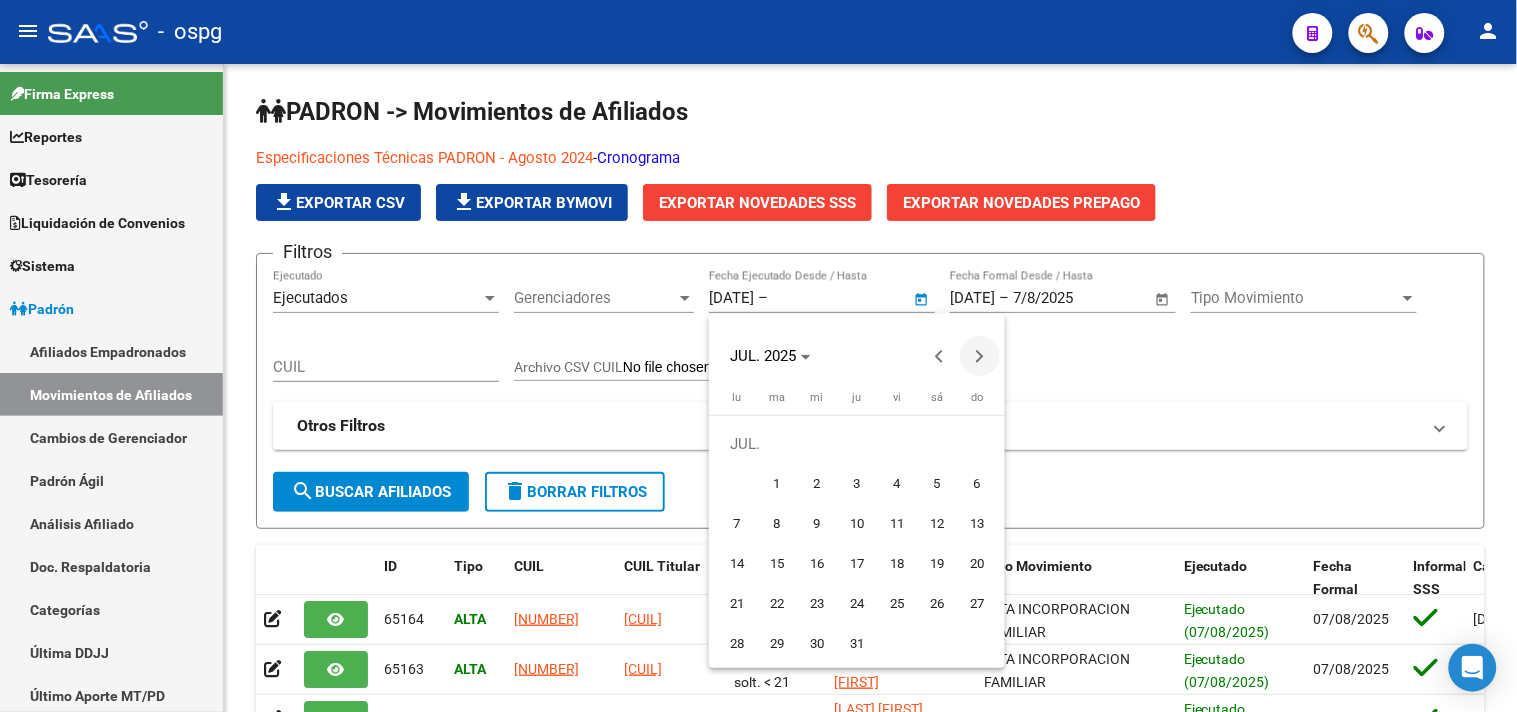 click at bounding box center (980, 356) 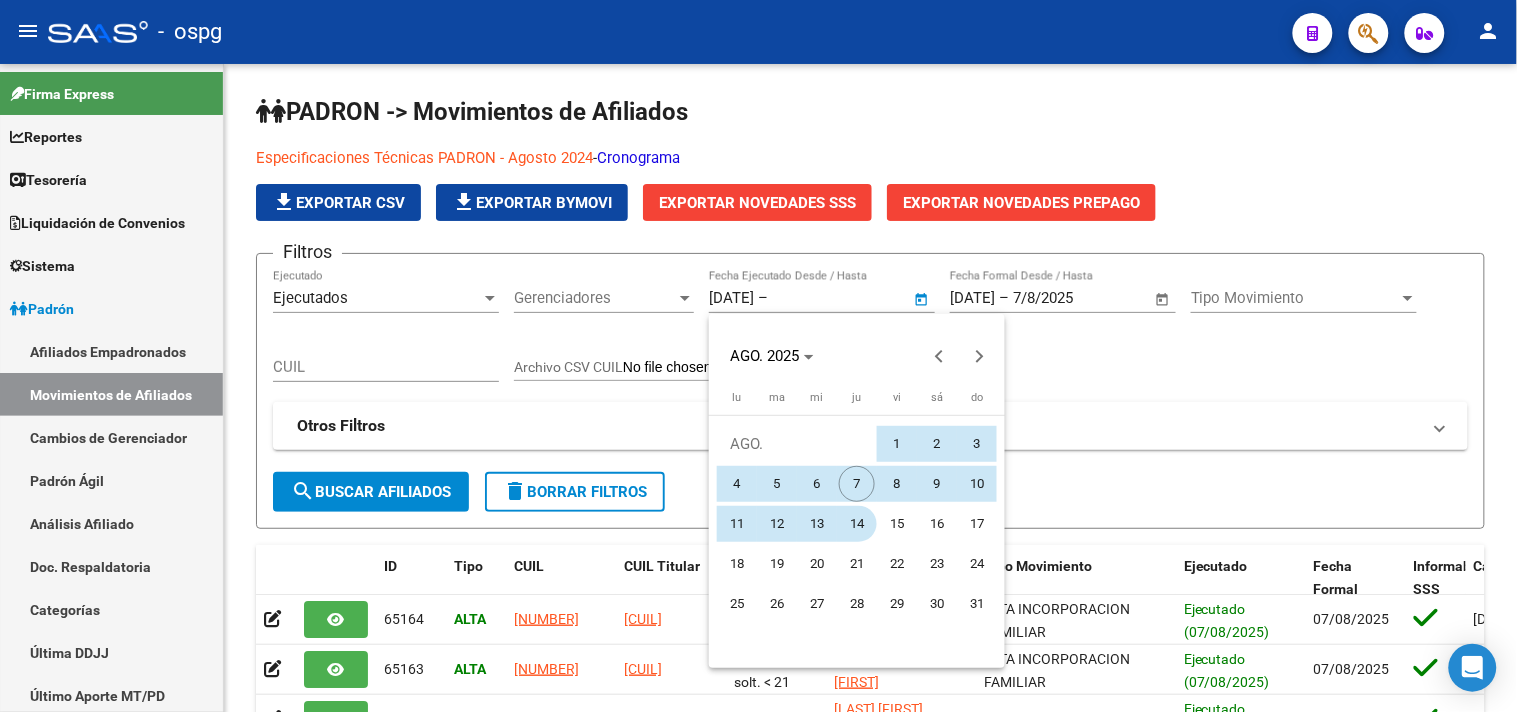 click on "7" at bounding box center [857, 484] 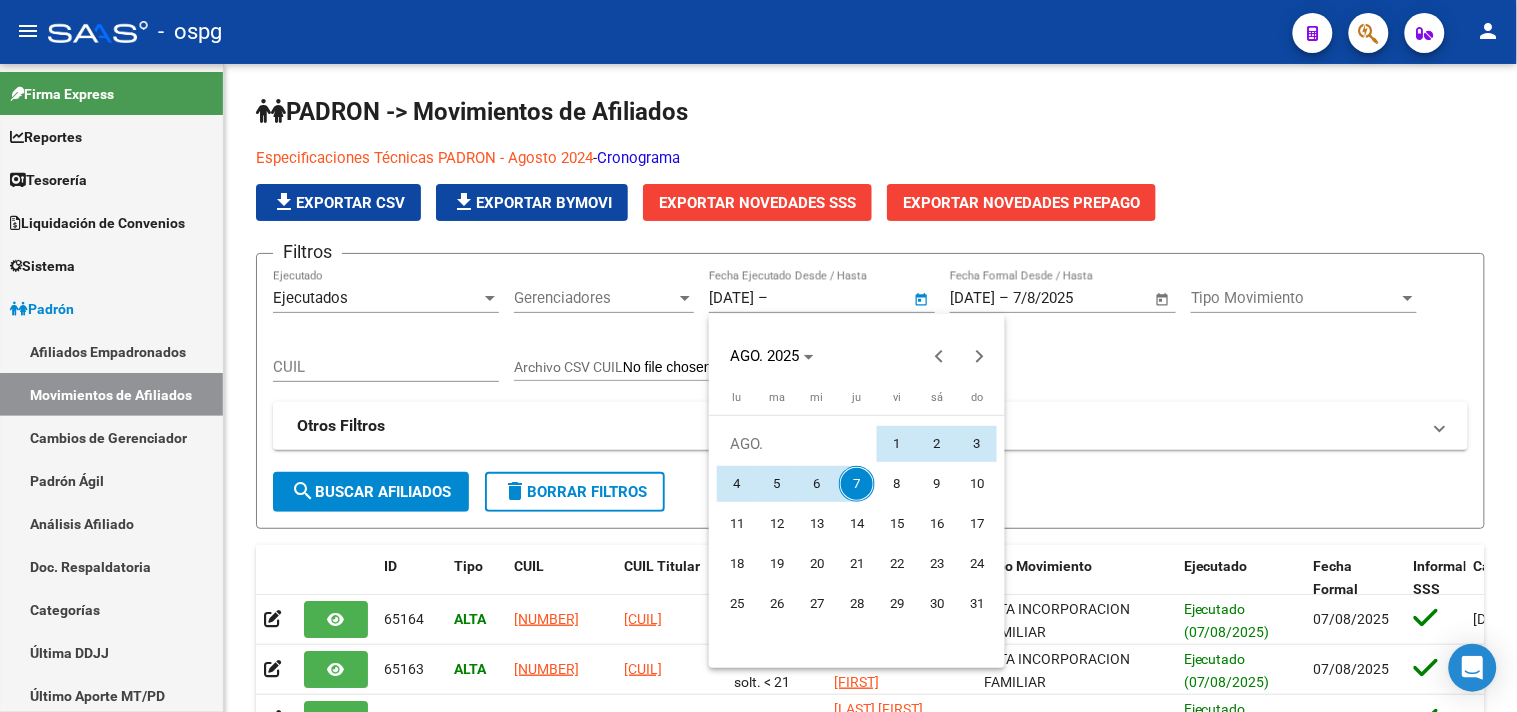 type on "7/8/2025" 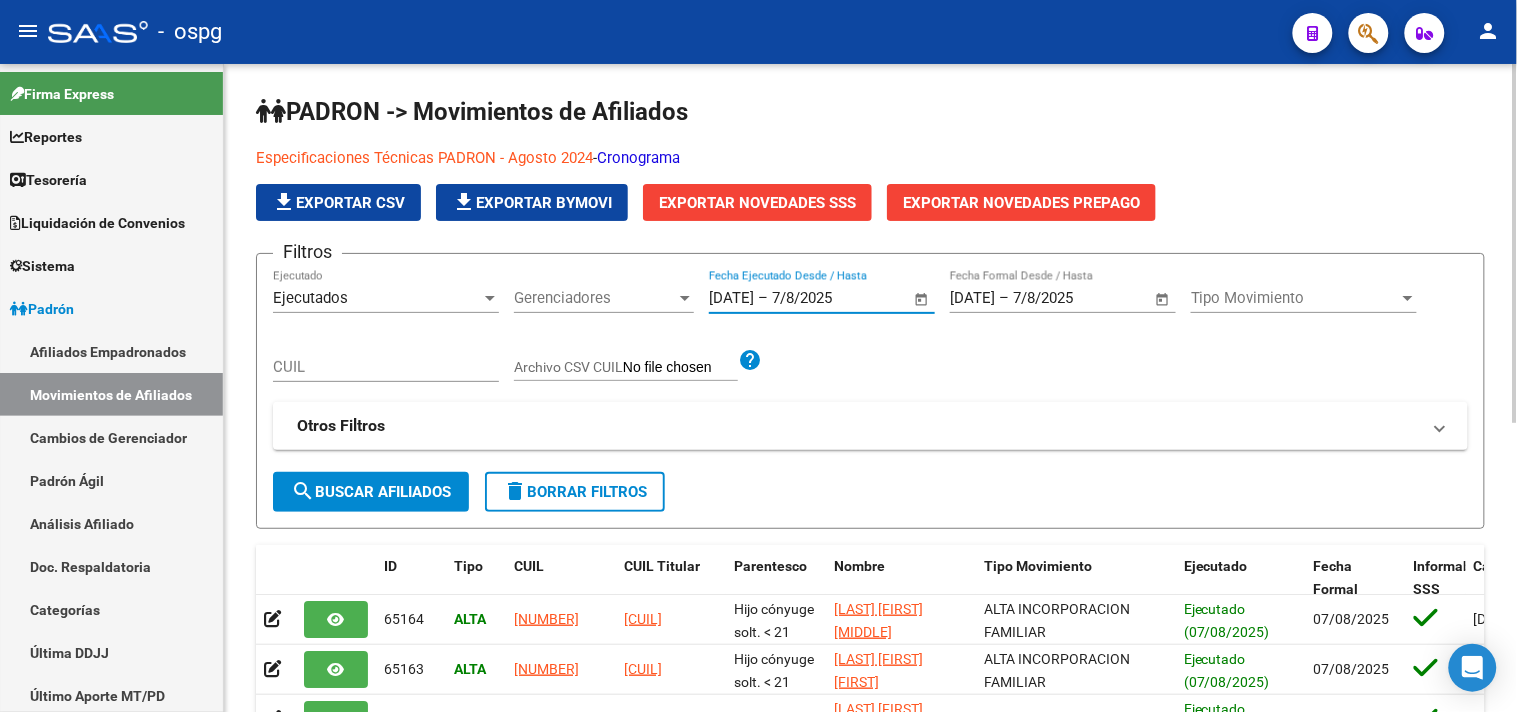 click on "search  Buscar Afiliados" 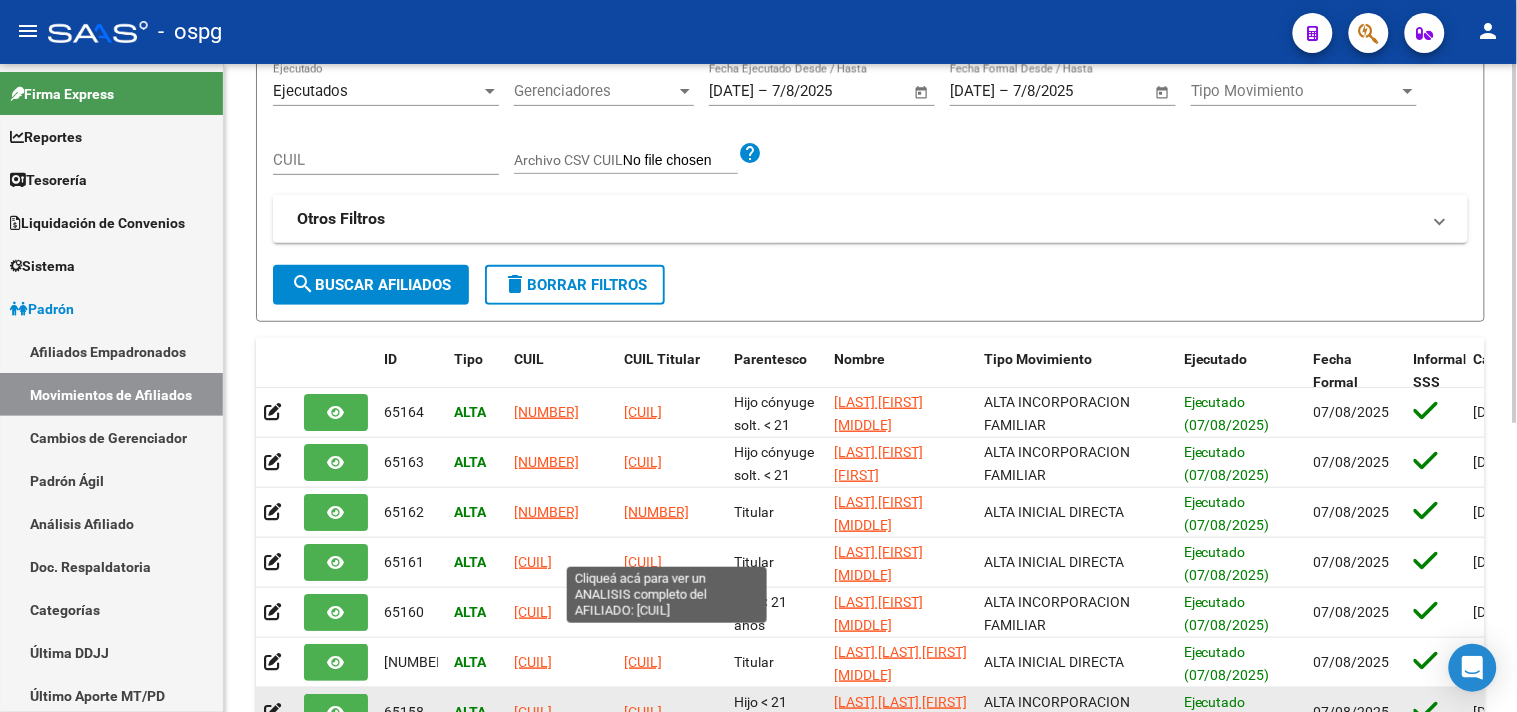 scroll, scrollTop: 75, scrollLeft: 0, axis: vertical 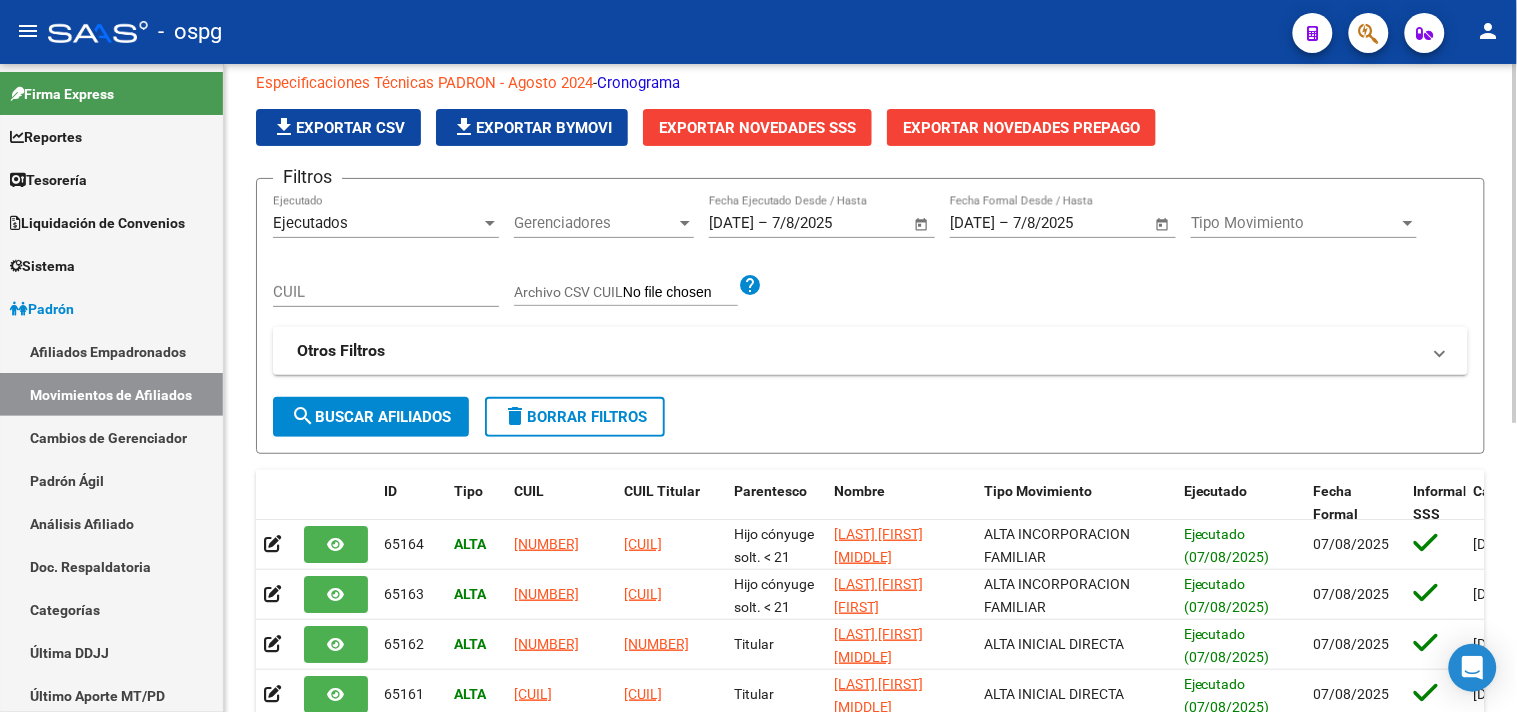 click on "Tipo Movimiento Tipo Movimiento" 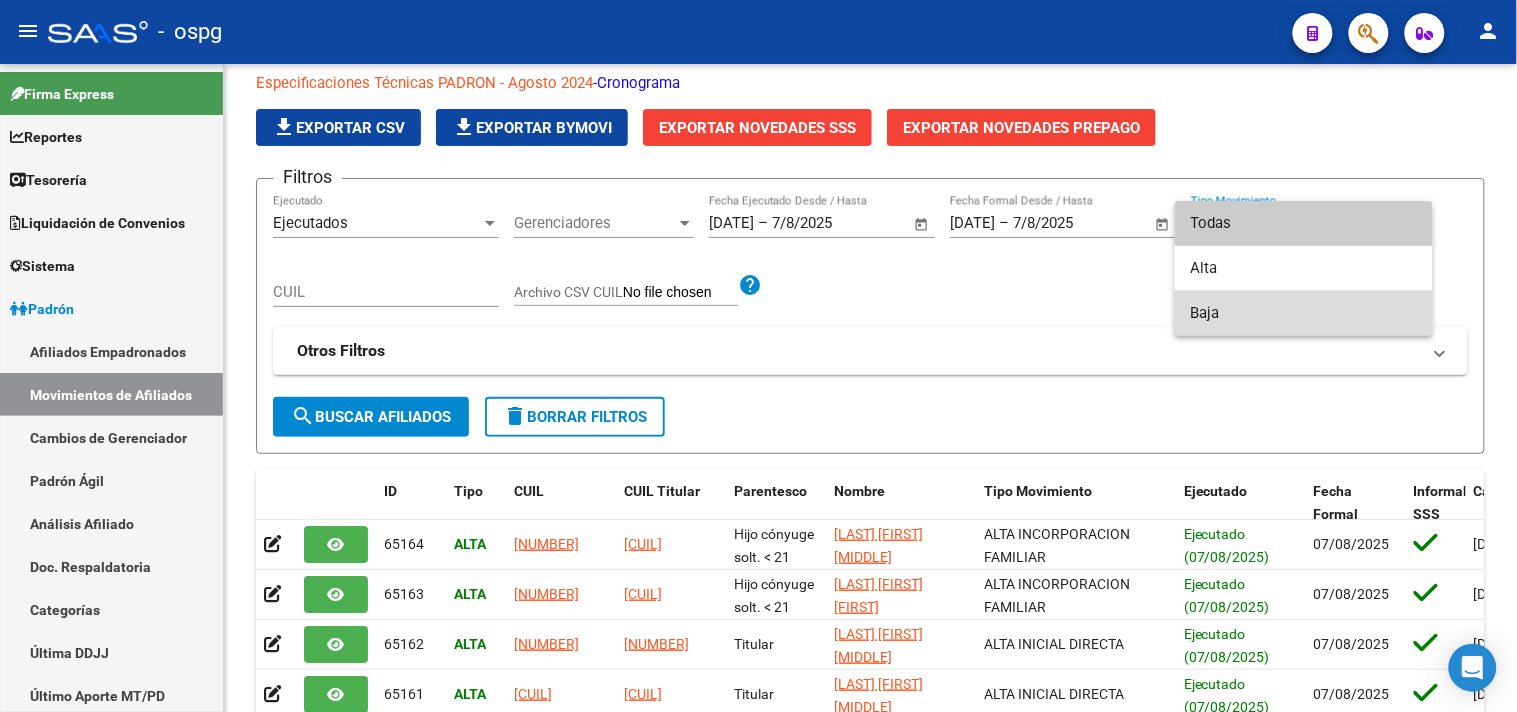 click on "Baja" at bounding box center (1304, 313) 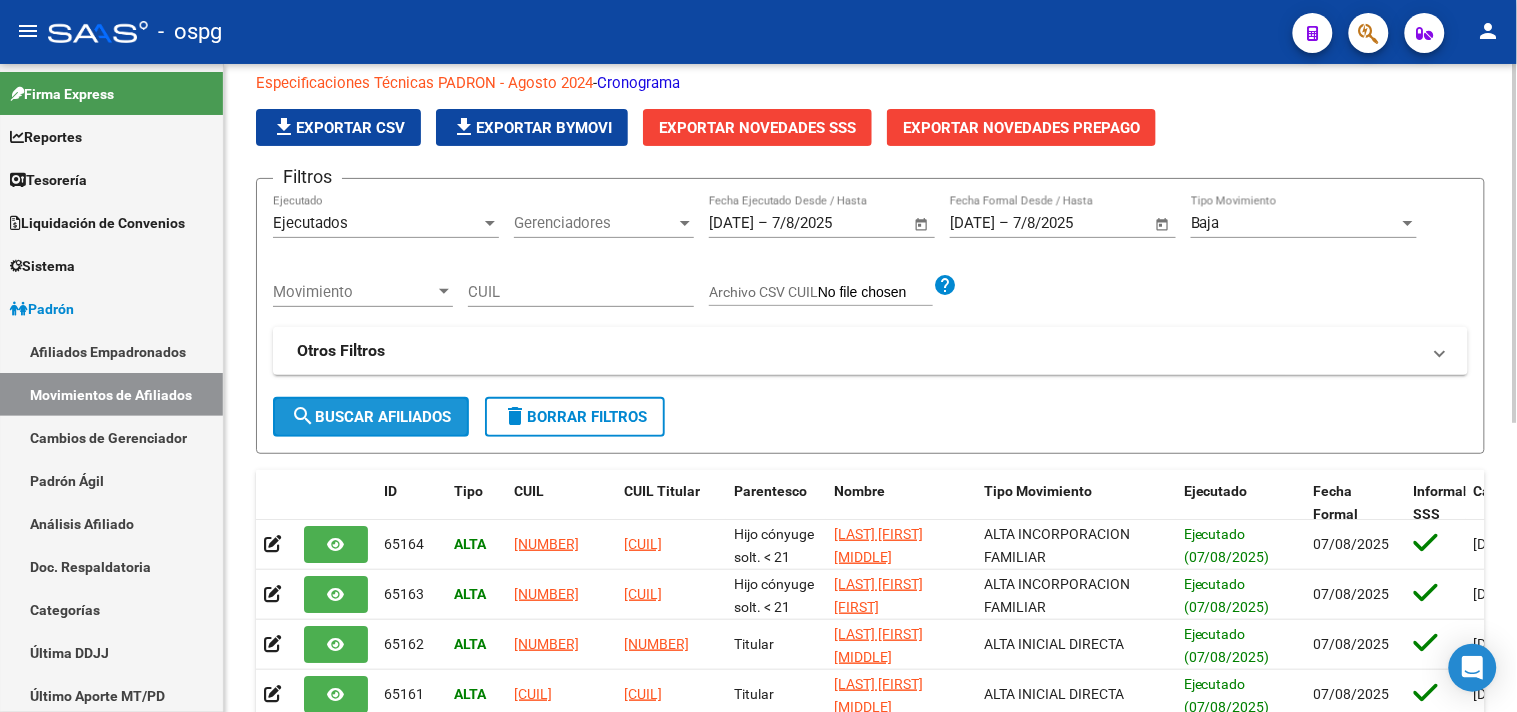 click on "search  Buscar Afiliados" 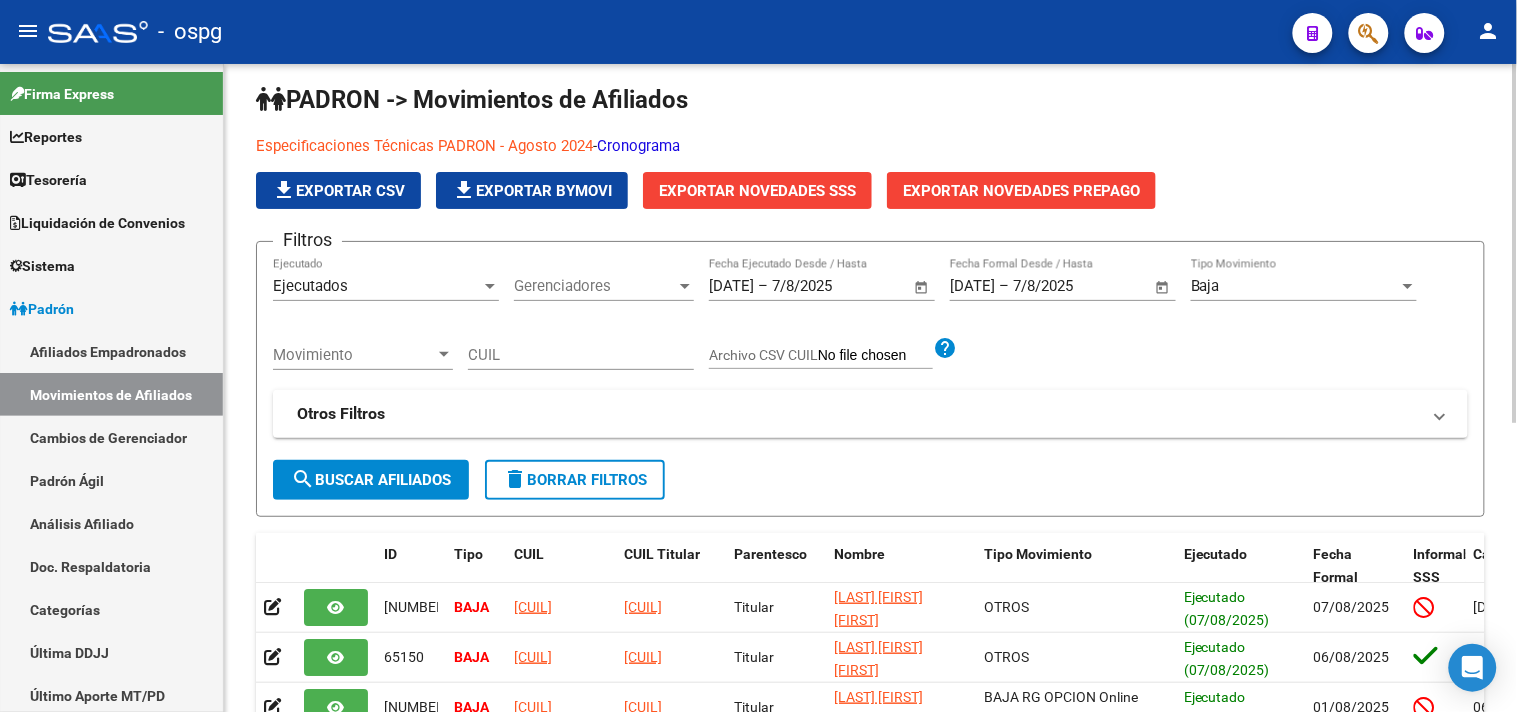 scroll, scrollTop: 0, scrollLeft: 0, axis: both 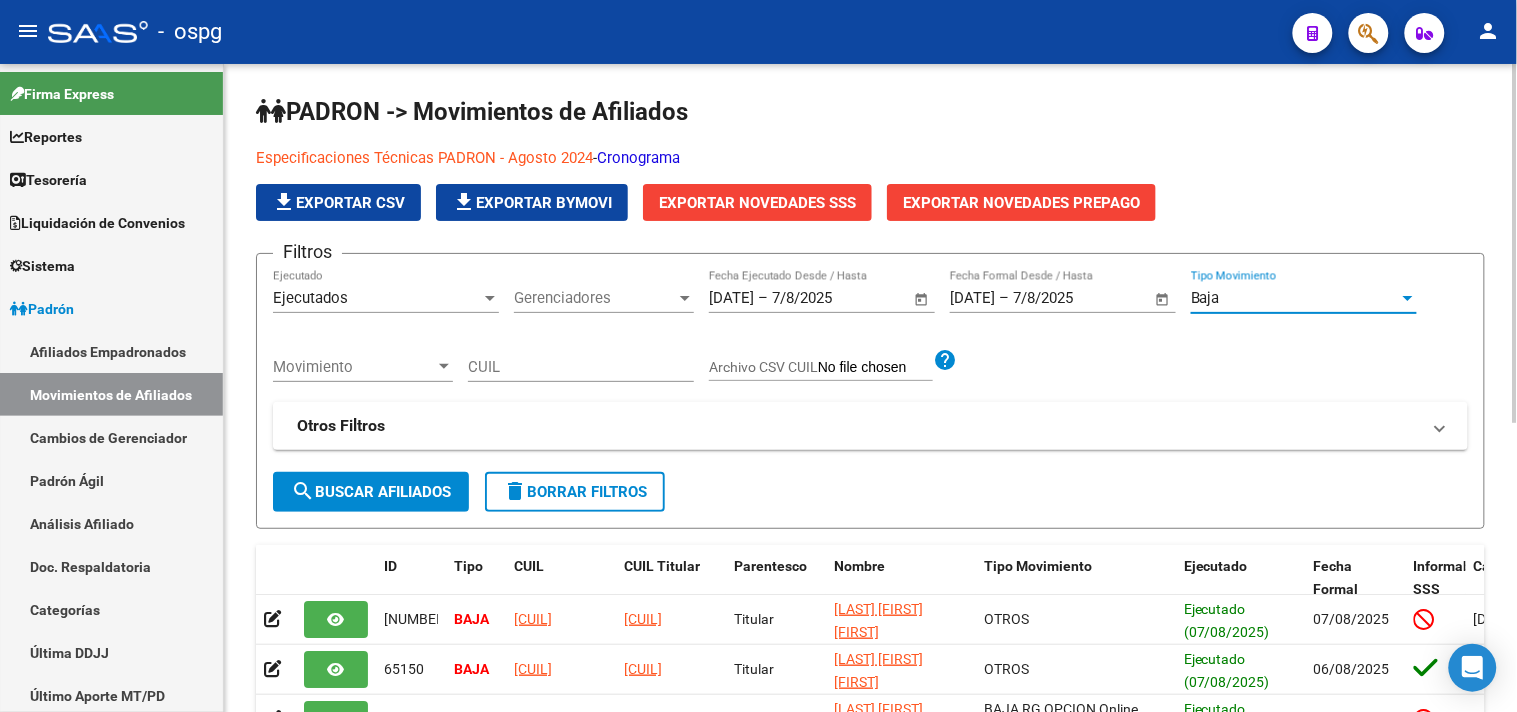 click on "Baja" at bounding box center (1295, 298) 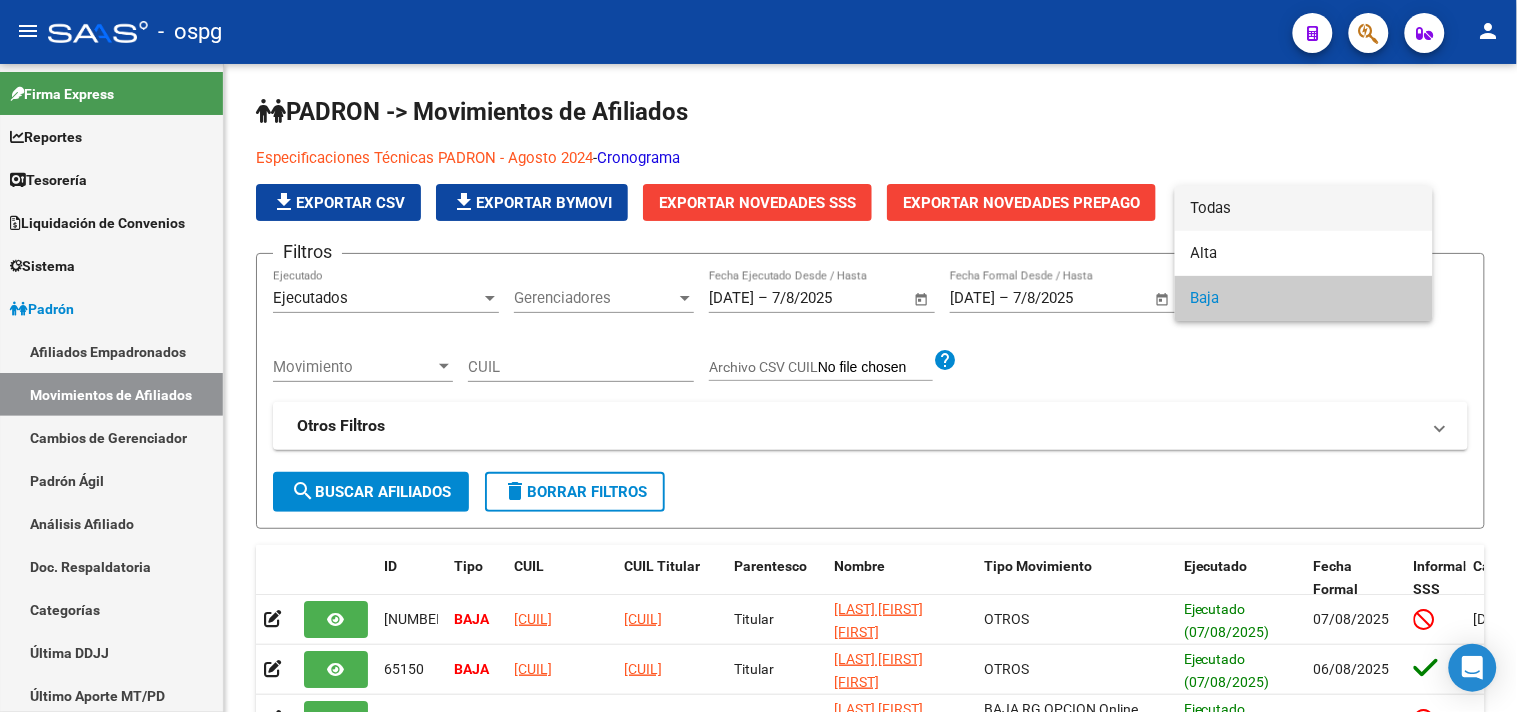 click on "Todas" at bounding box center [1304, 208] 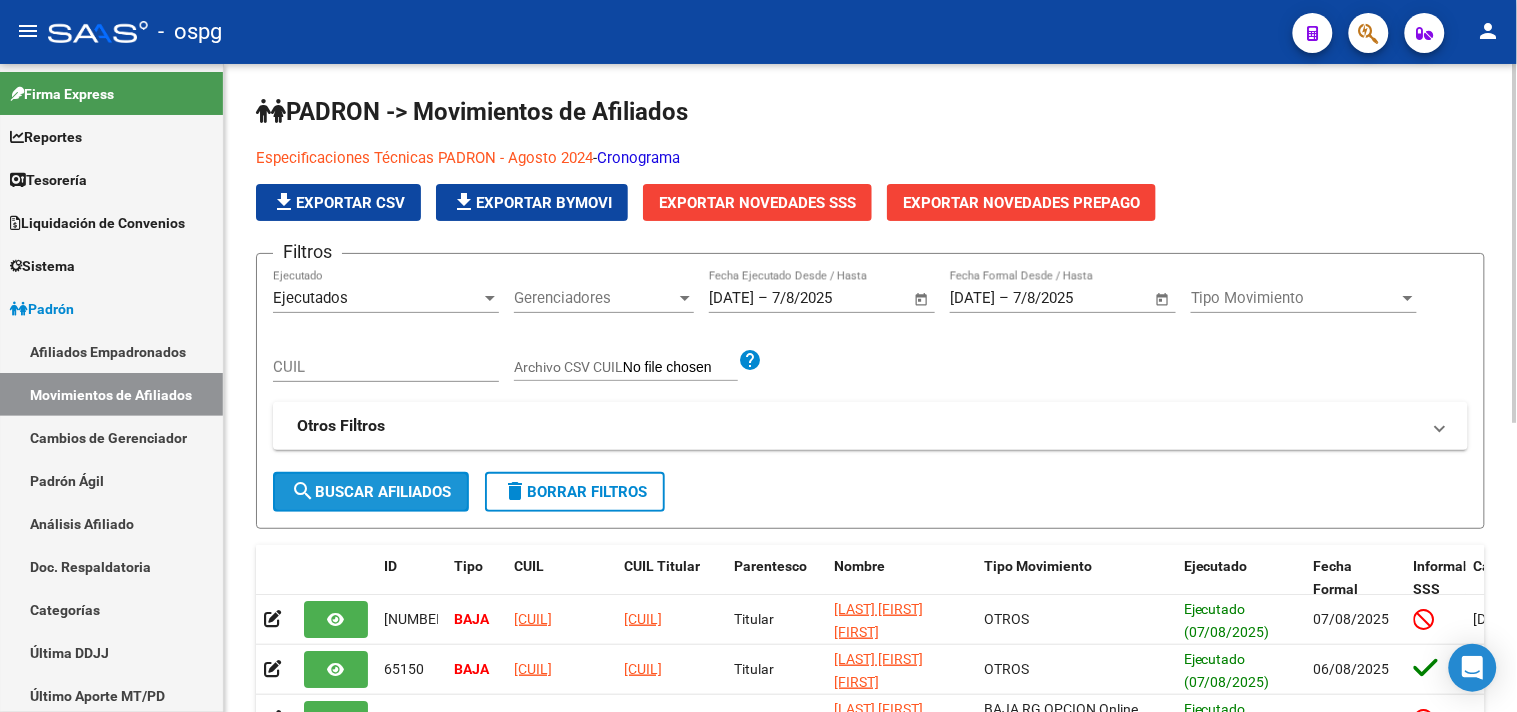 click on "search  Buscar Afiliados" 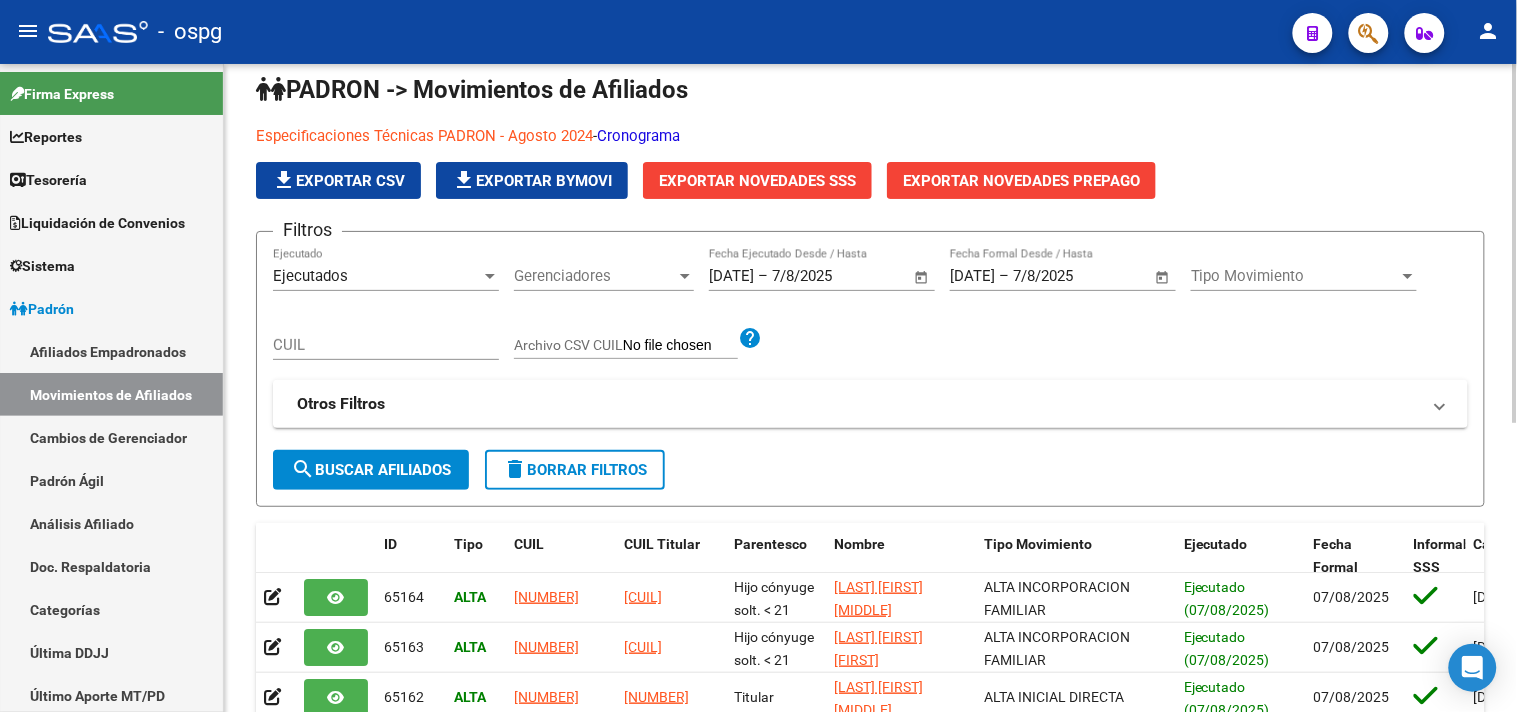 scroll, scrollTop: 0, scrollLeft: 0, axis: both 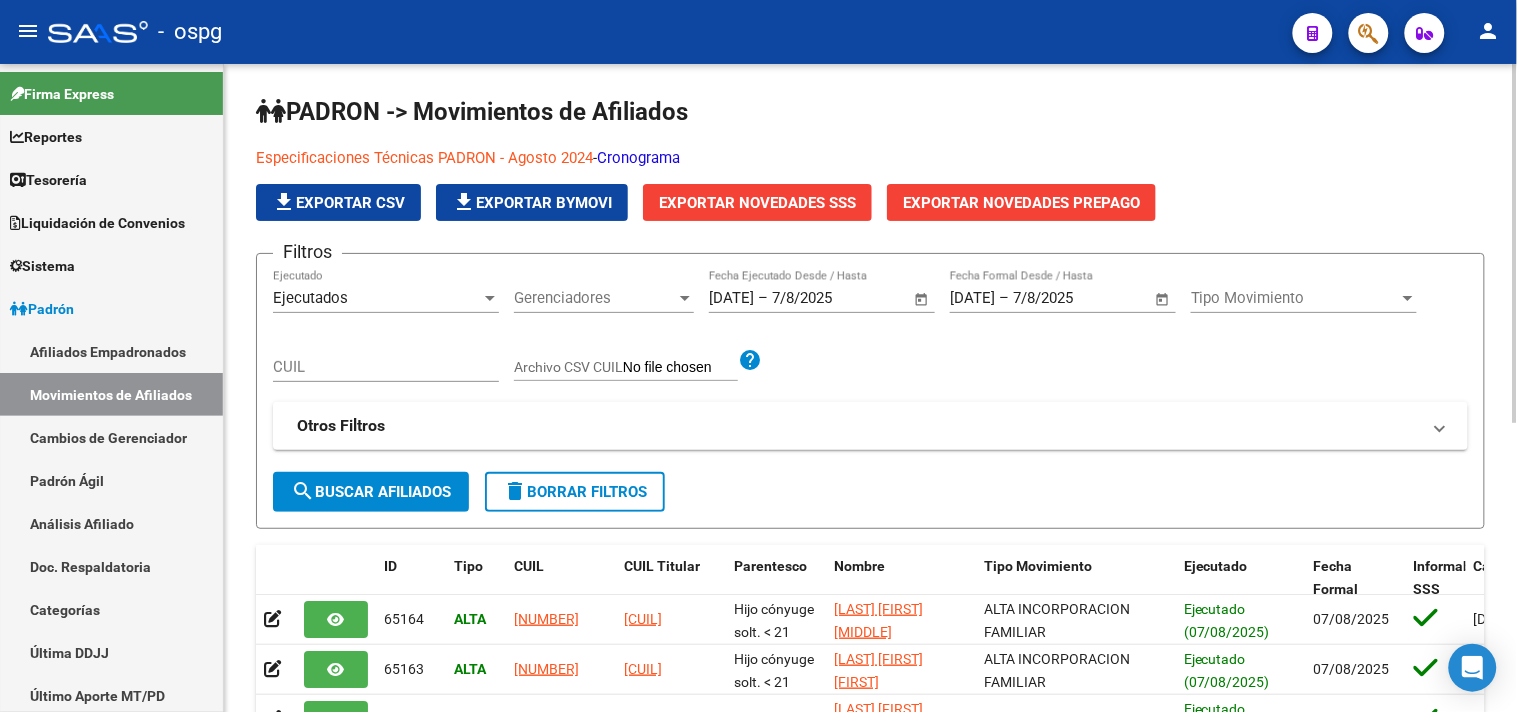 click on "Exportar Novedades SSS" 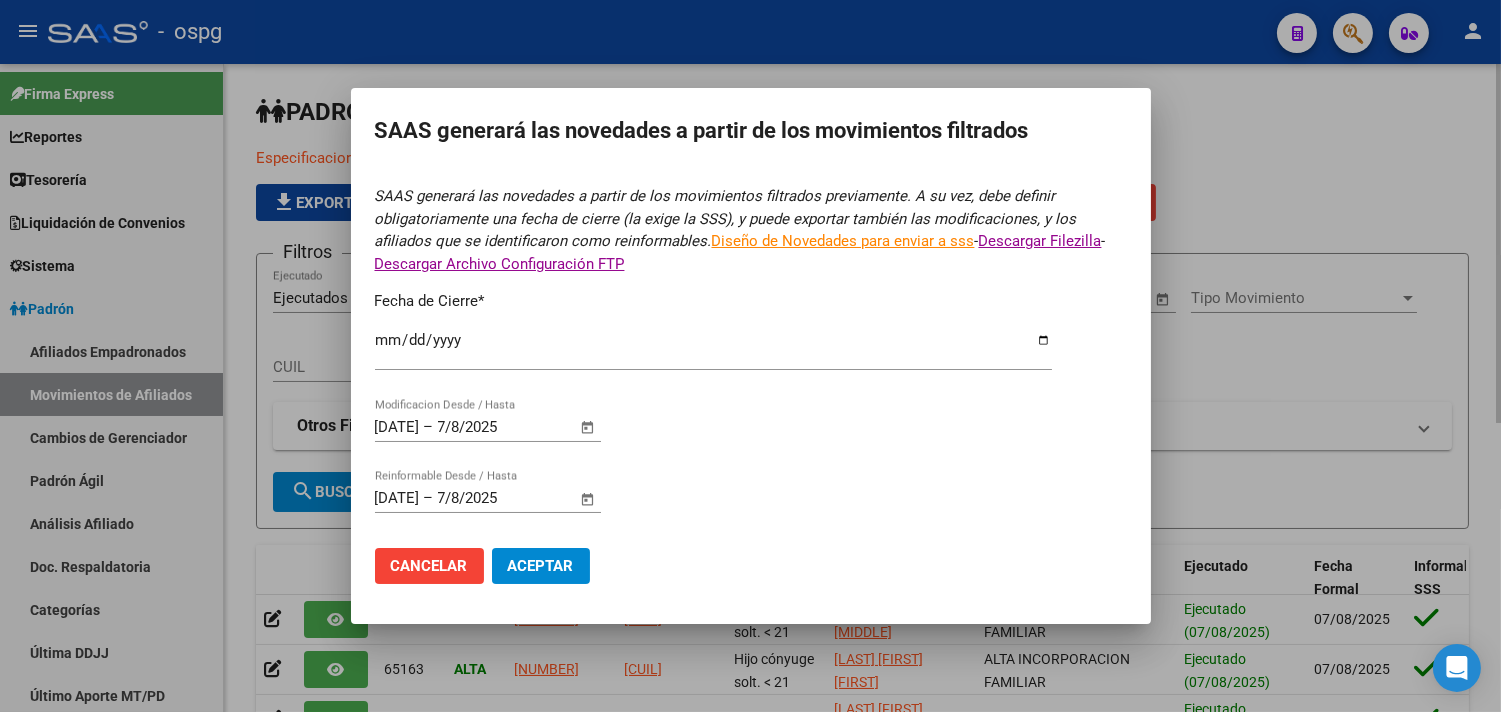 type on "2025-07-31" 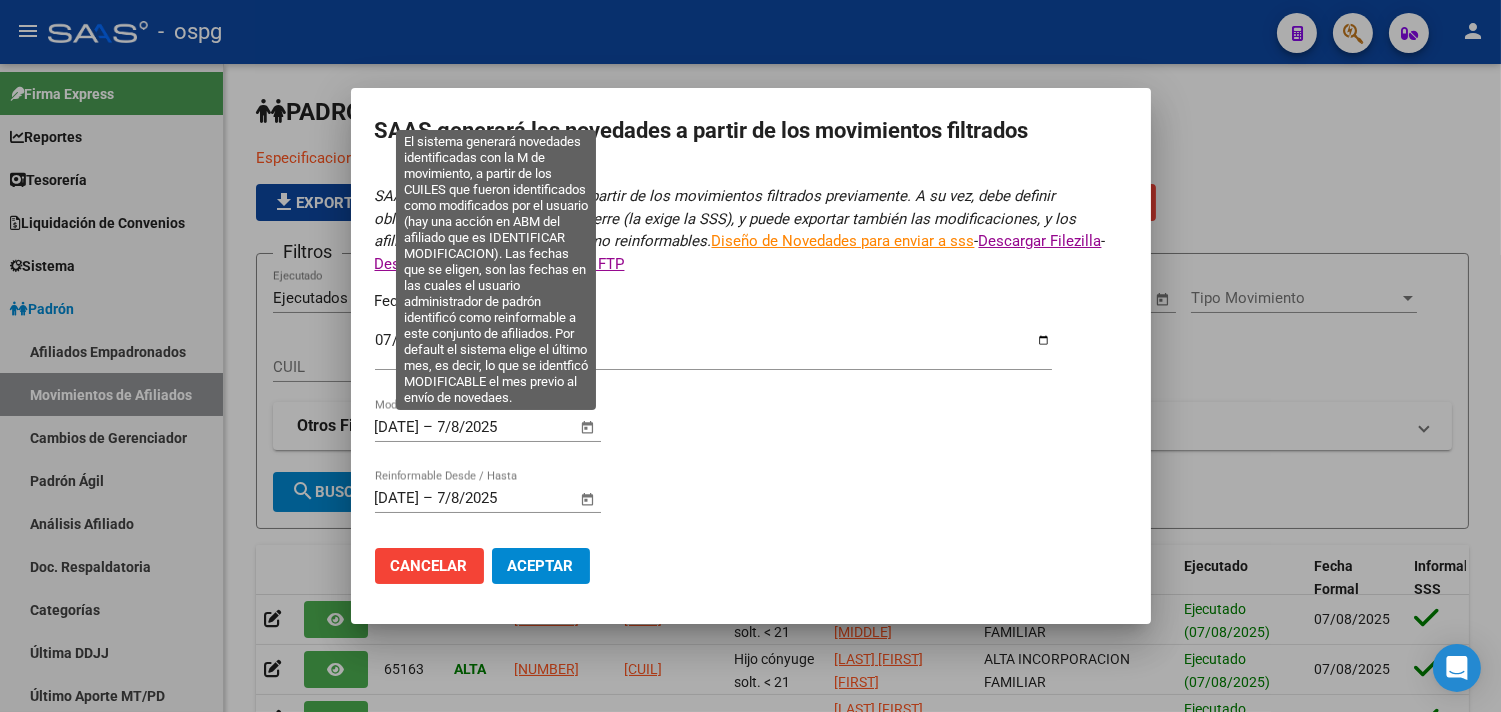 click at bounding box center (587, 428) 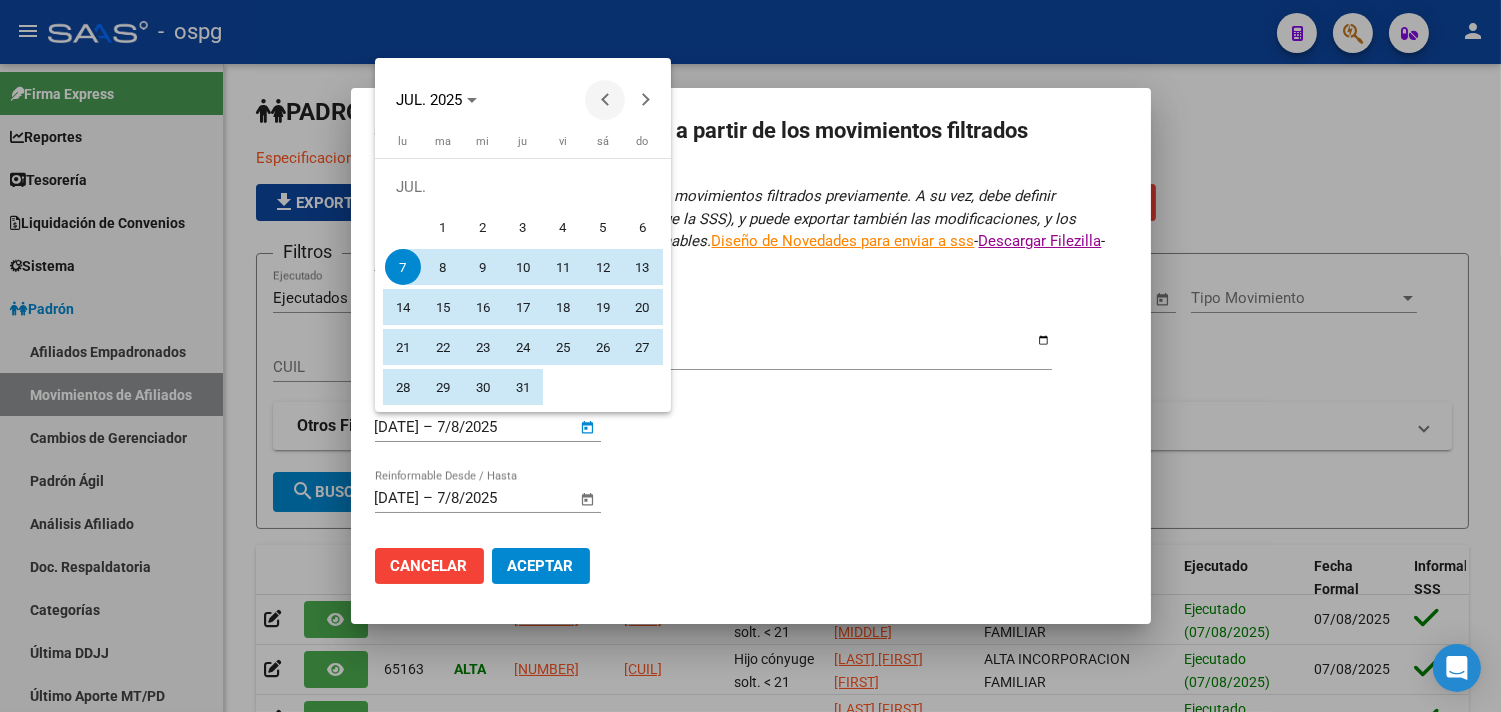 click at bounding box center [605, 100] 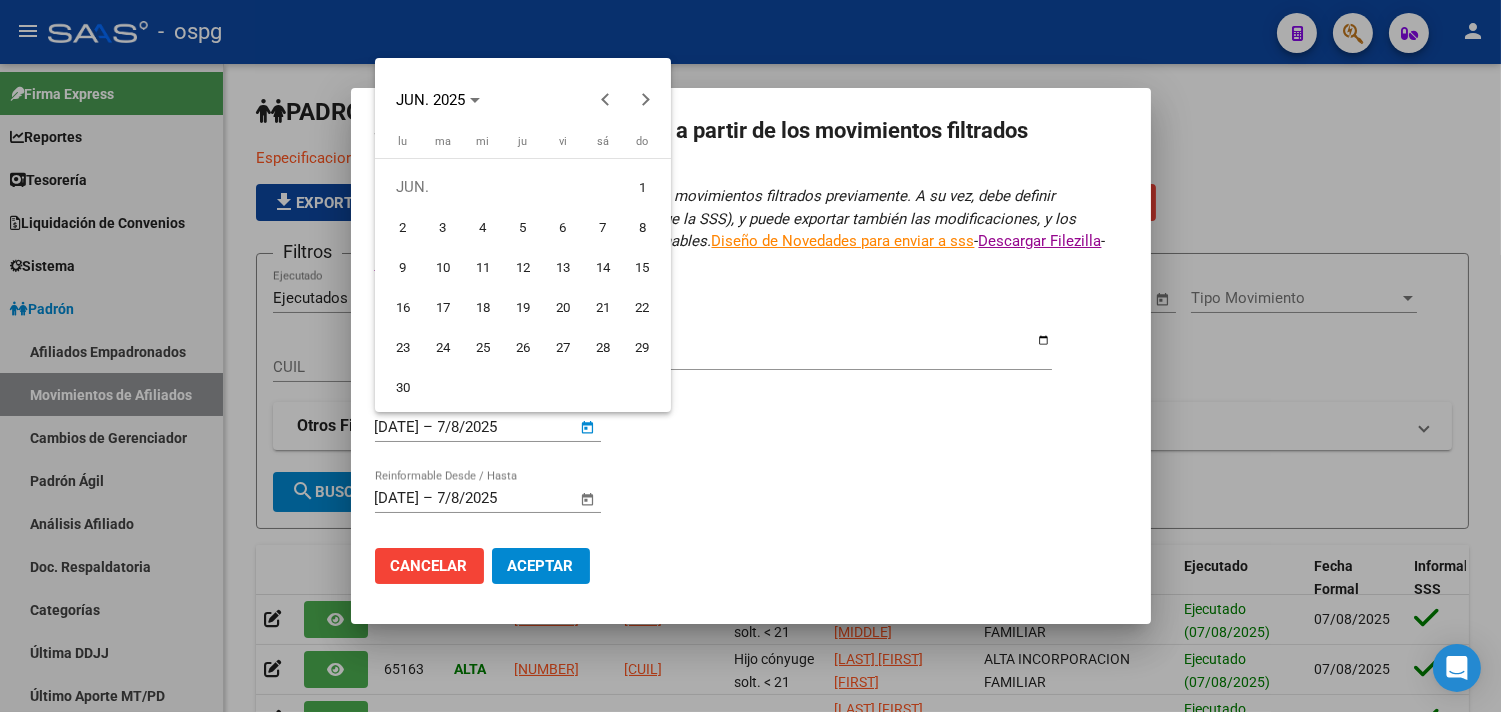 click on "10" at bounding box center [443, 267] 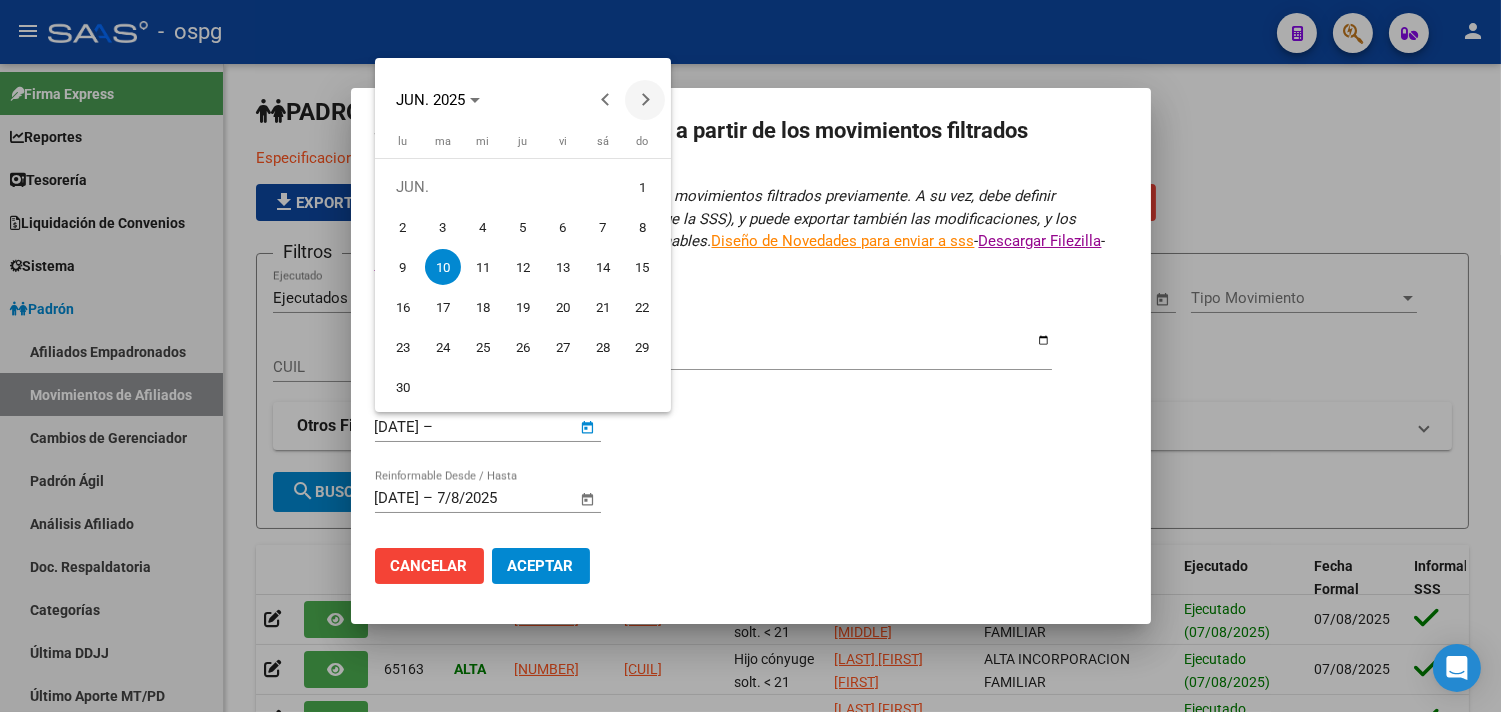 click at bounding box center [645, 100] 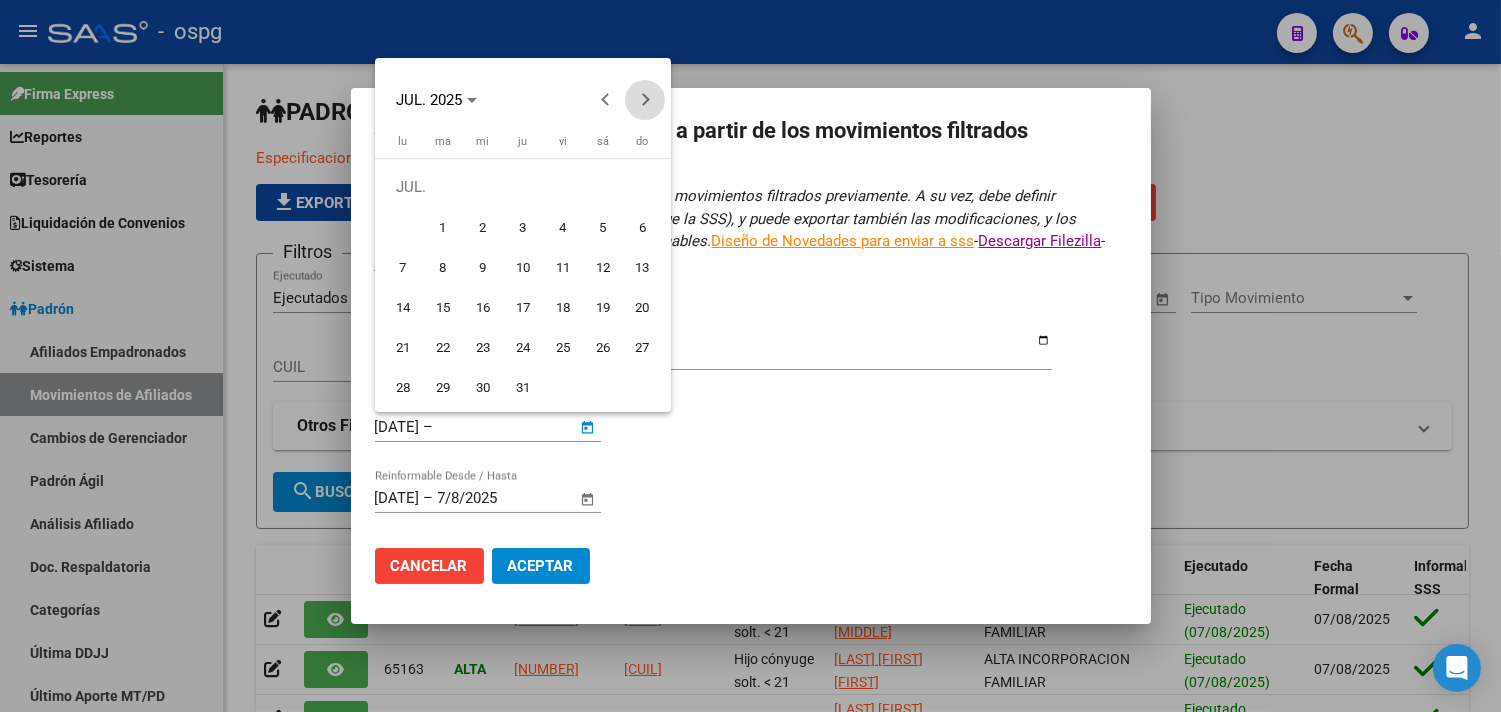 click at bounding box center (645, 100) 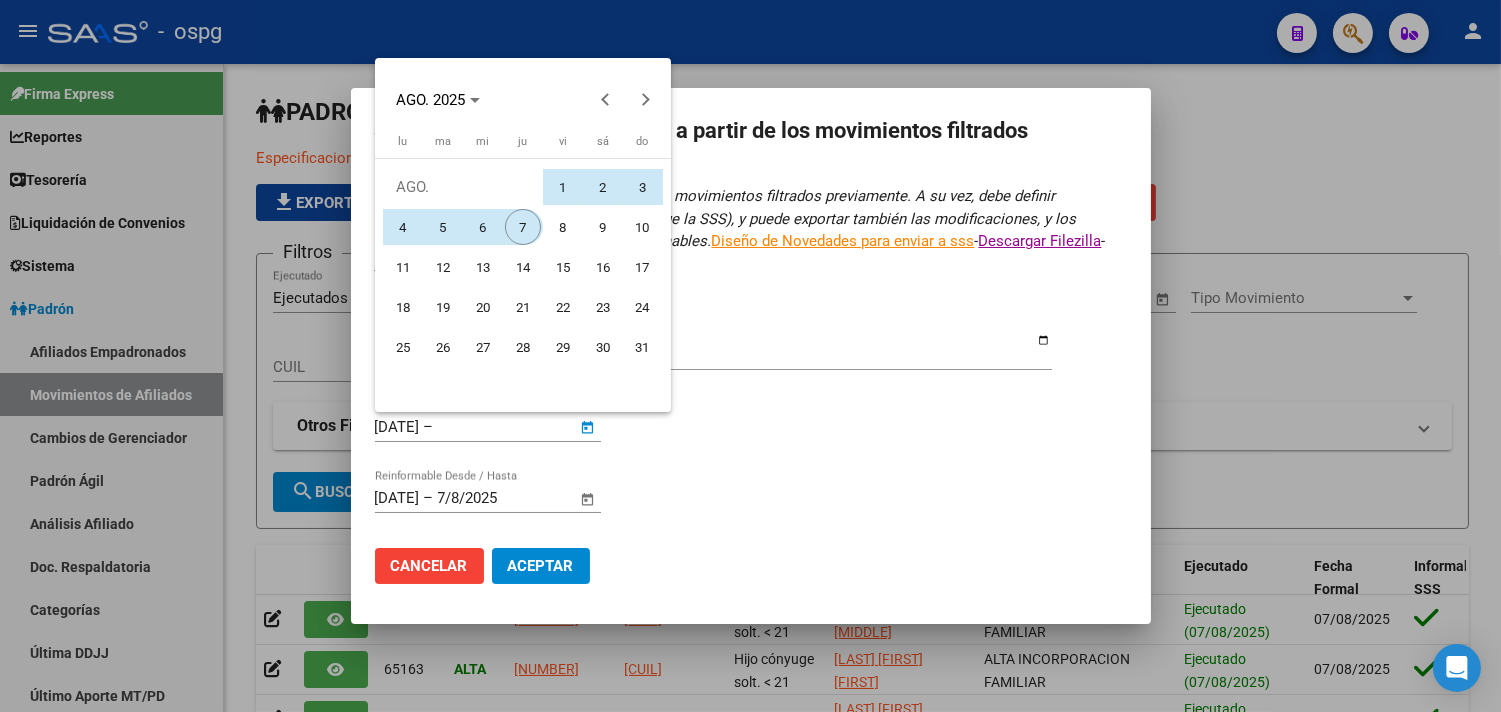 click on "7" at bounding box center [523, 227] 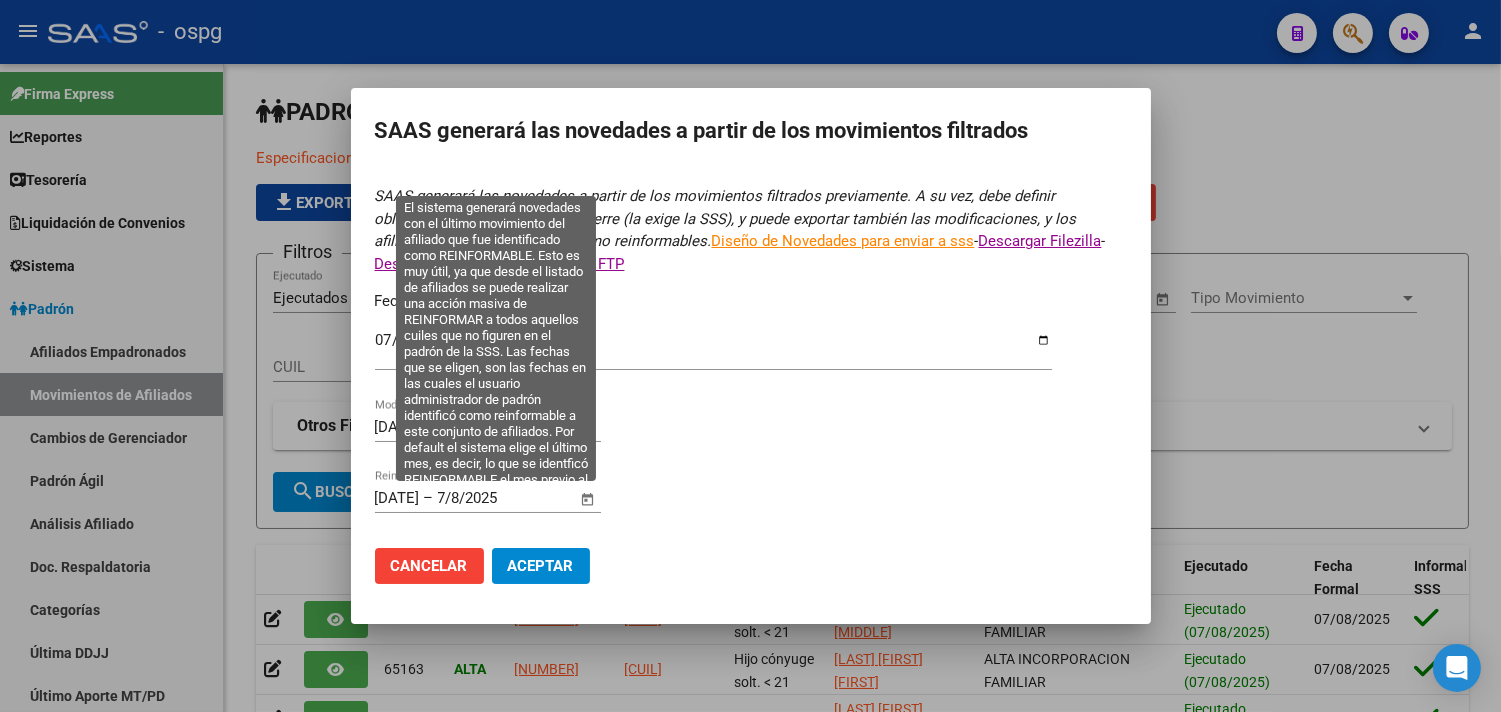 click at bounding box center (587, 499) 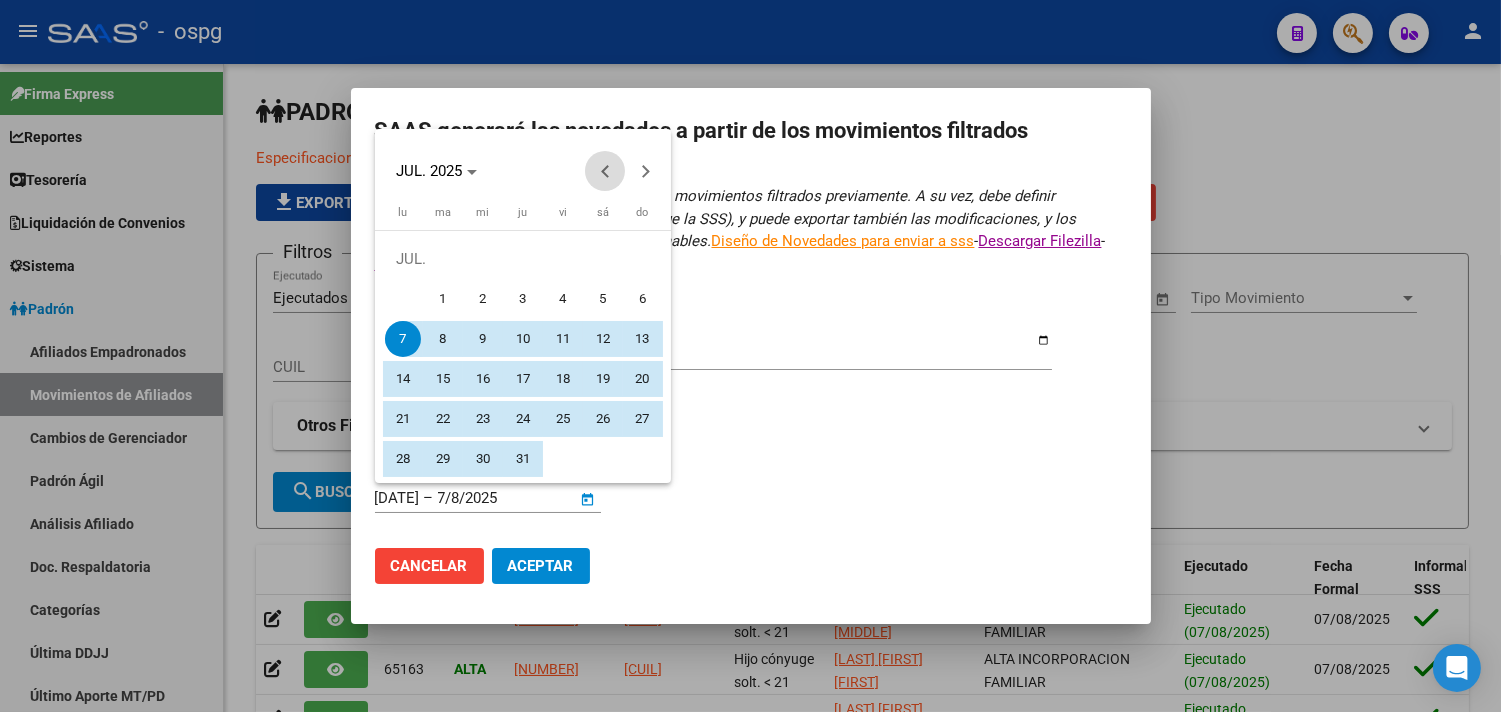 click at bounding box center (605, 171) 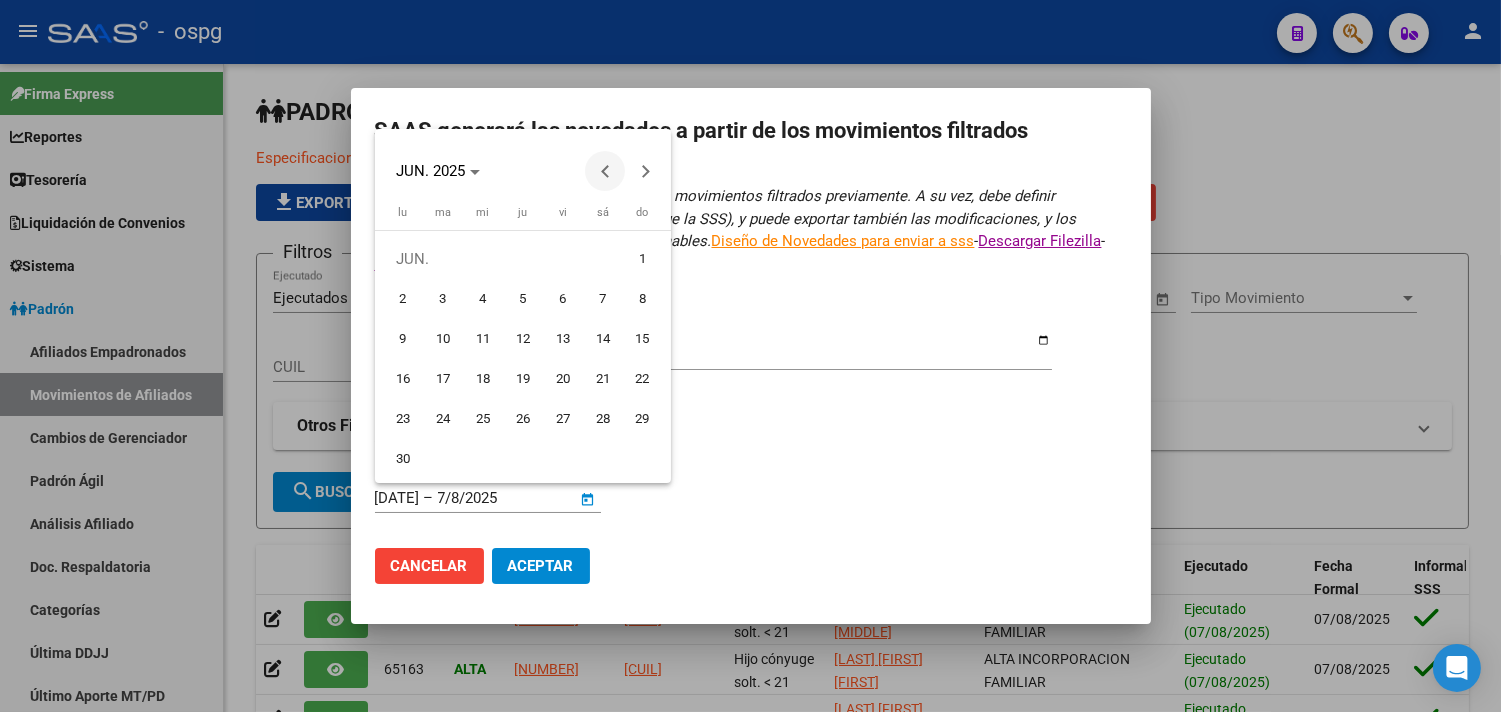 click at bounding box center (605, 171) 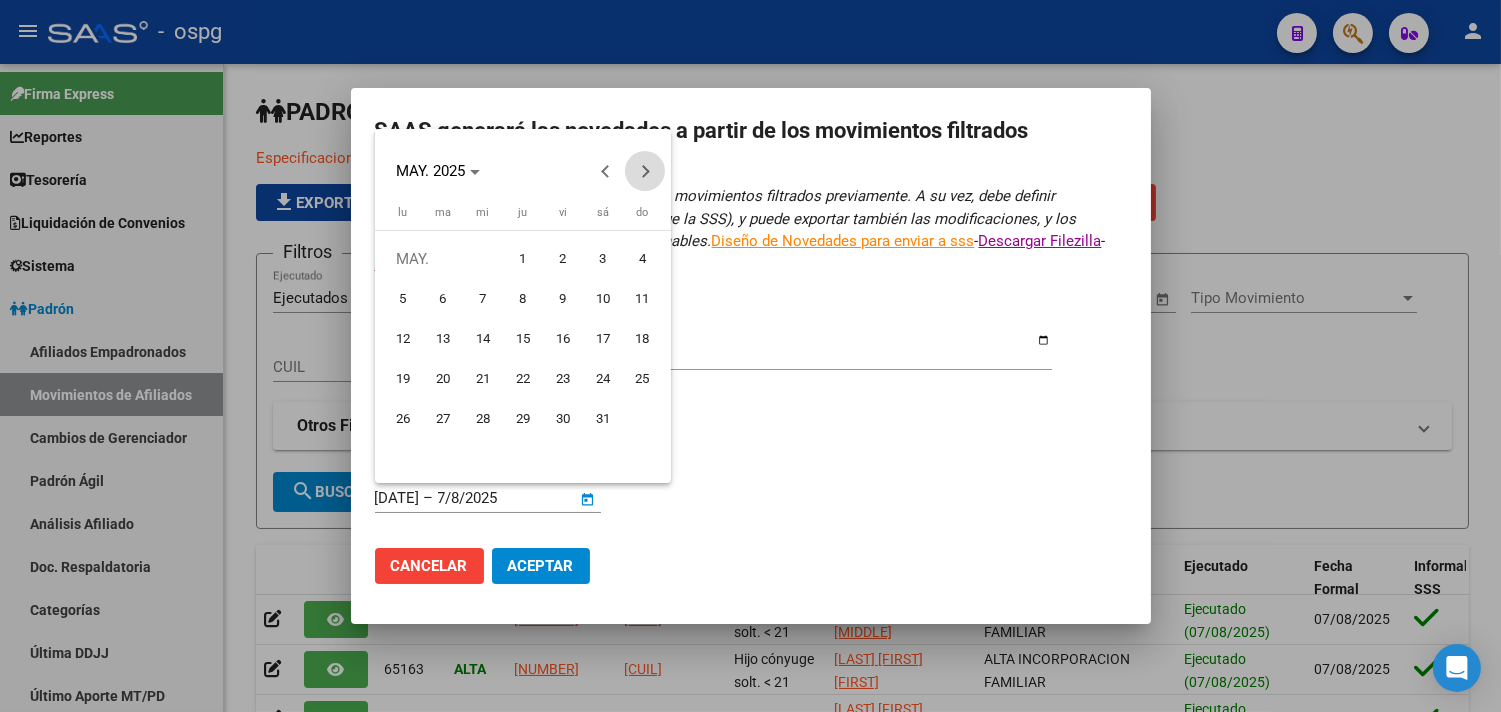 click at bounding box center [645, 171] 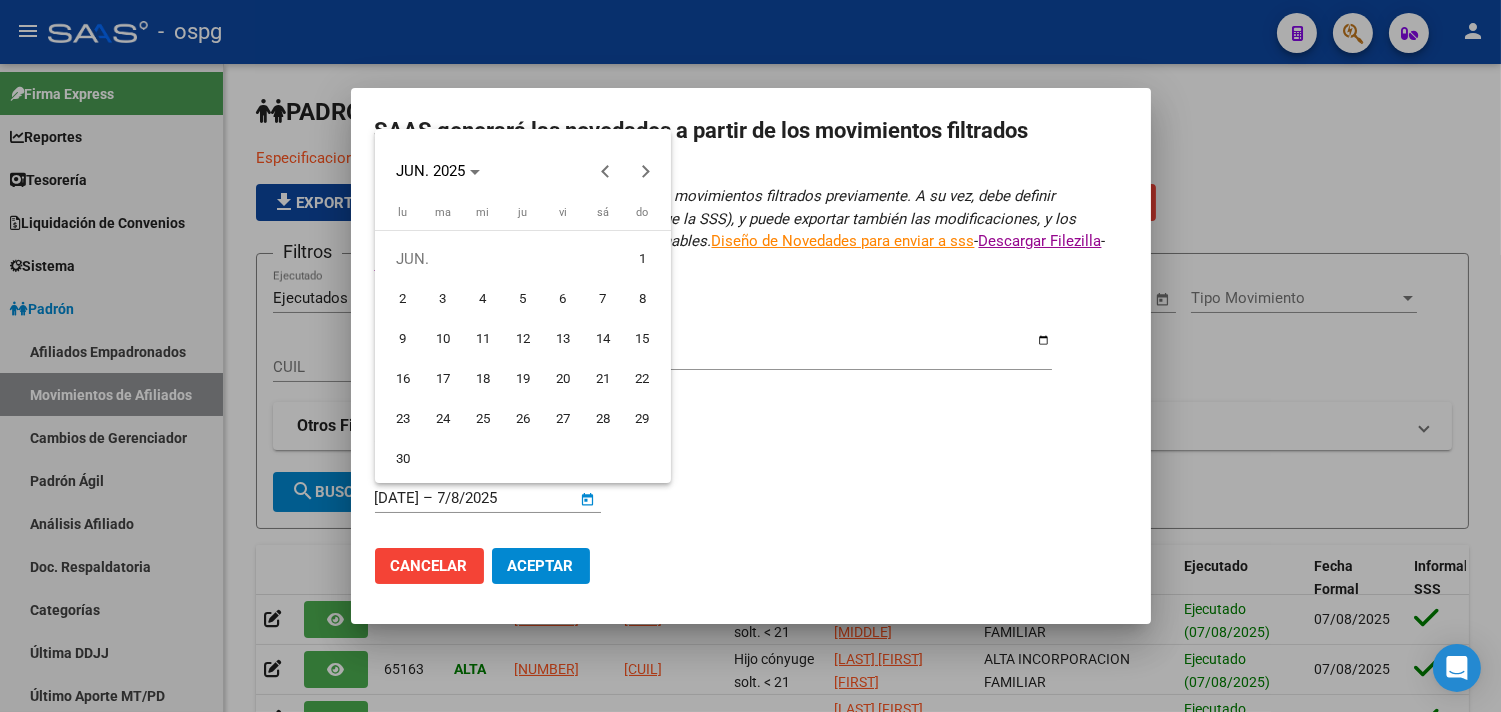 click on "10" at bounding box center [443, 339] 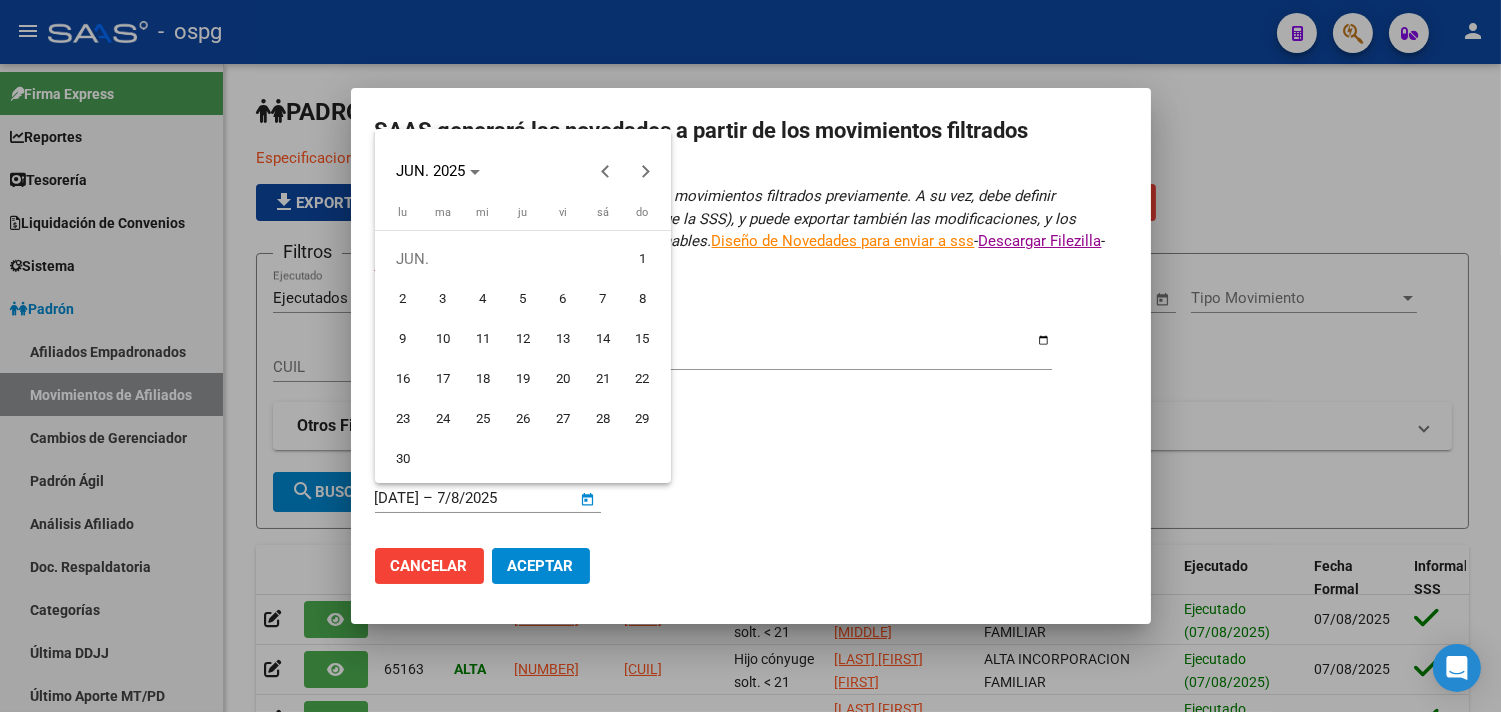 type on "[DATE]" 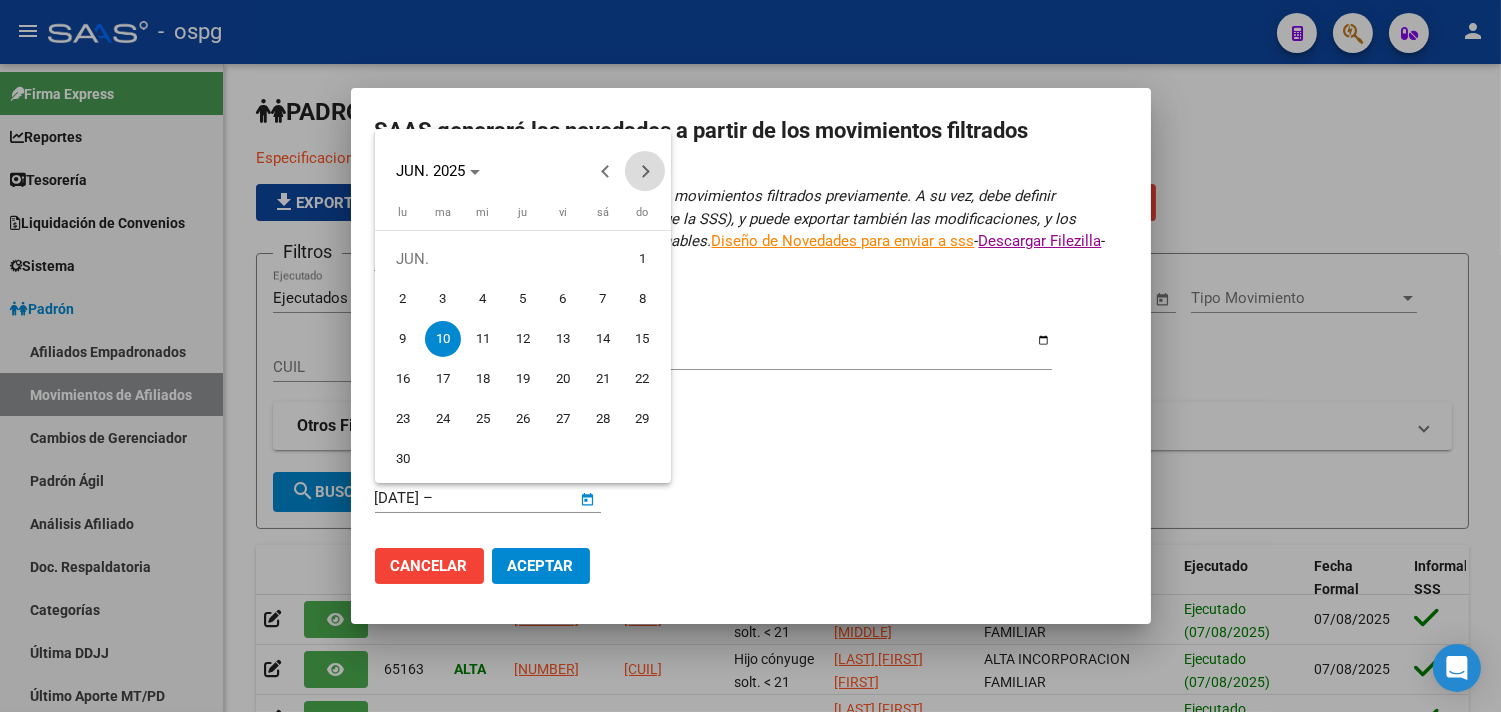 click at bounding box center [645, 171] 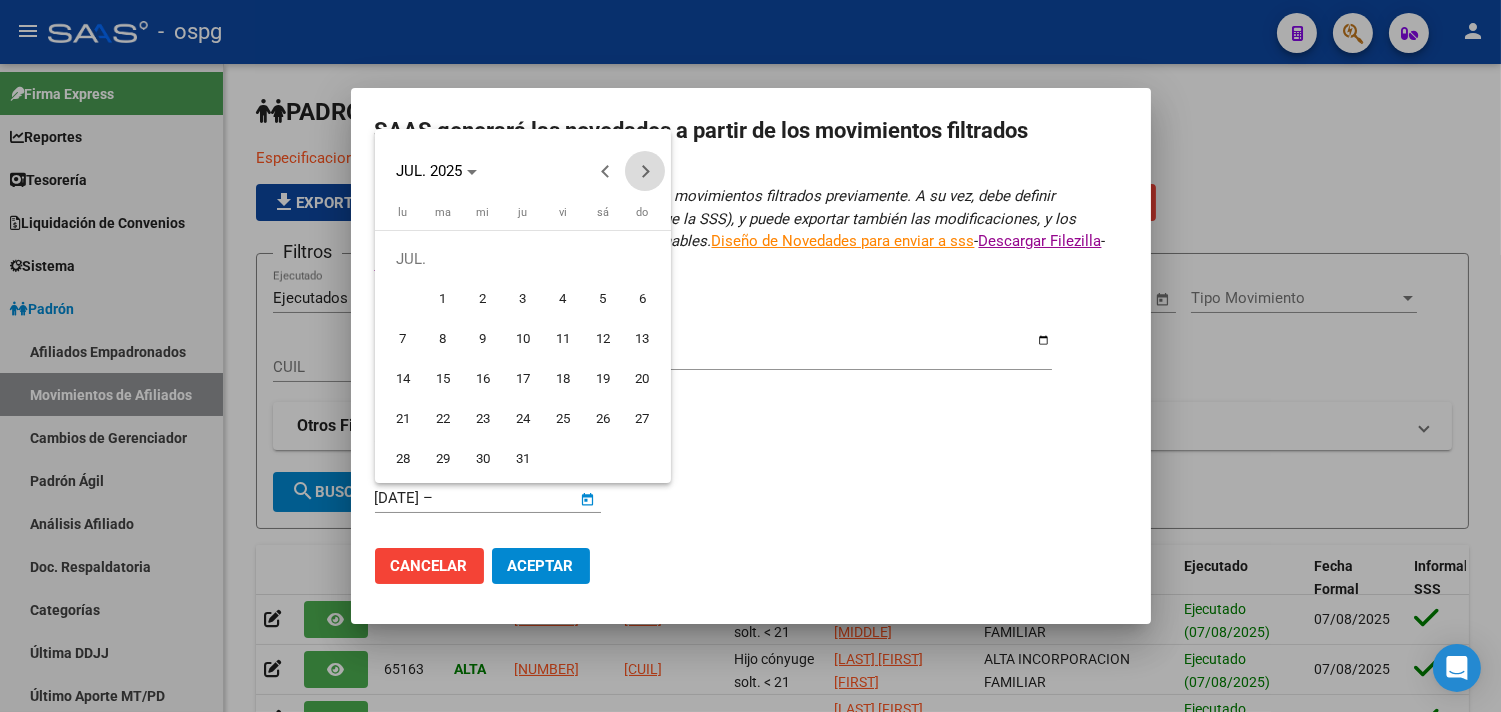 click at bounding box center (645, 171) 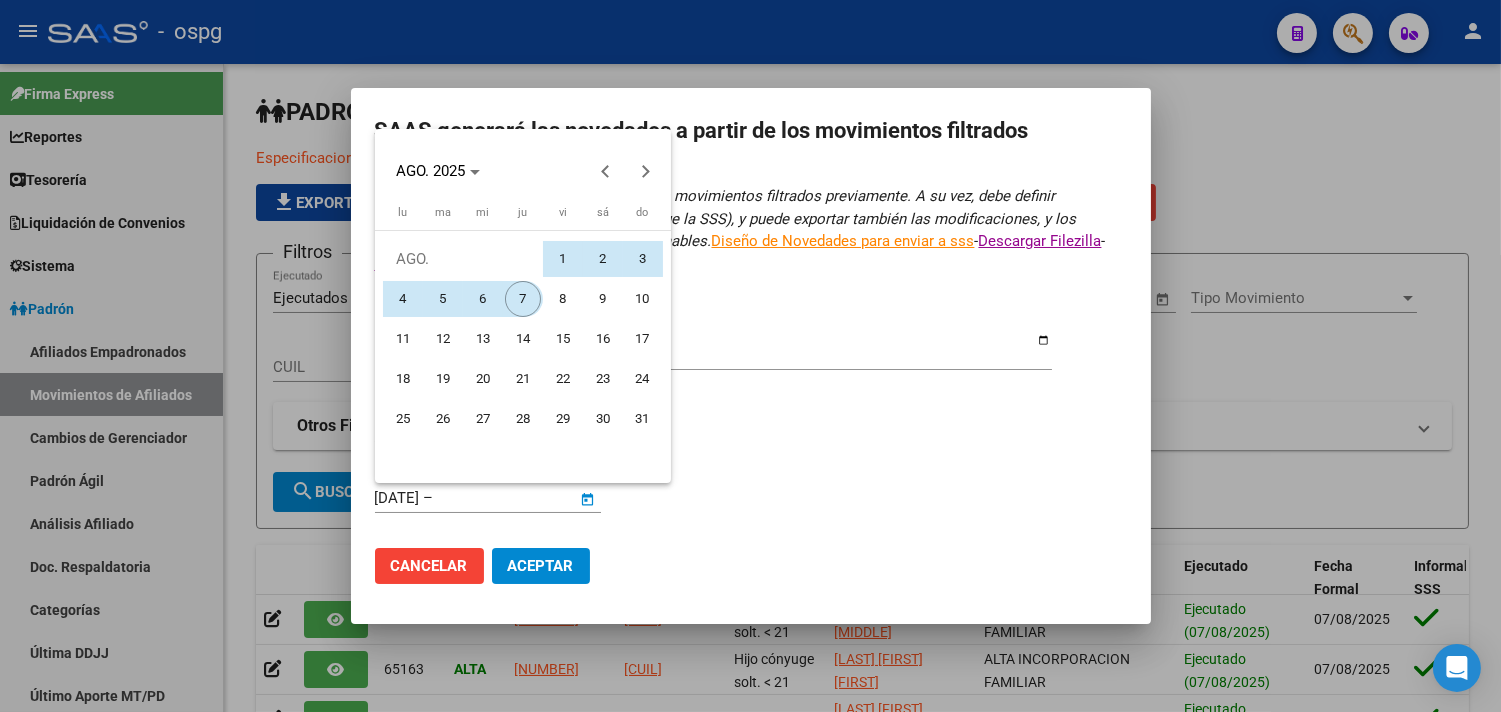 click on "7" at bounding box center (523, 299) 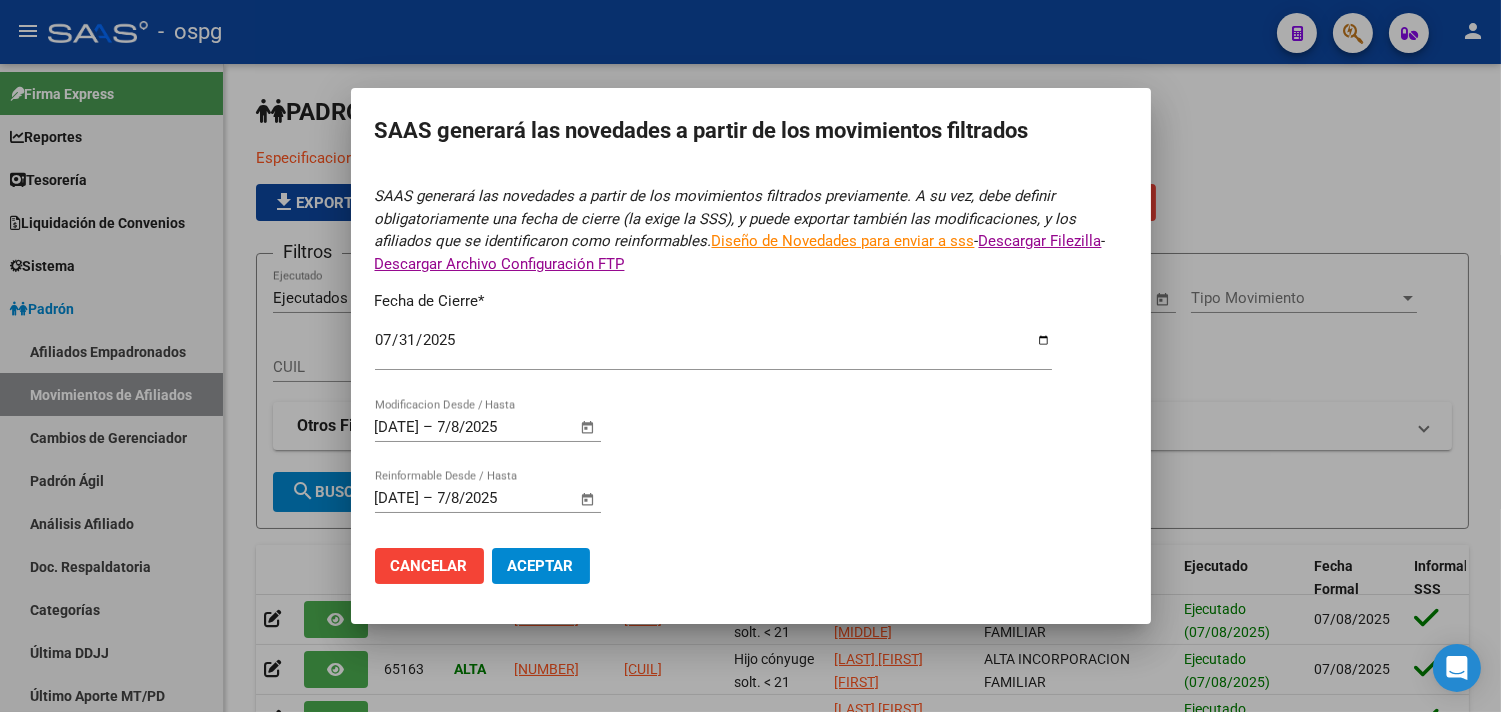 click on "Aceptar" 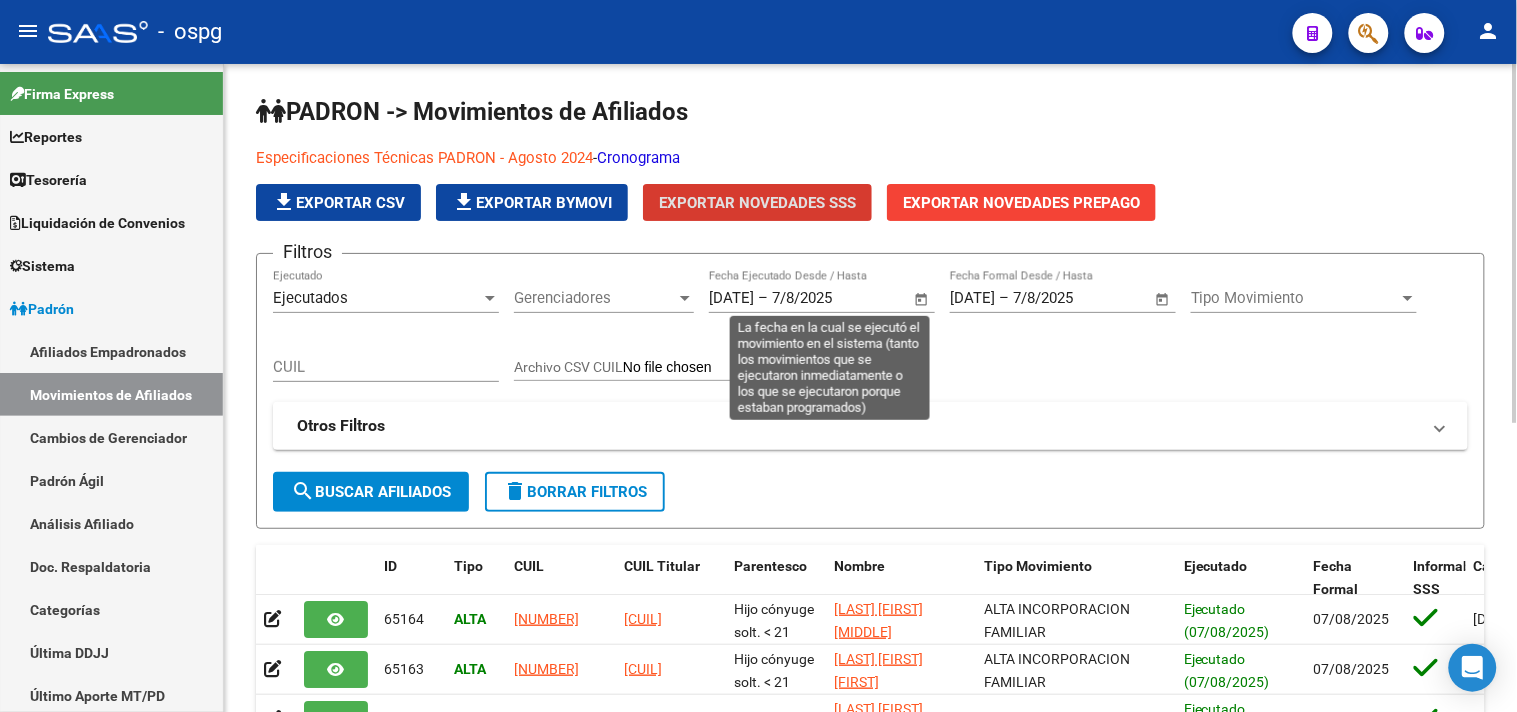 click on "[DATE]" at bounding box center [731, 298] 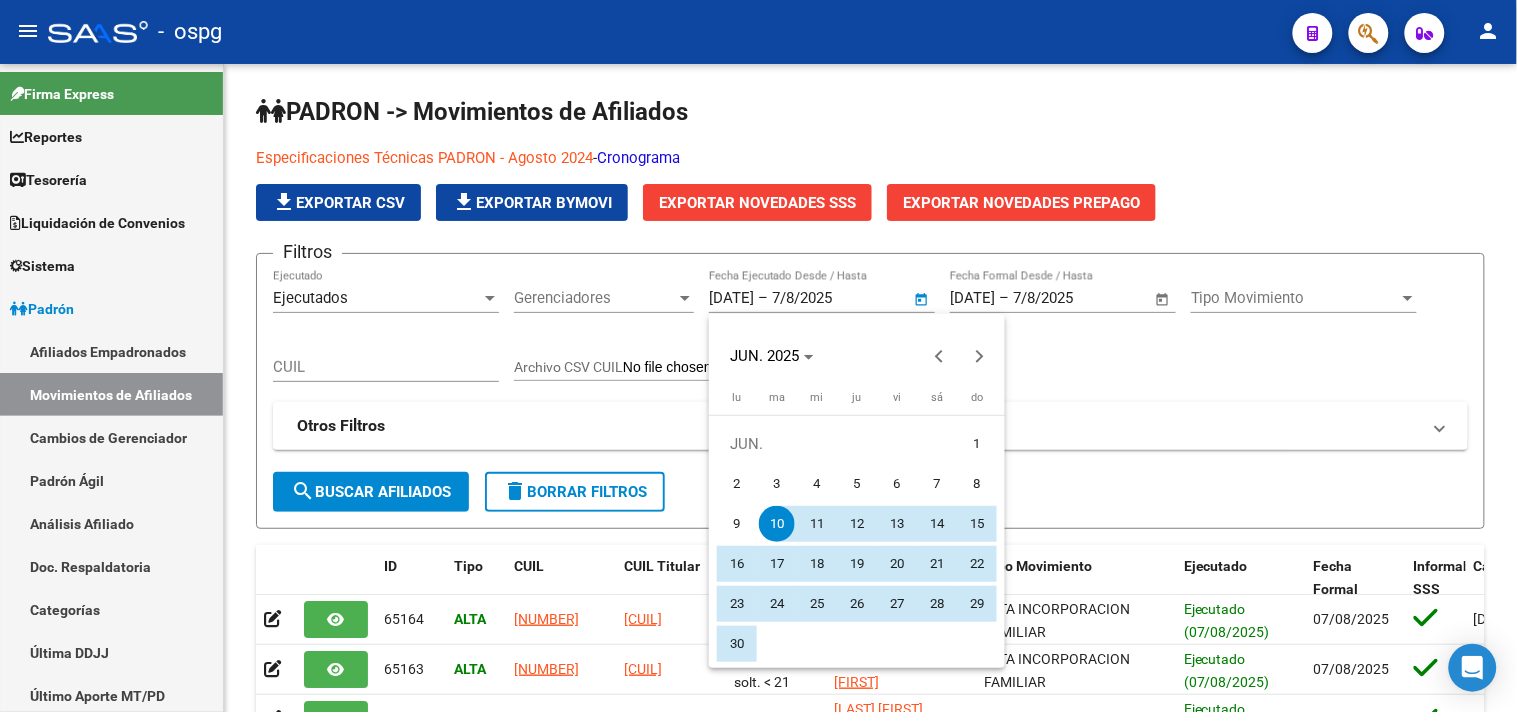 click at bounding box center (758, 356) 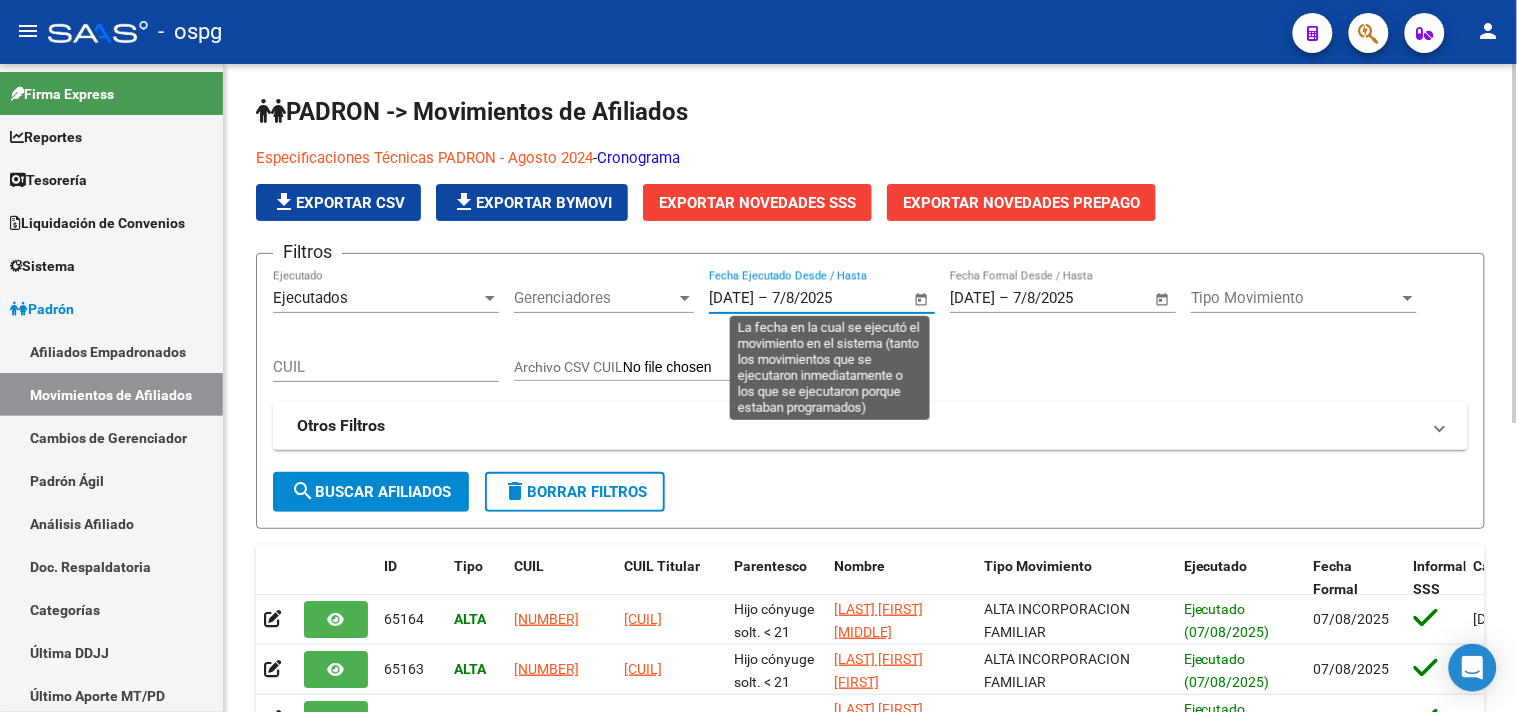 click 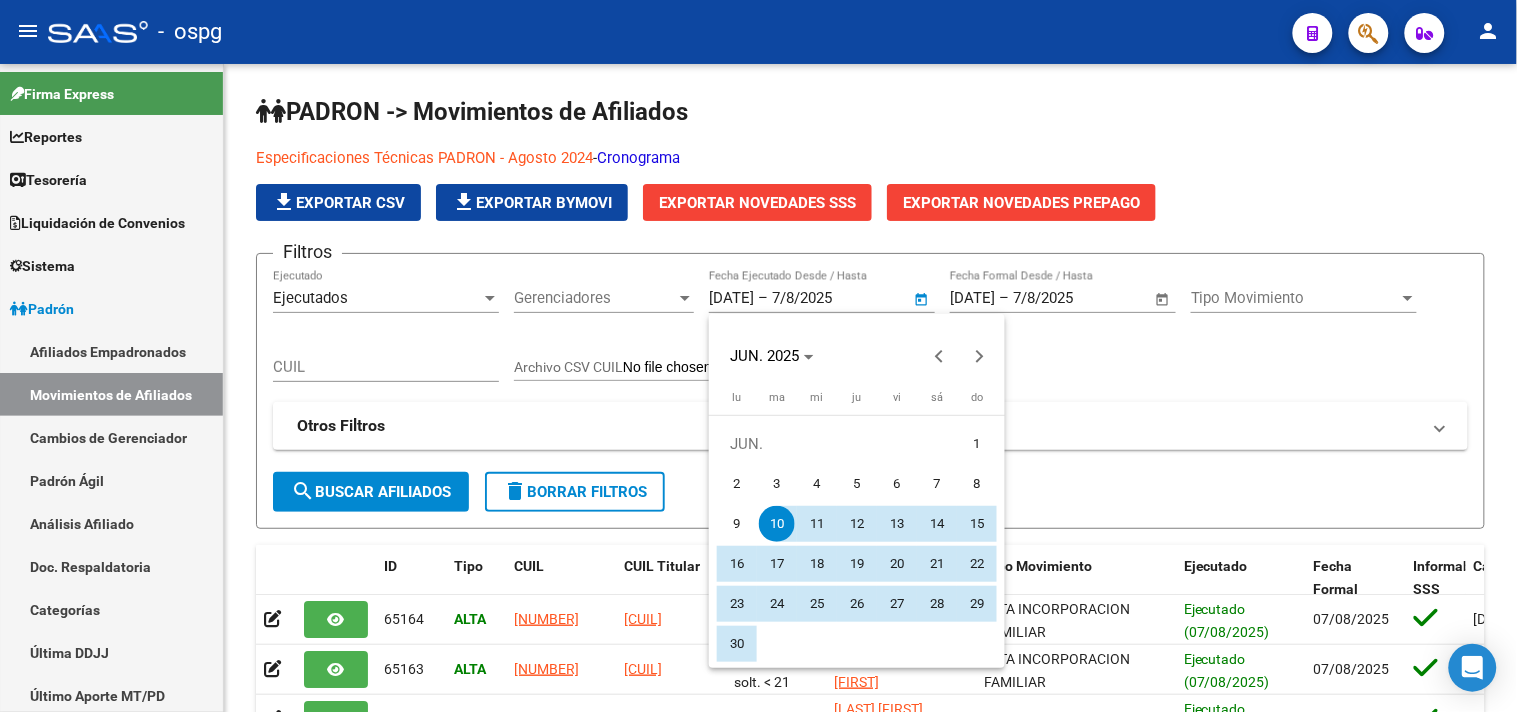 click at bounding box center (758, 356) 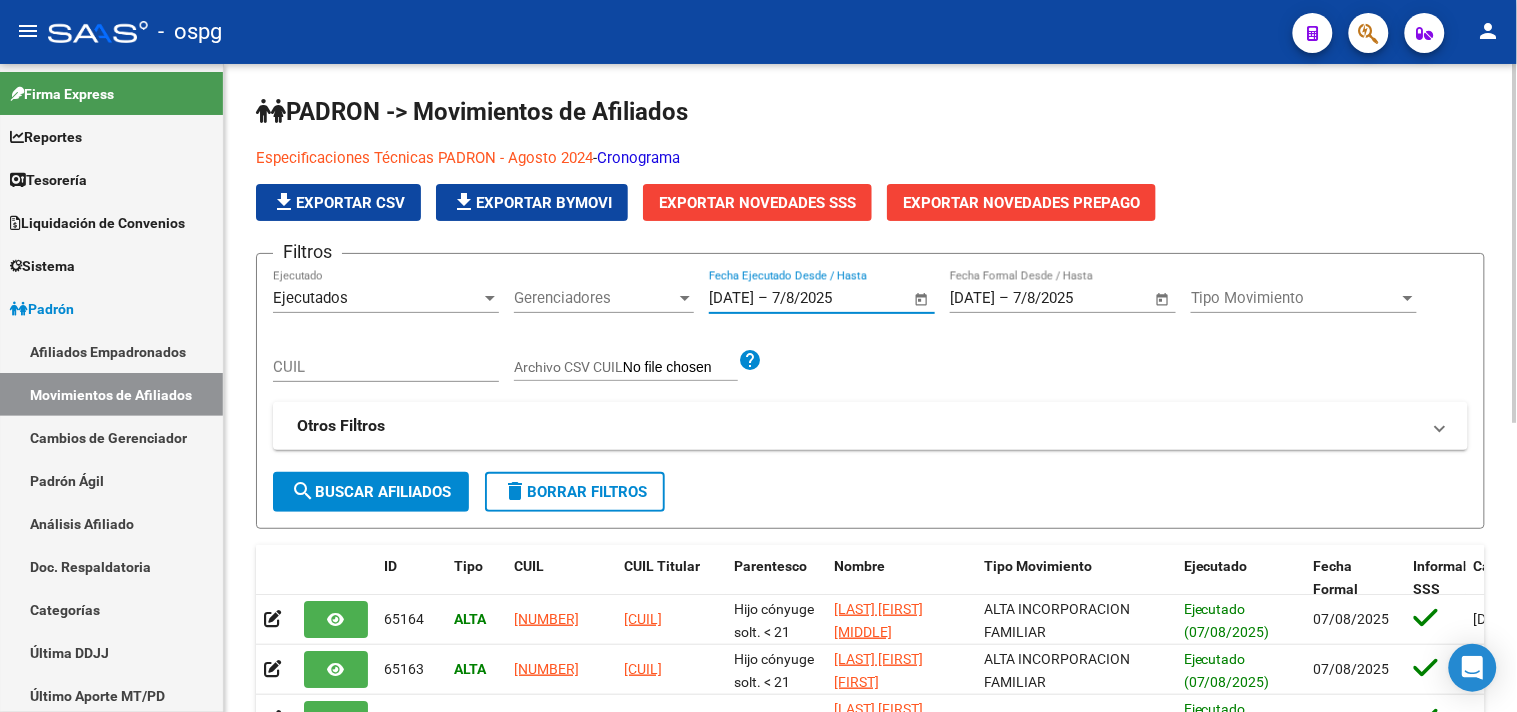 drag, startPoint x: 726, startPoint y: 296, endPoint x: 696, endPoint y: 297, distance: 30.016663 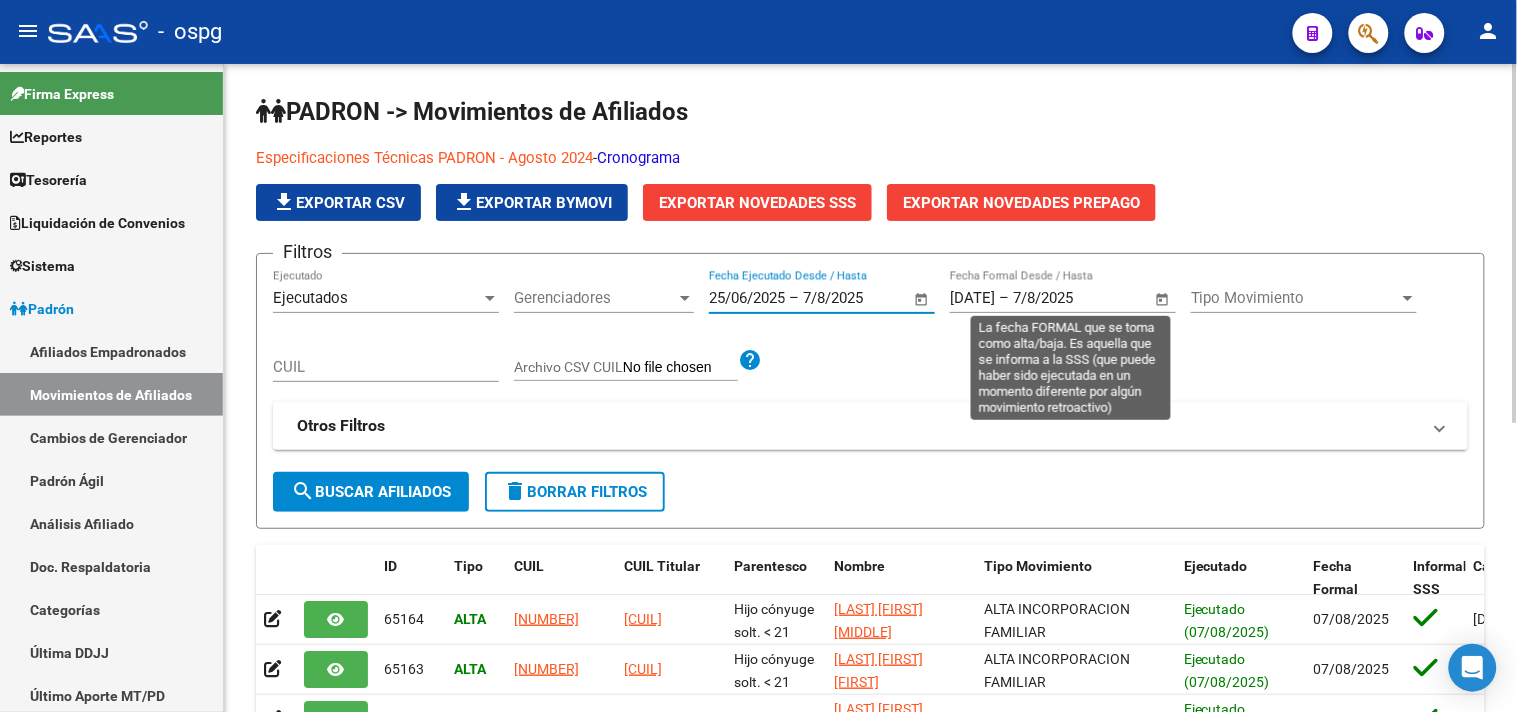 type on "[DATE] [TIME]" 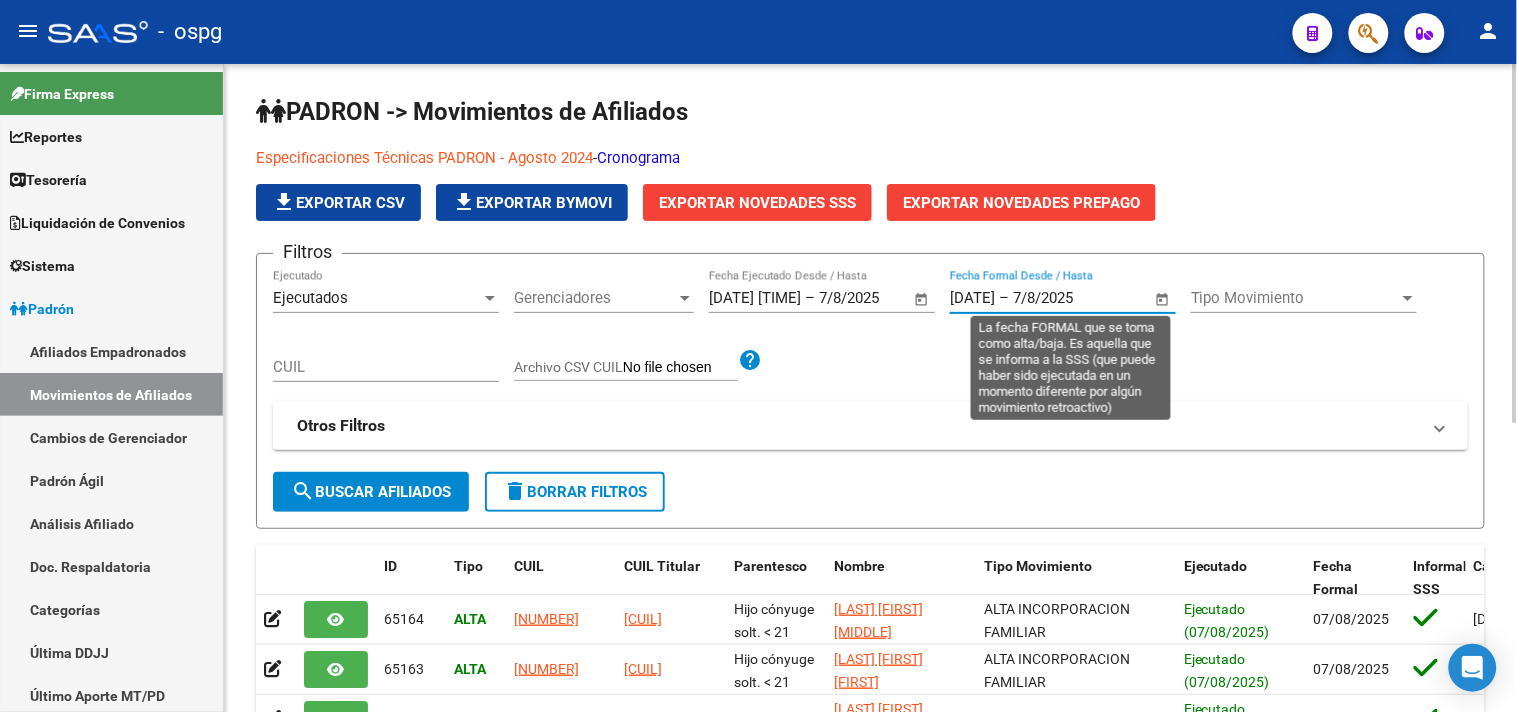 drag, startPoint x: 980, startPoint y: 301, endPoint x: 925, endPoint y: 283, distance: 57.870544 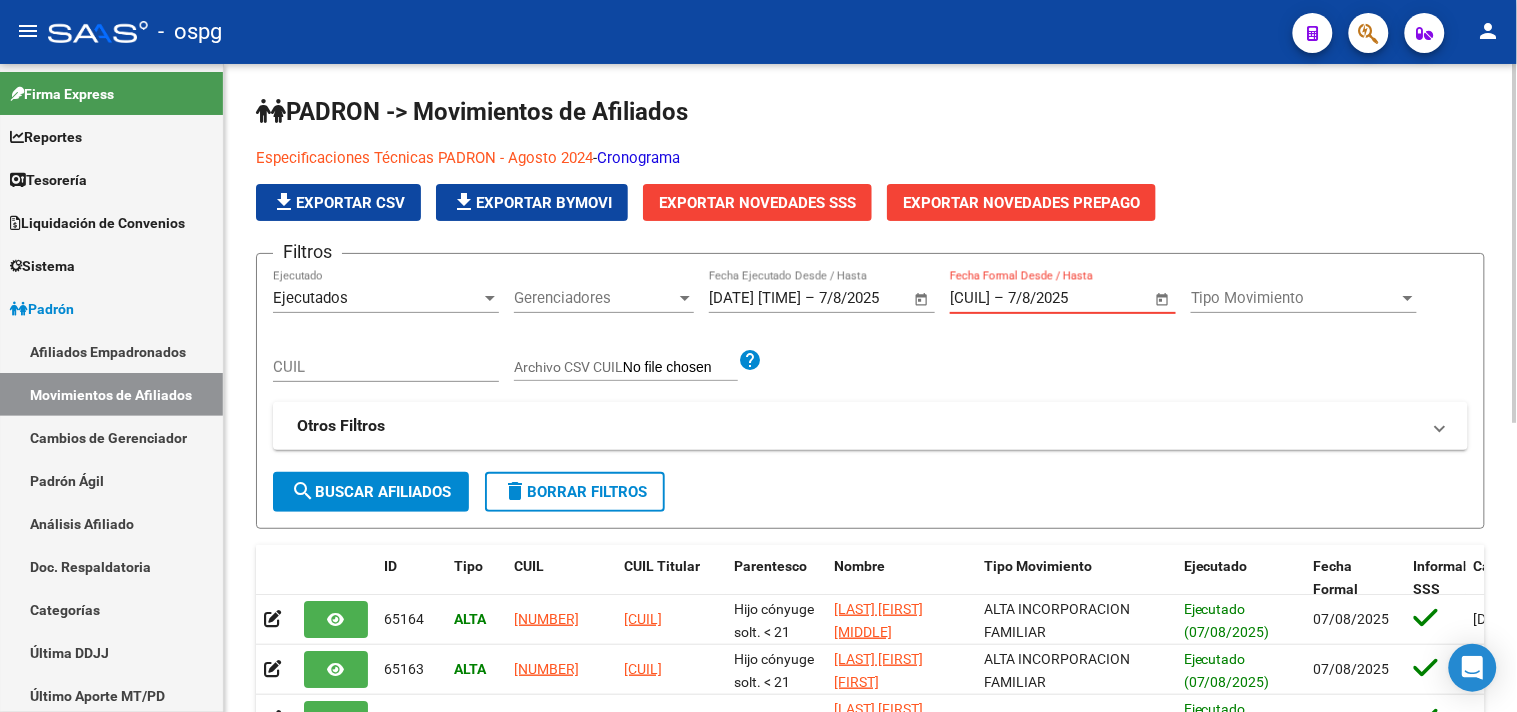 drag, startPoint x: 1112, startPoint y: 295, endPoint x: 933, endPoint y: 286, distance: 179.22612 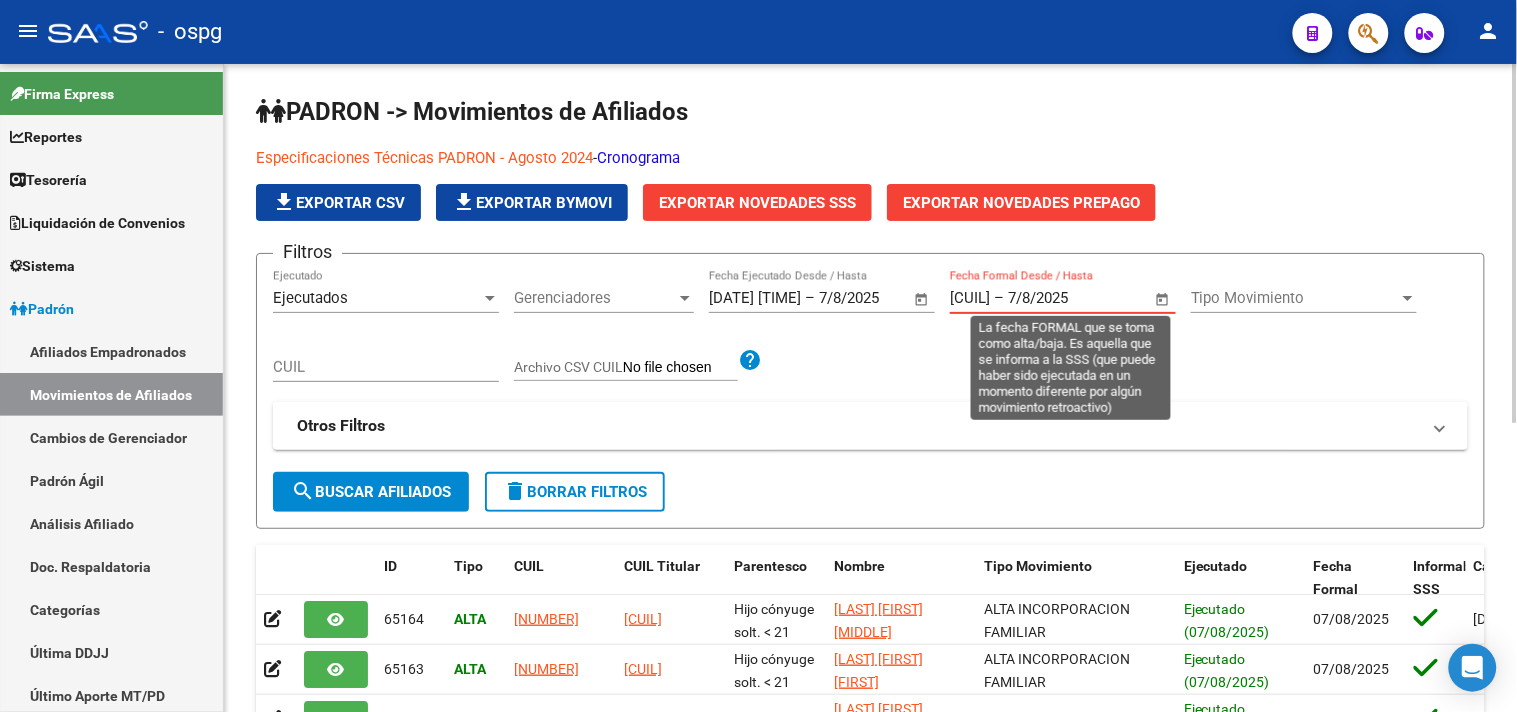 click 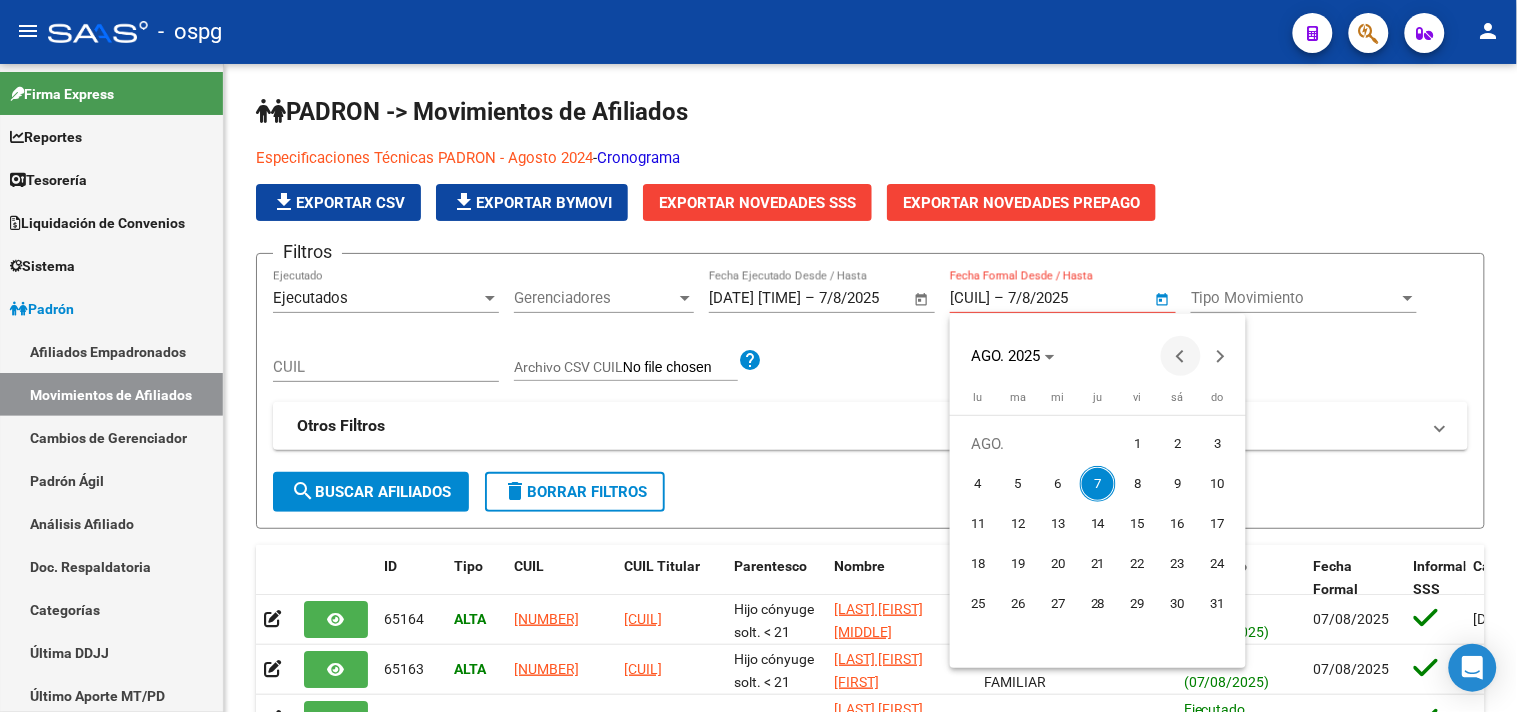 click at bounding box center [1181, 356] 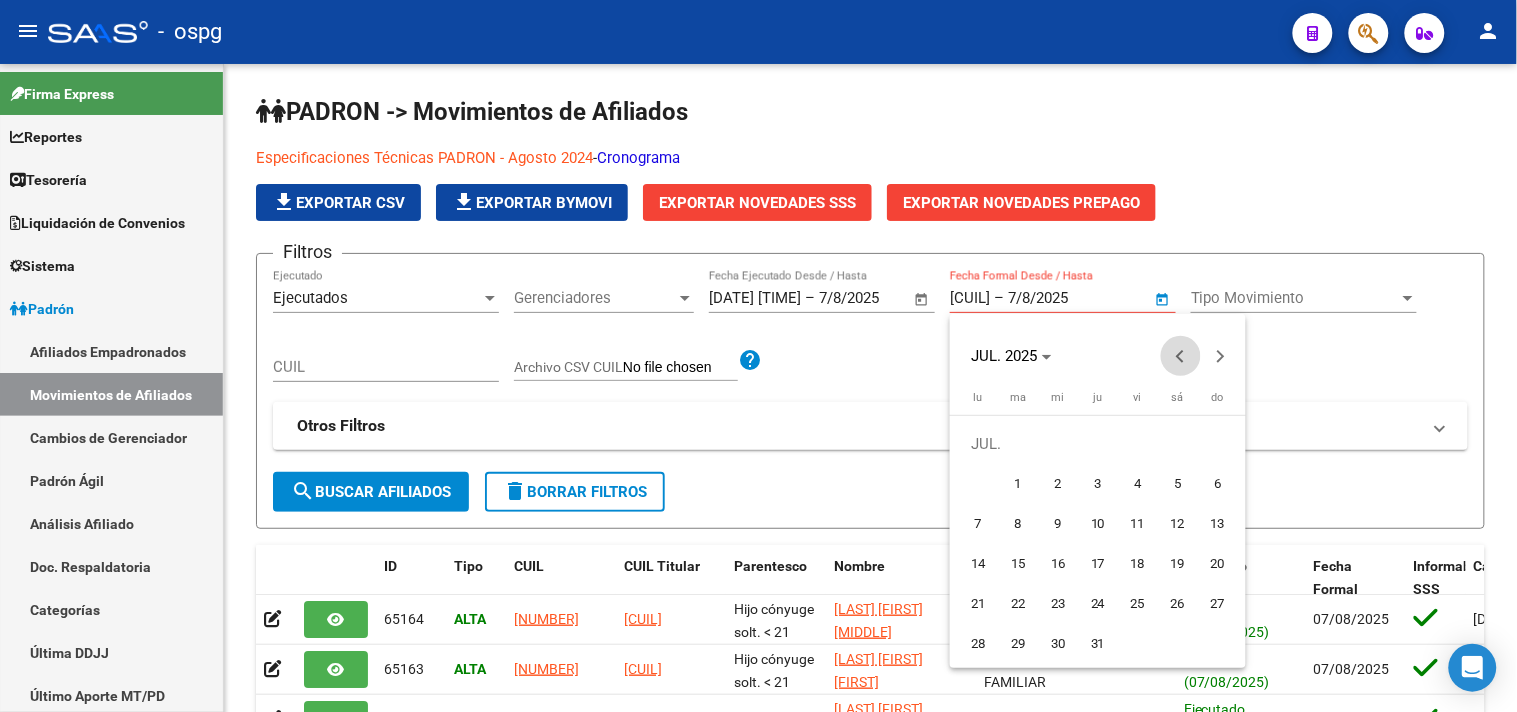 click at bounding box center (1181, 356) 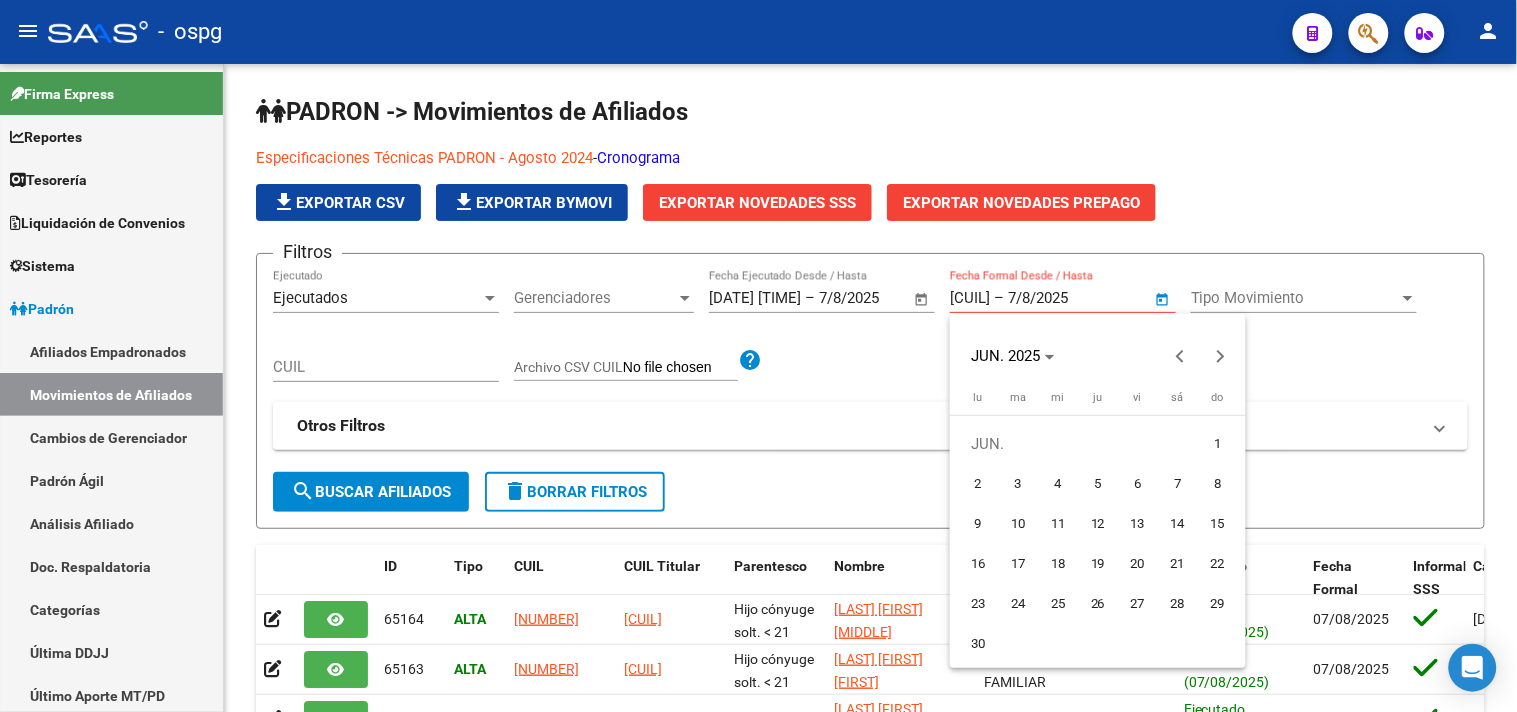 click on "25" at bounding box center [1058, 604] 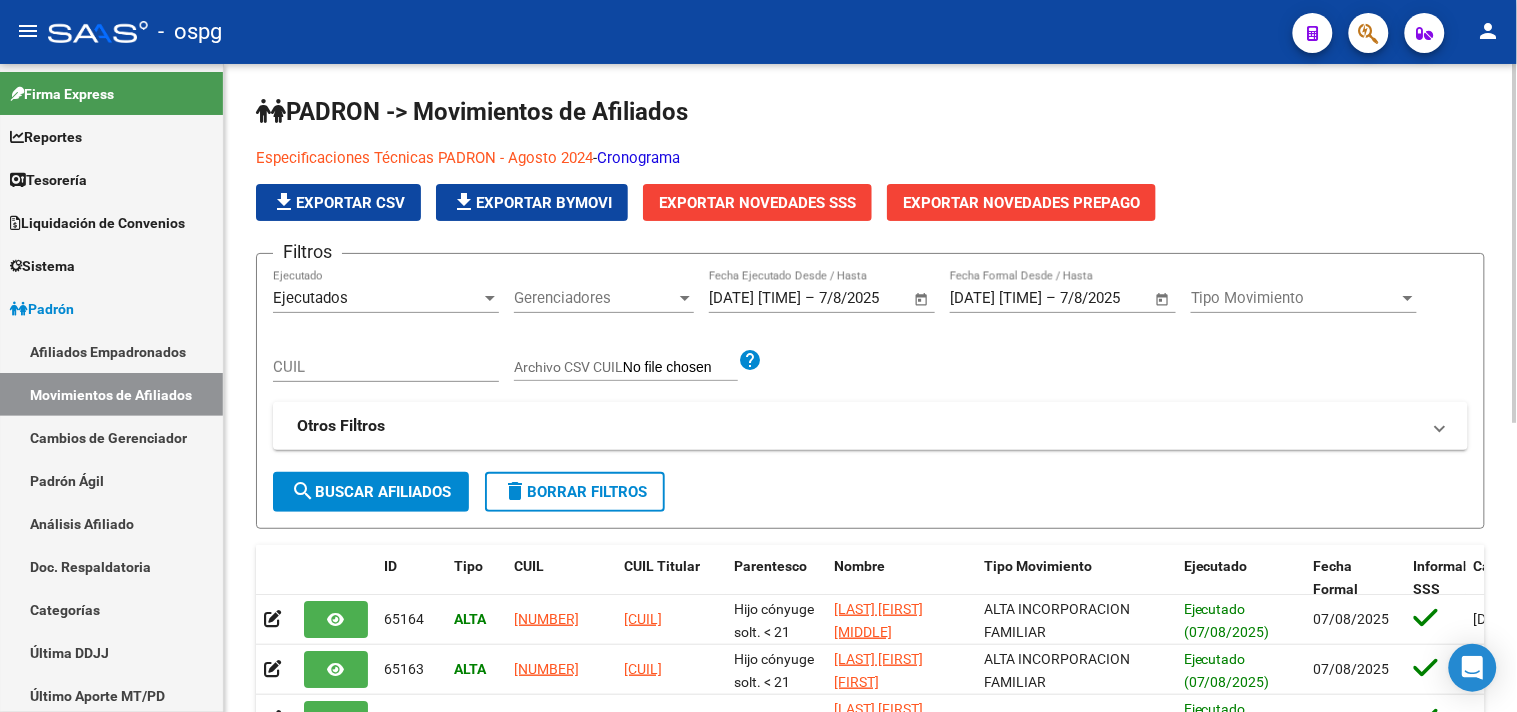 click on "search" 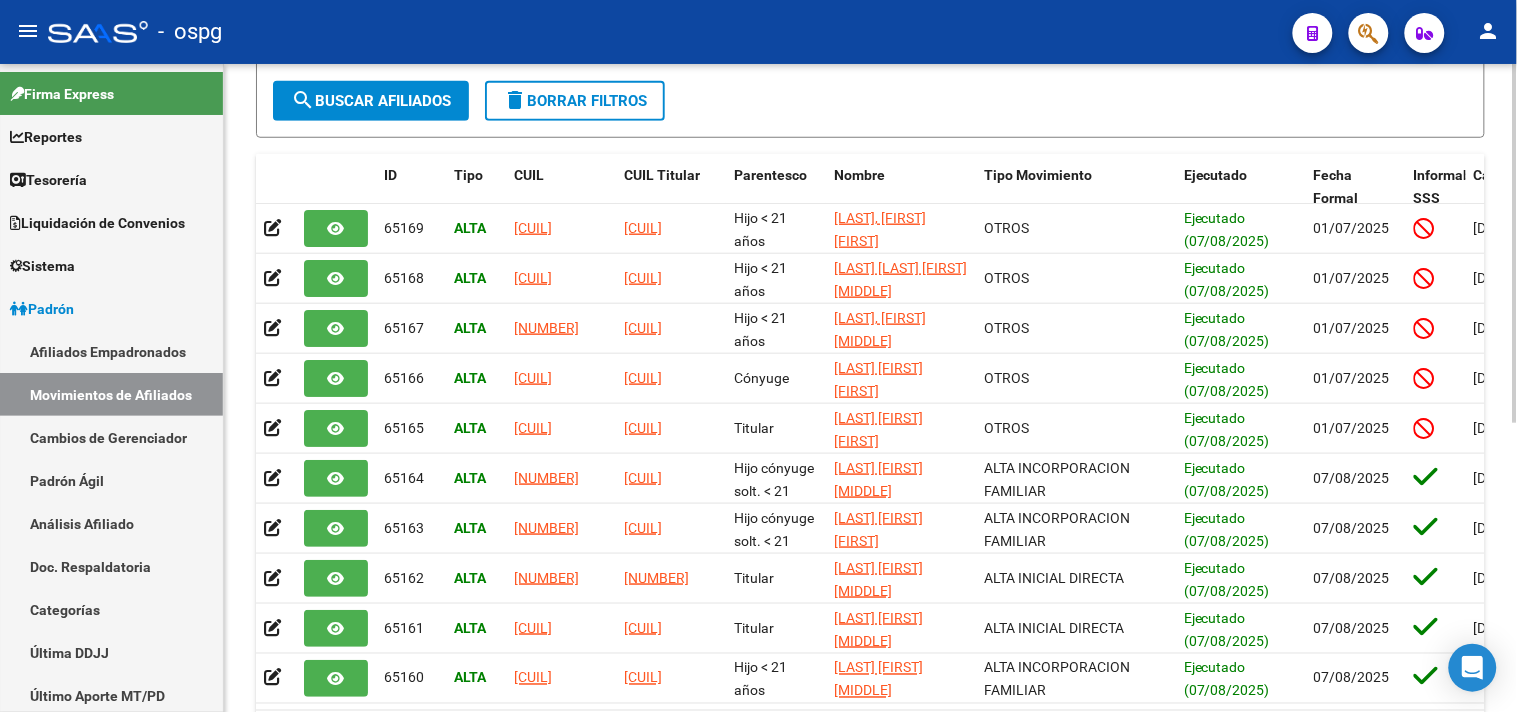 scroll, scrollTop: 0, scrollLeft: 0, axis: both 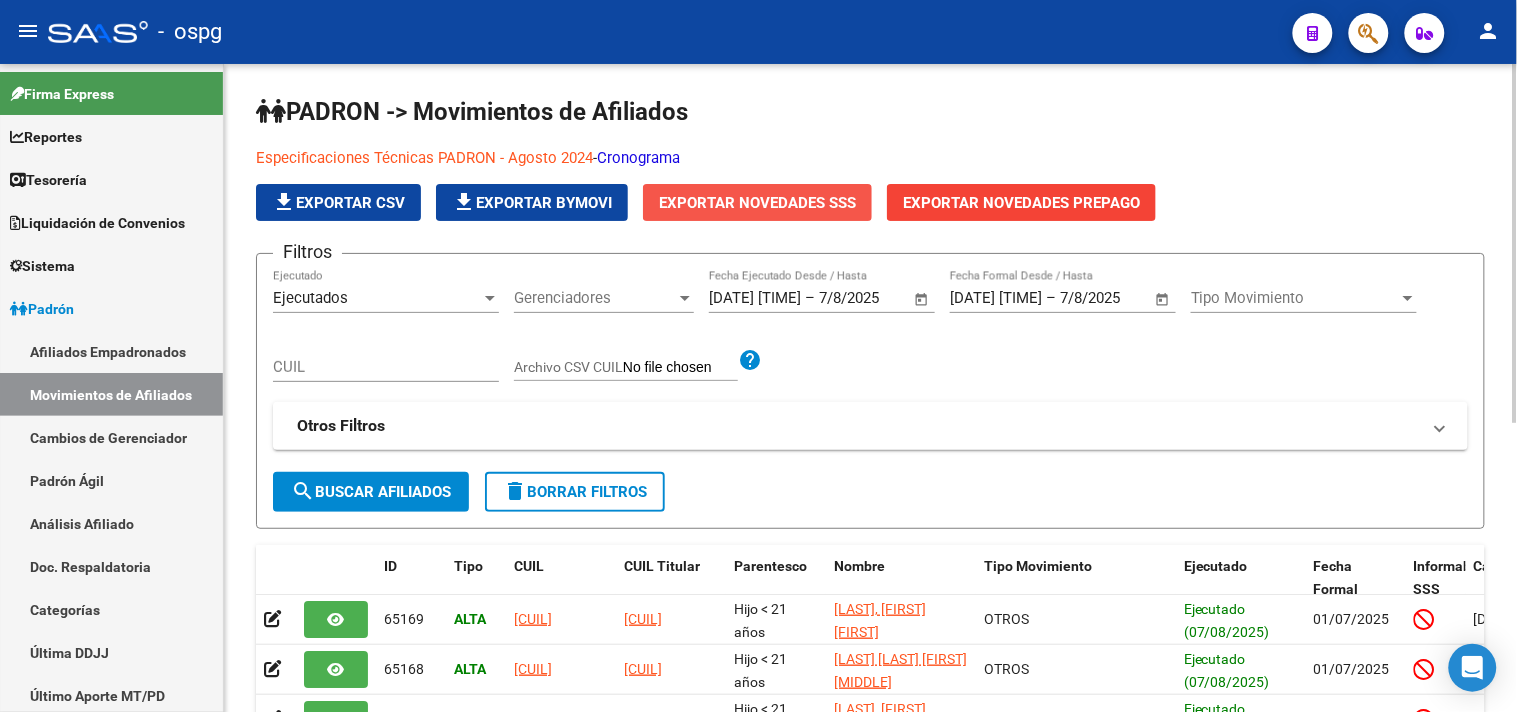 click on "Exportar Novedades SSS" 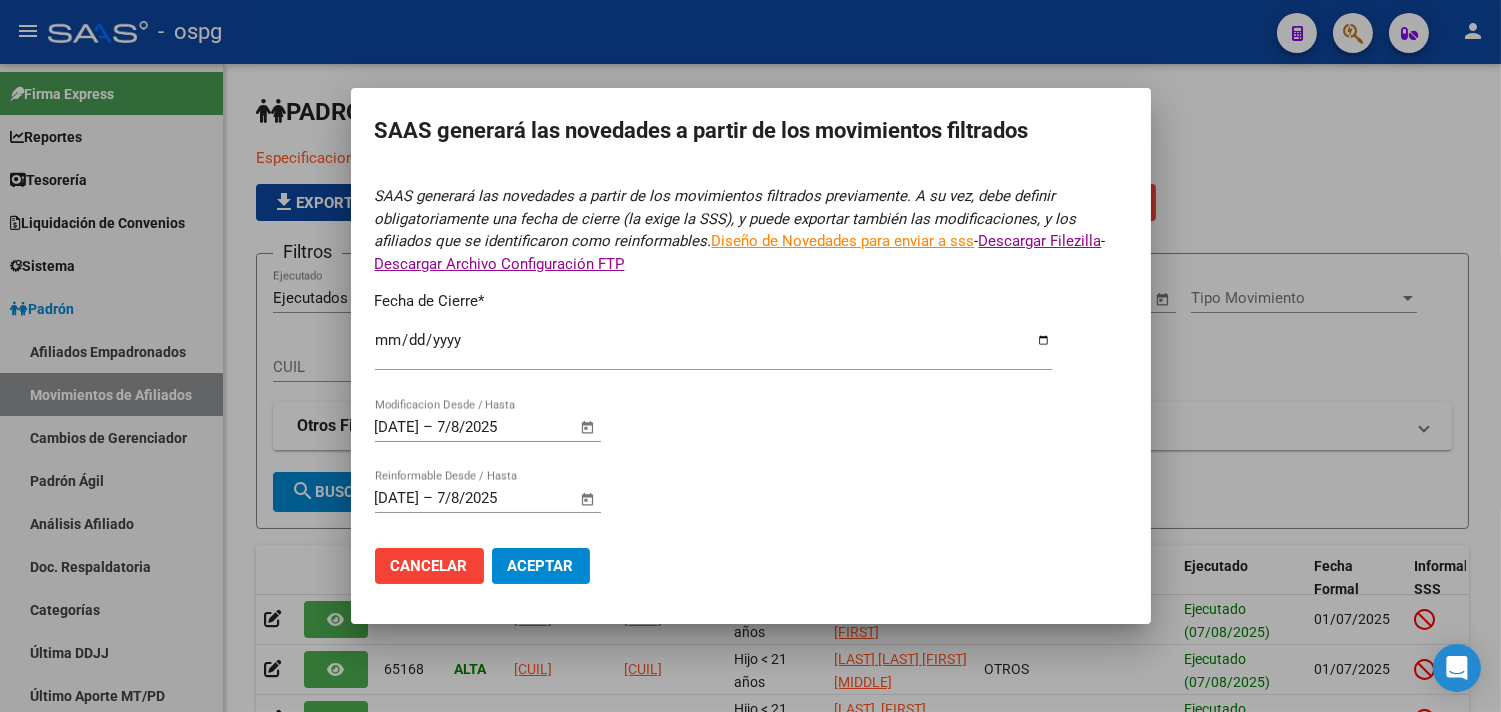 type on "2025-07-31" 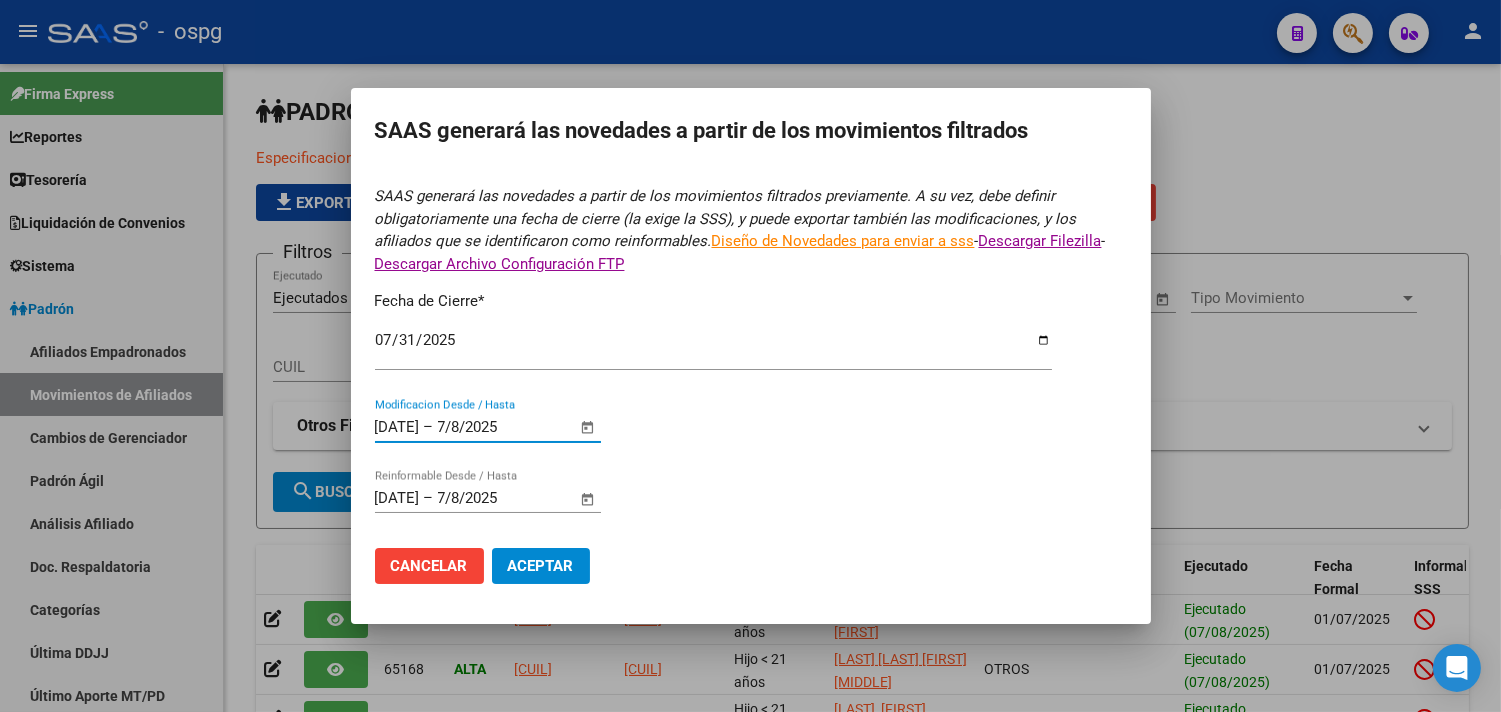 drag, startPoint x: 395, startPoint y: 423, endPoint x: 367, endPoint y: 421, distance: 28.071337 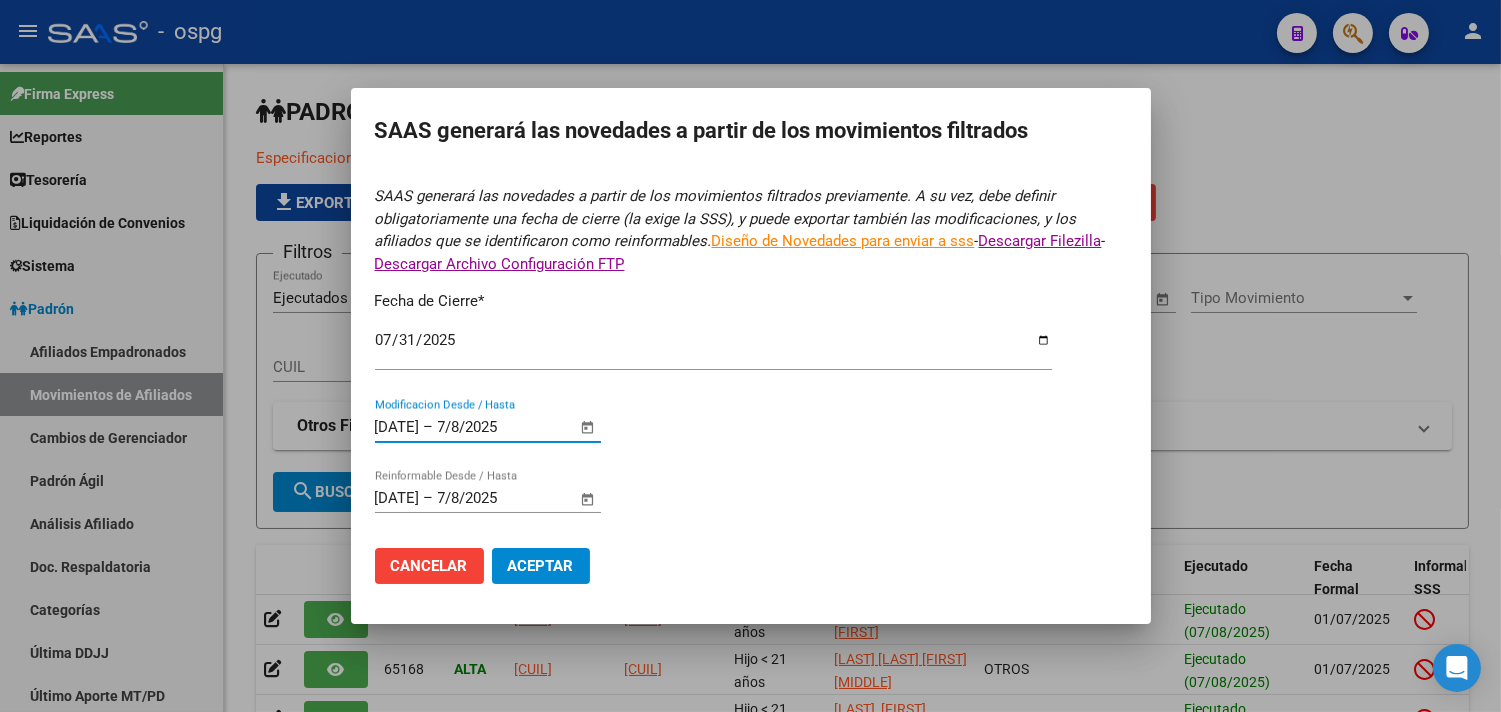 click on "SAAS generará las novedades a partir de los movimientos filtrados previamente. A su vez, debe definir obligatoriamente una fecha de cierre (la exige la SSS), y puede exportar también las modificaciones, y los afiliados que se identificaron como reinformables.  Diseño de Novedades para enviar a sss  -  Descargar Filezilla  -  Descargar Archivo Configuración FTP Fecha de Cierre  *   [DATE] Ingresar fecha  [DATE] [DATE] – [DATE] [DATE] Modificacion Desde / Hasta [DATE] [DATE] – [DATE] [DATE] Reinformable Desde / Hasta Cancelar Aceptar" at bounding box center (751, 384) 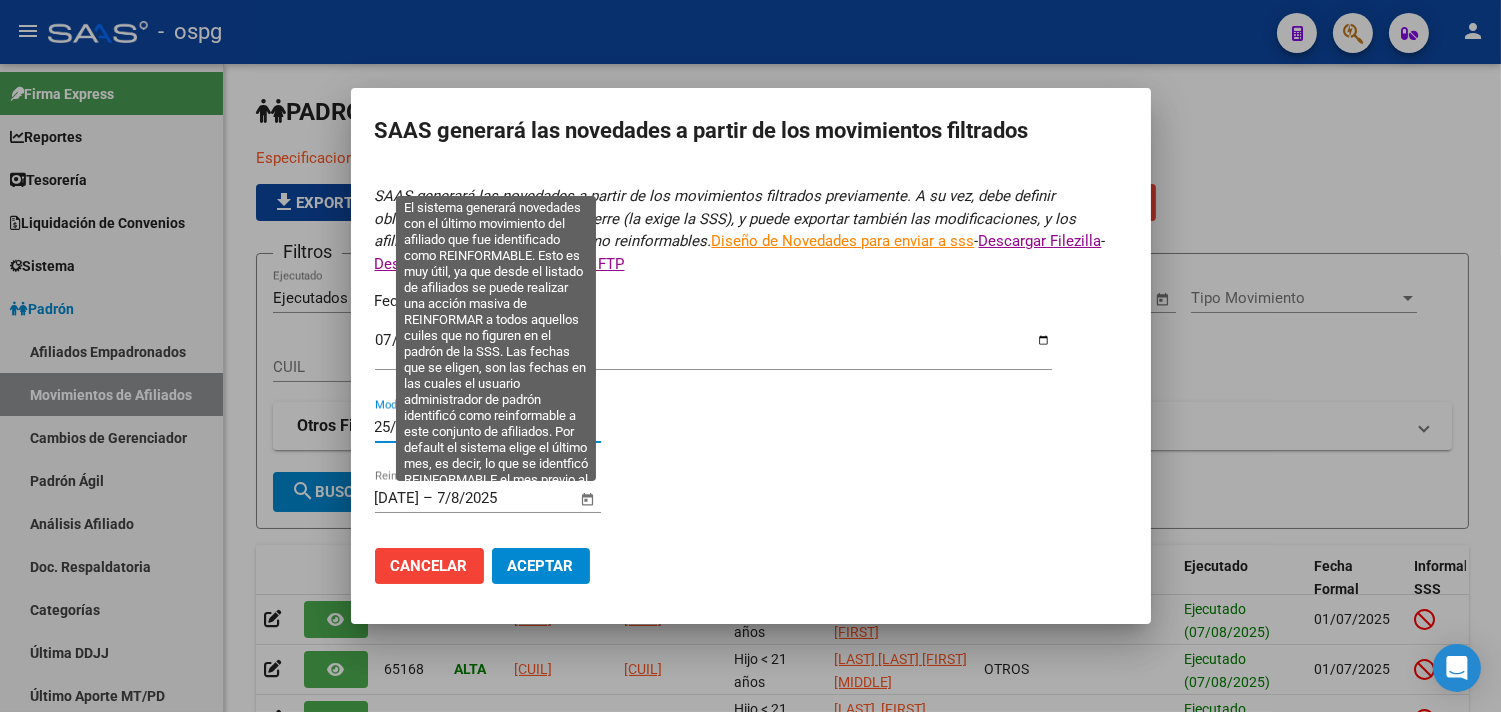 type on "[DATE] [TIME]" 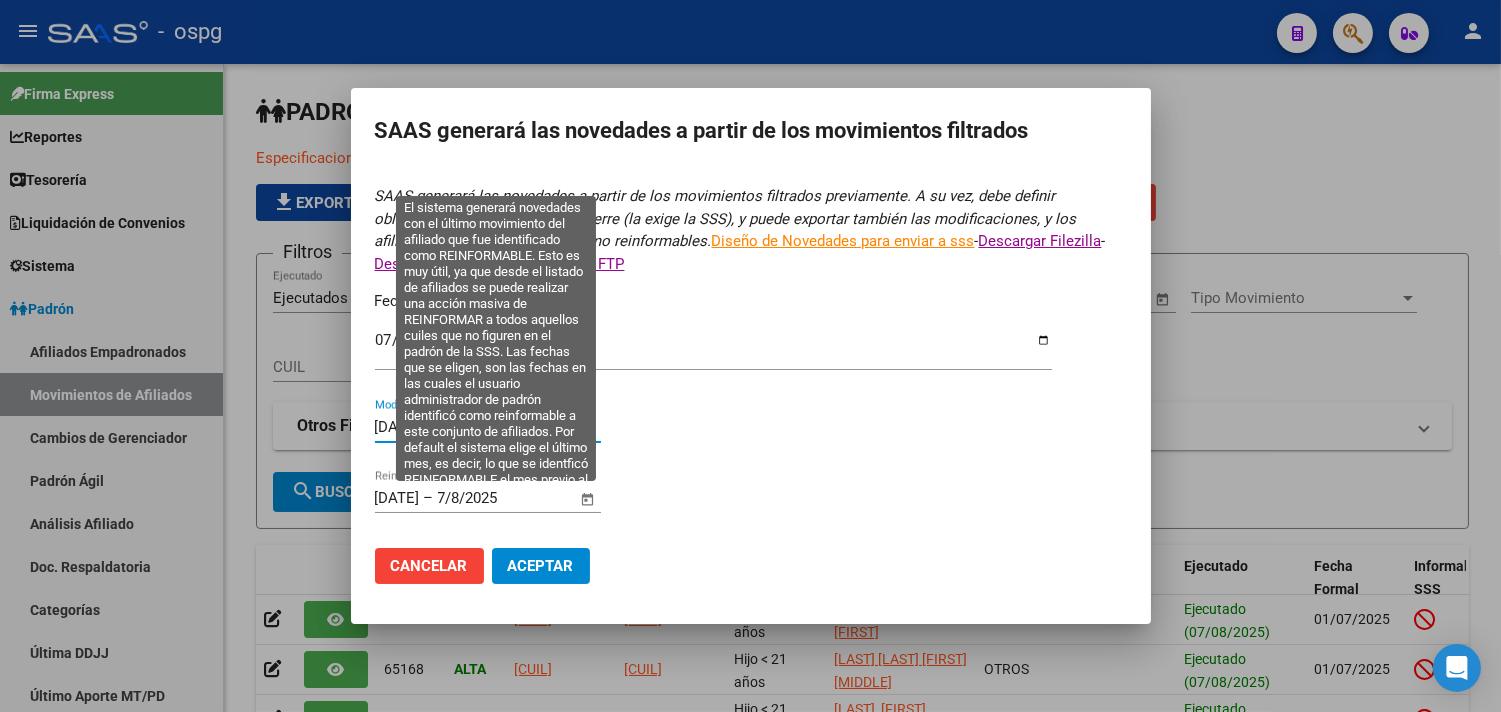 drag, startPoint x: 395, startPoint y: 498, endPoint x: 105, endPoint y: 436, distance: 296.55353 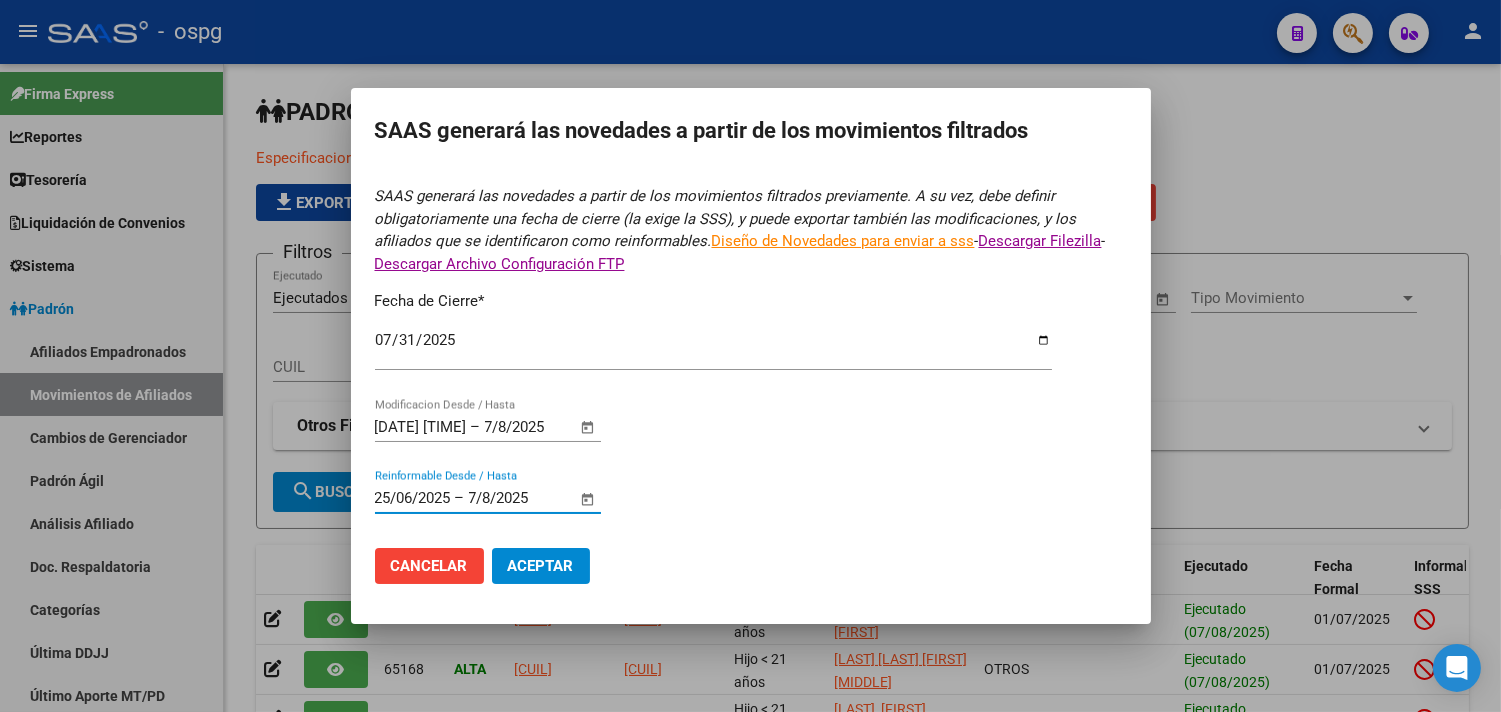 type on "[DATE] [TIME]" 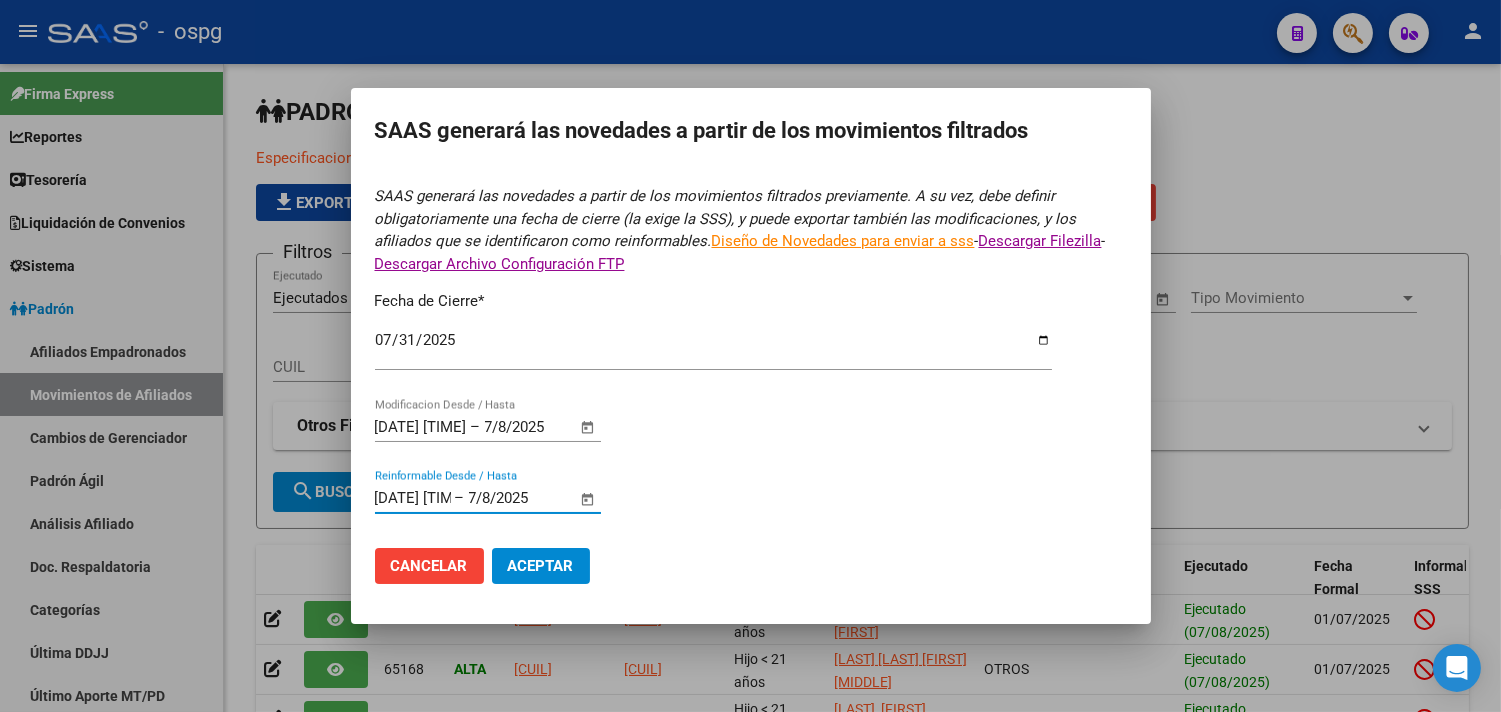 click on "Aceptar" 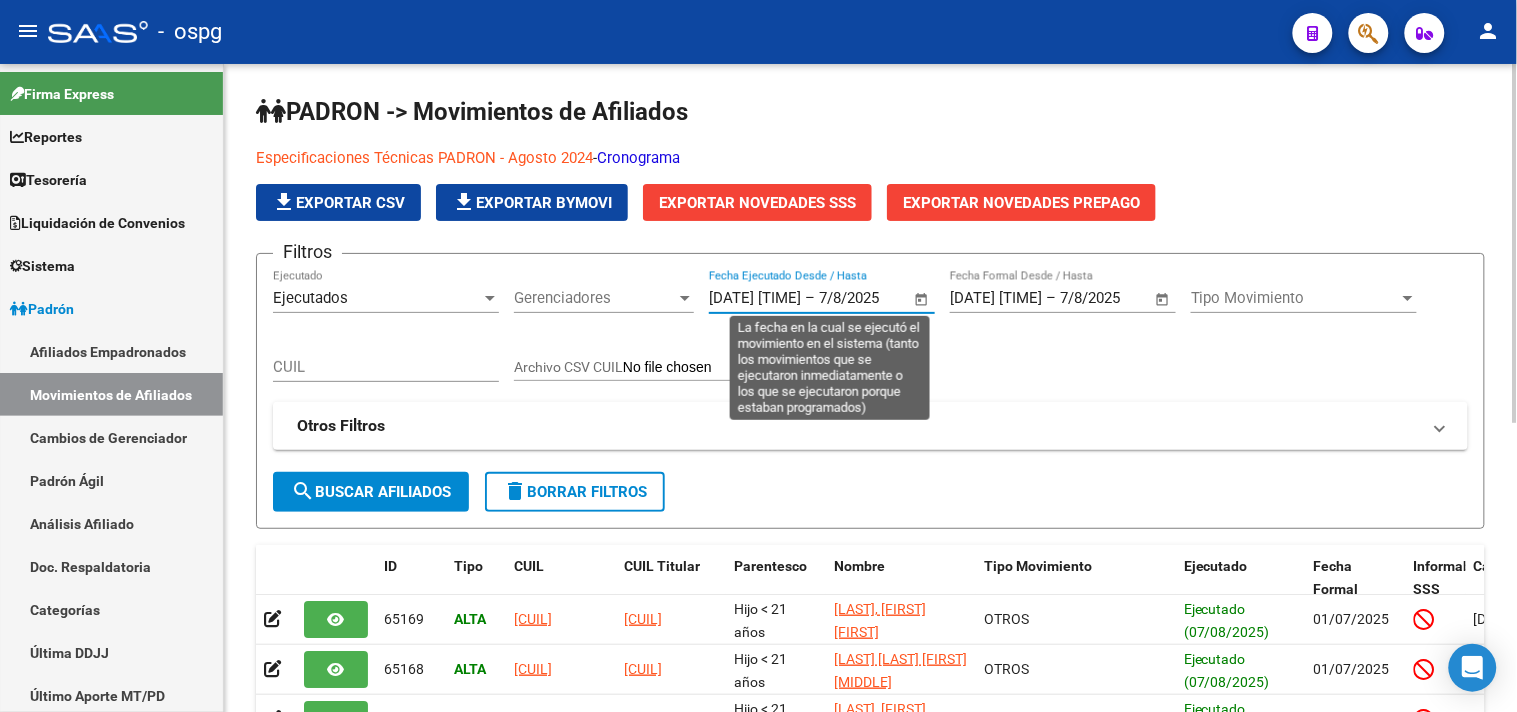 drag, startPoint x: 740, startPoint y: 301, endPoint x: 701, endPoint y: 311, distance: 40.261642 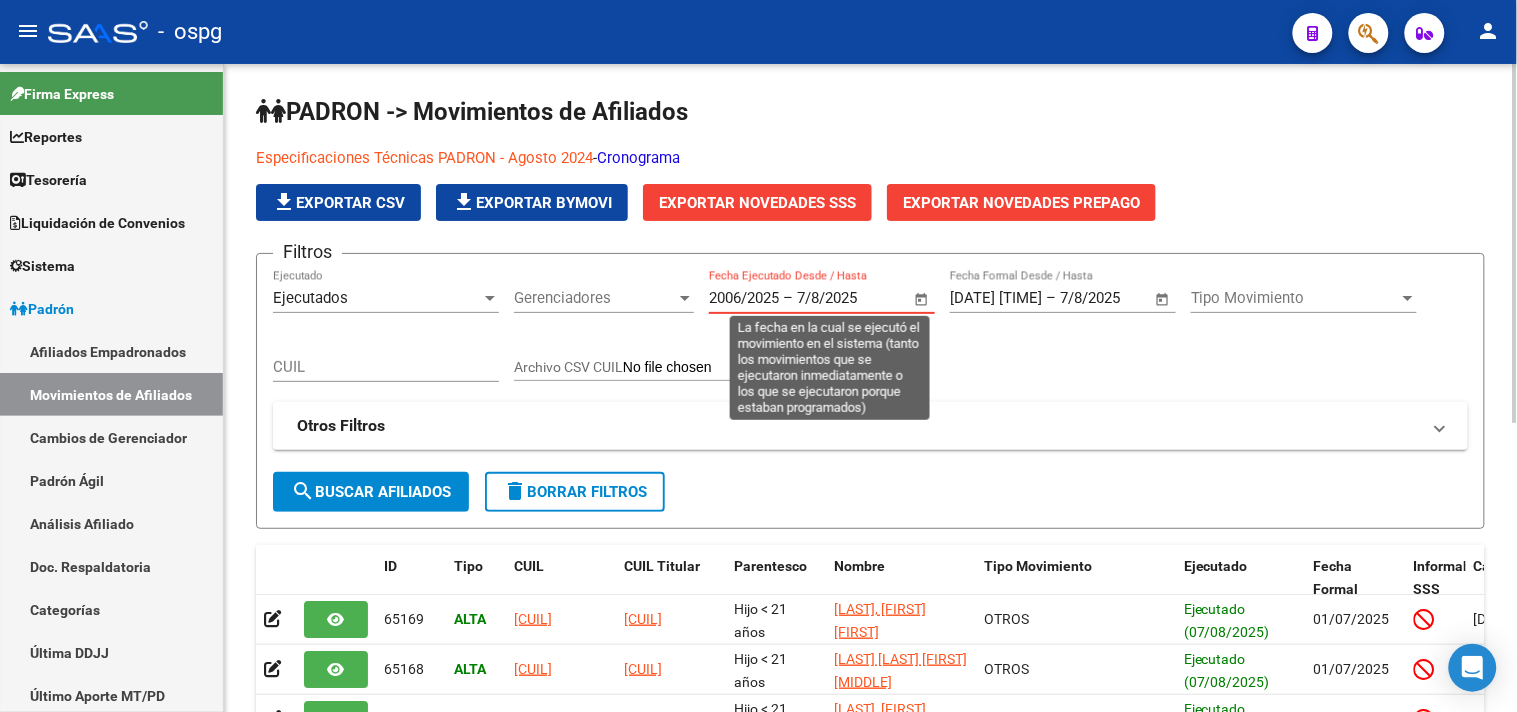 click on "2006/2025" at bounding box center [744, 298] 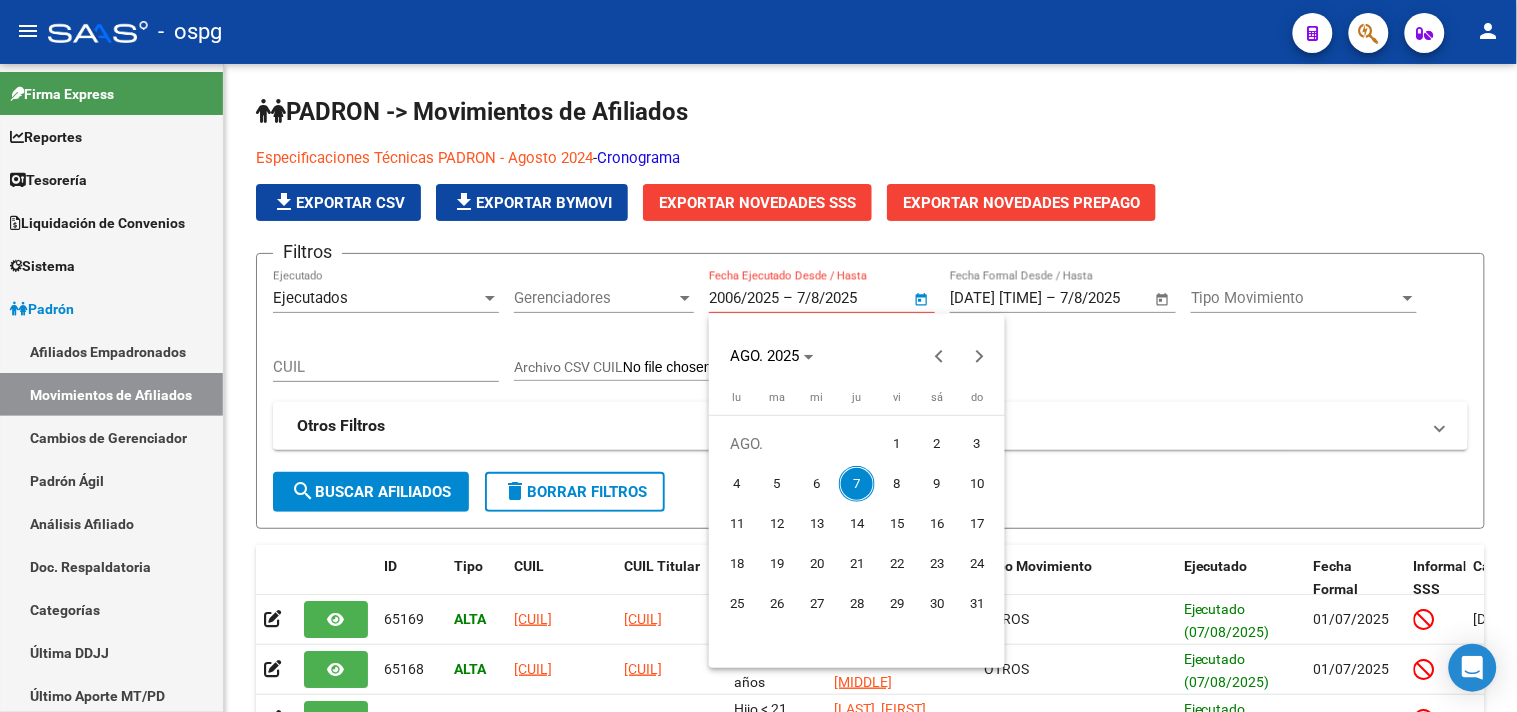 type 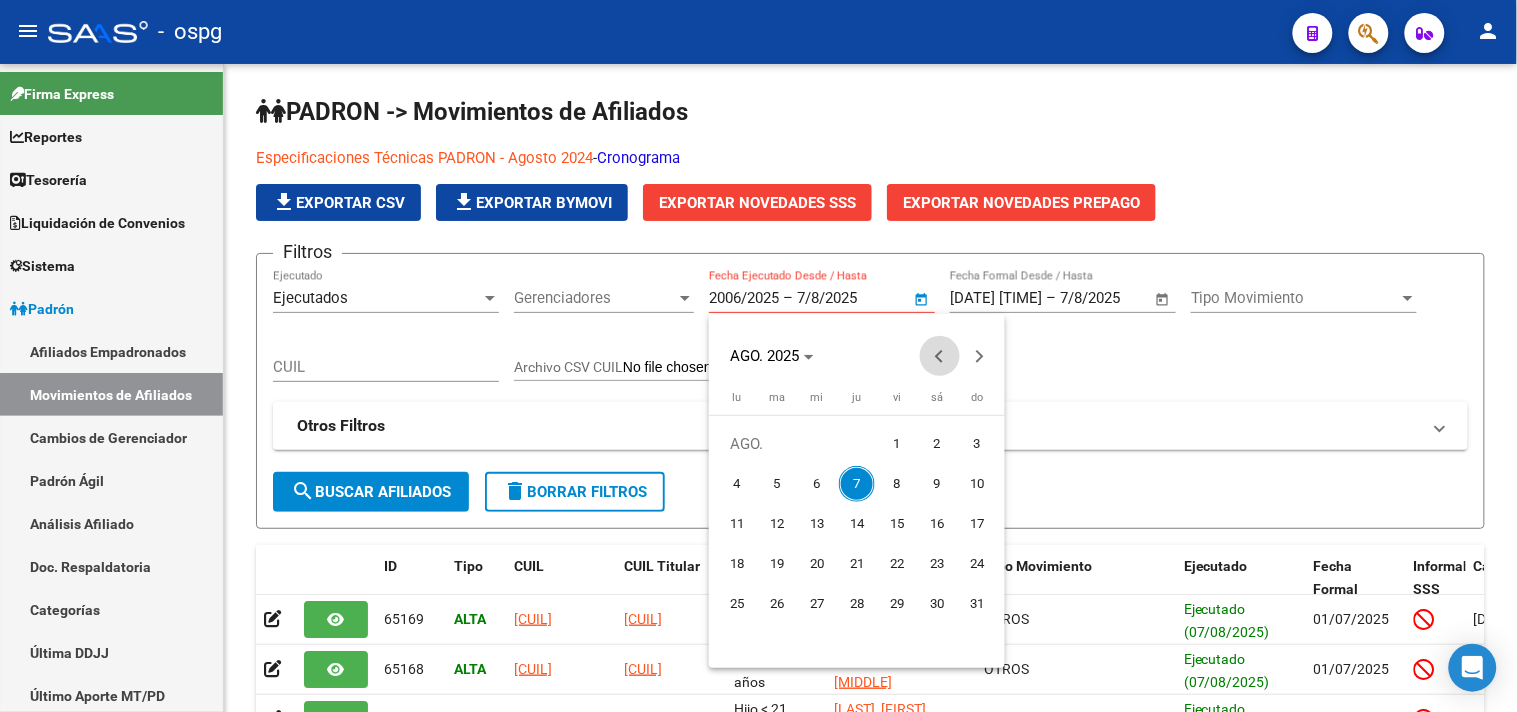 click at bounding box center (940, 356) 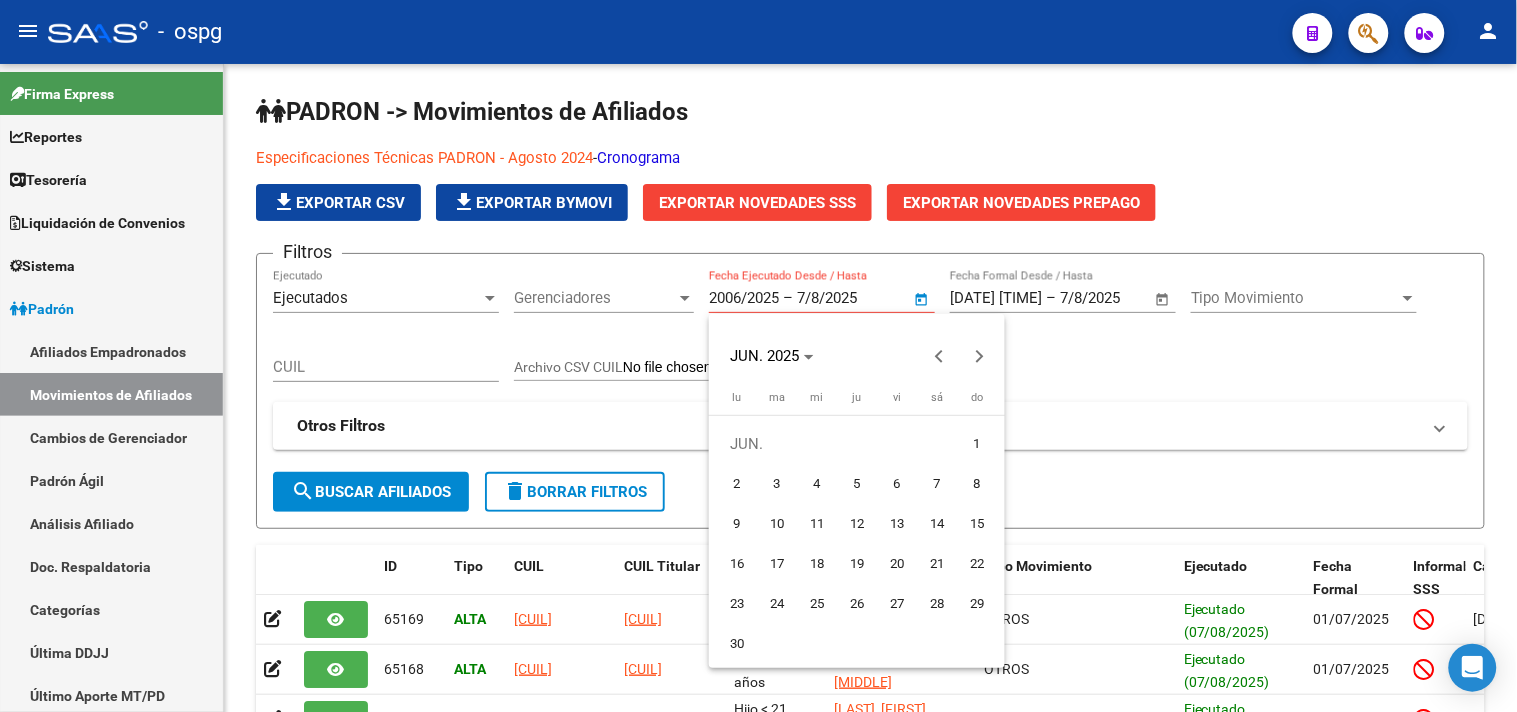 click on "20" at bounding box center [897, 564] 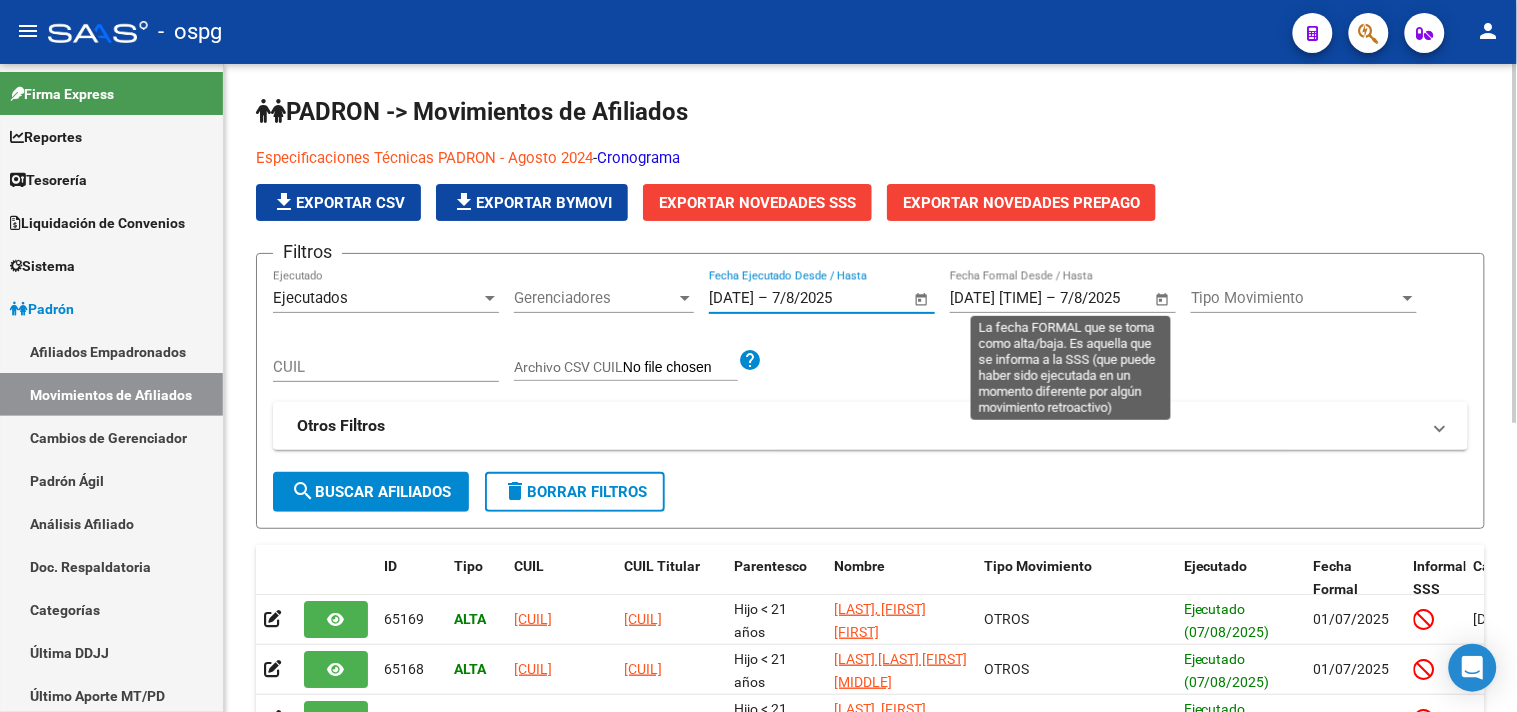 click on "[DATE] [TIME]" at bounding box center (996, 298) 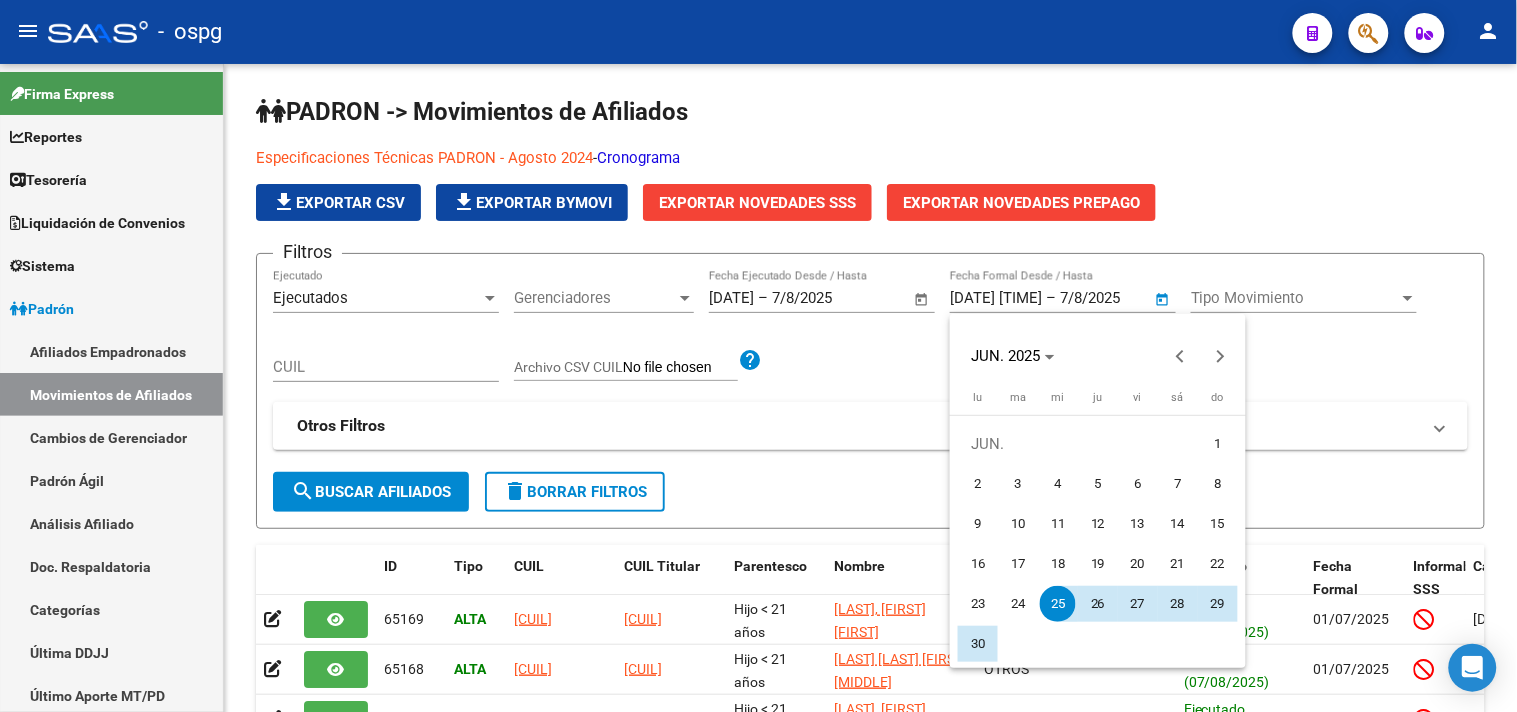 type 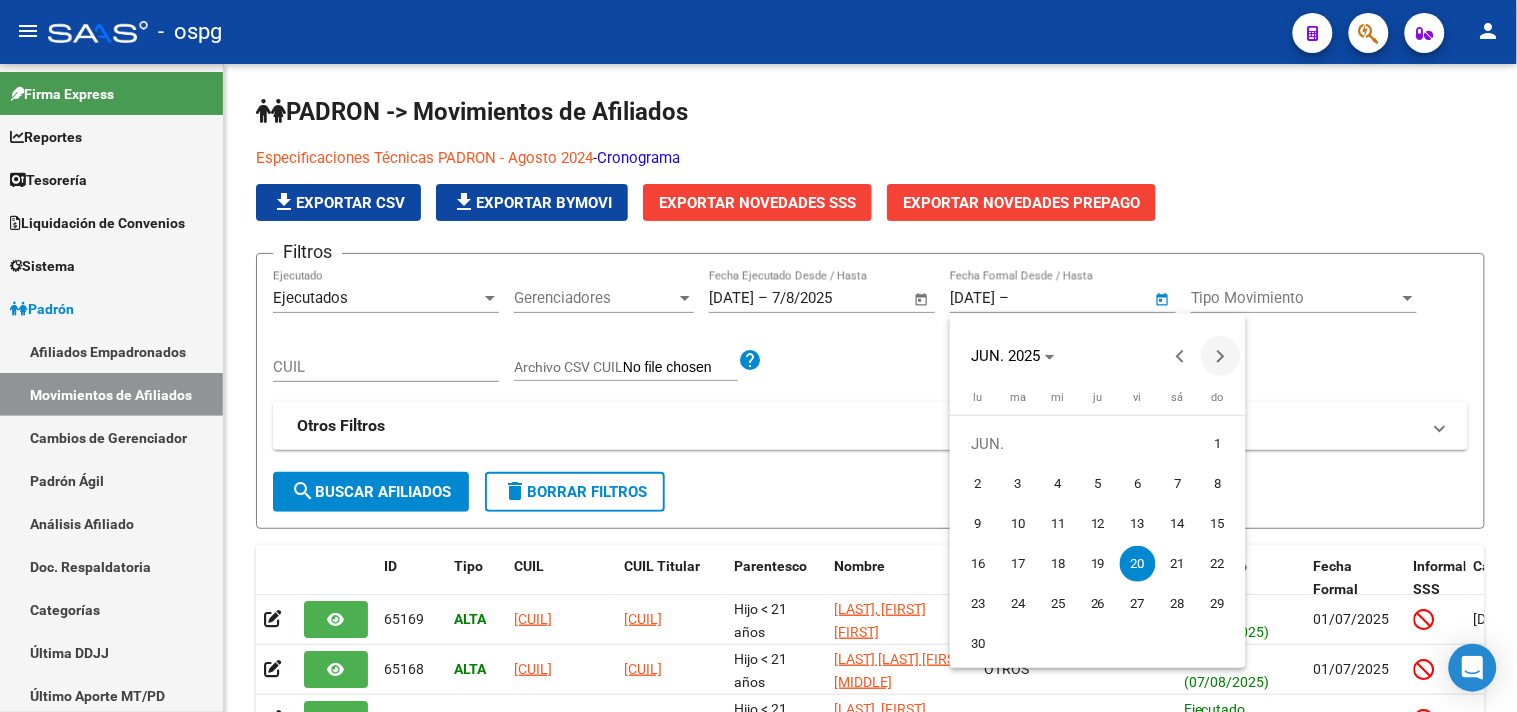 click at bounding box center [1221, 356] 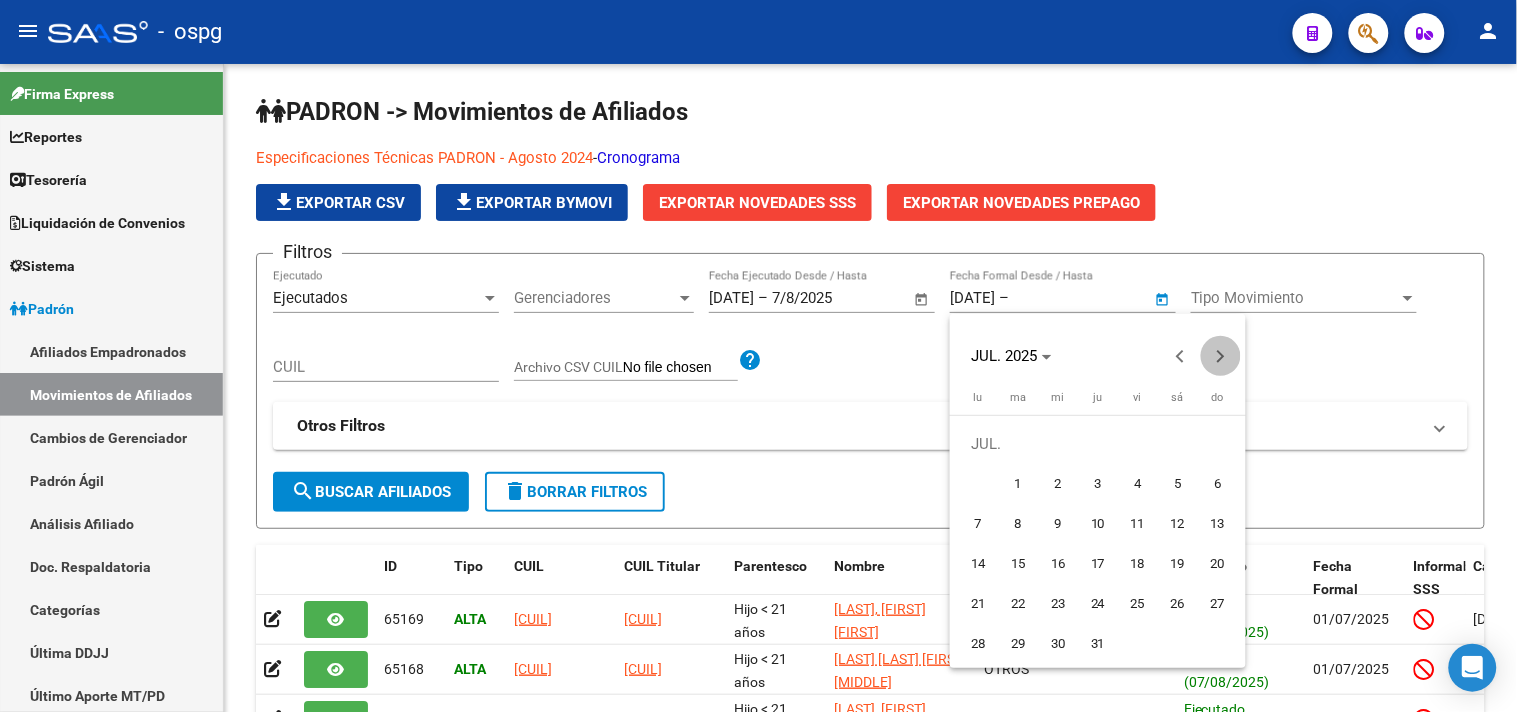 click at bounding box center [1221, 356] 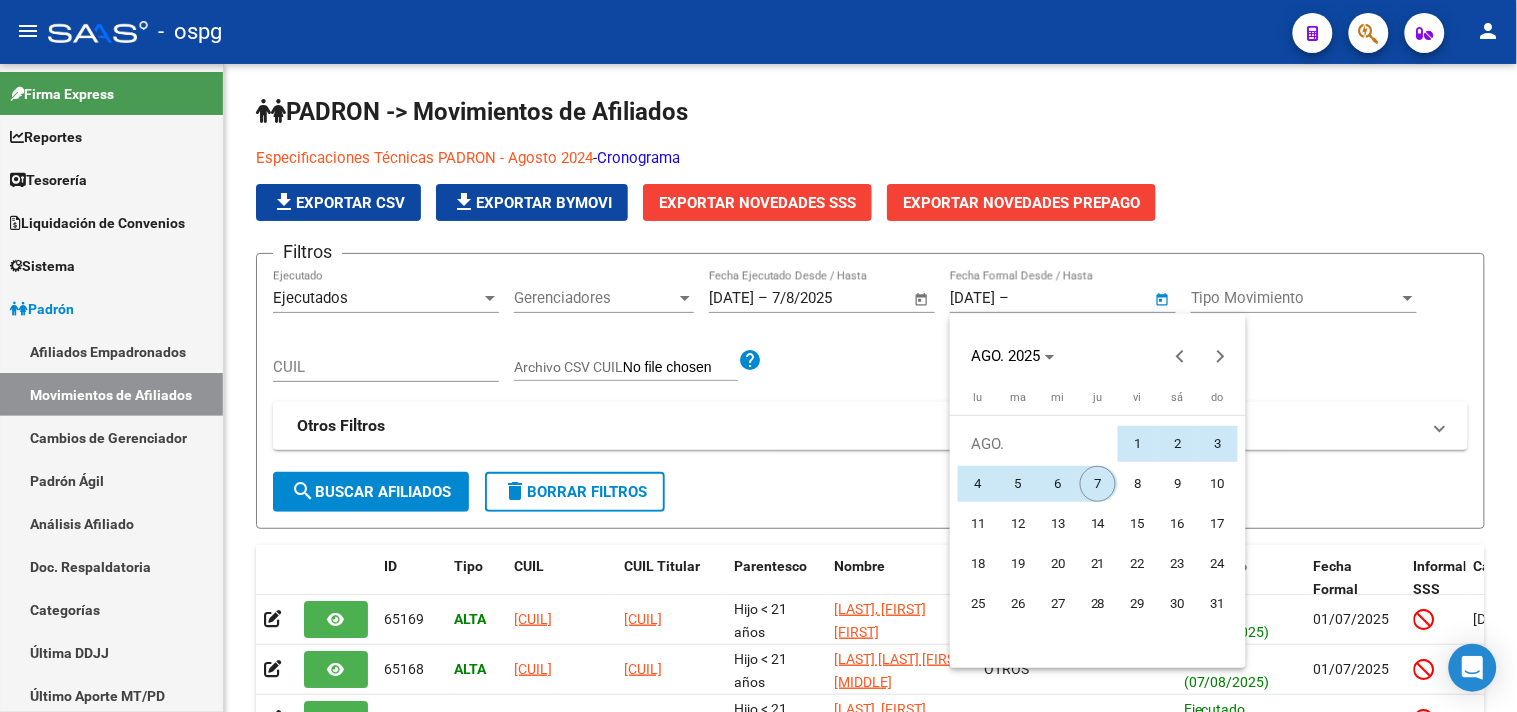 drag, startPoint x: 1103, startPoint y: 487, endPoint x: 585, endPoint y: 554, distance: 522.31506 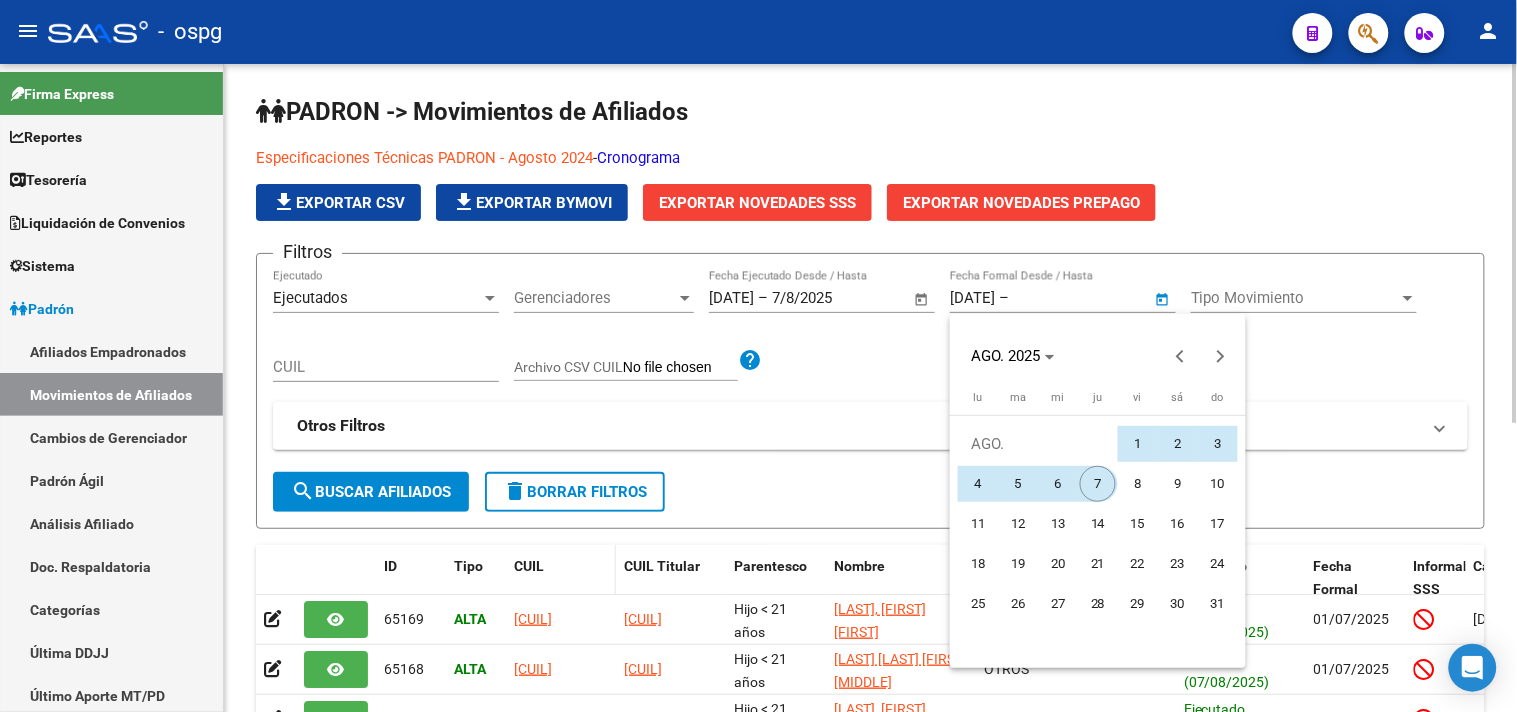 click on "7" at bounding box center (1098, 484) 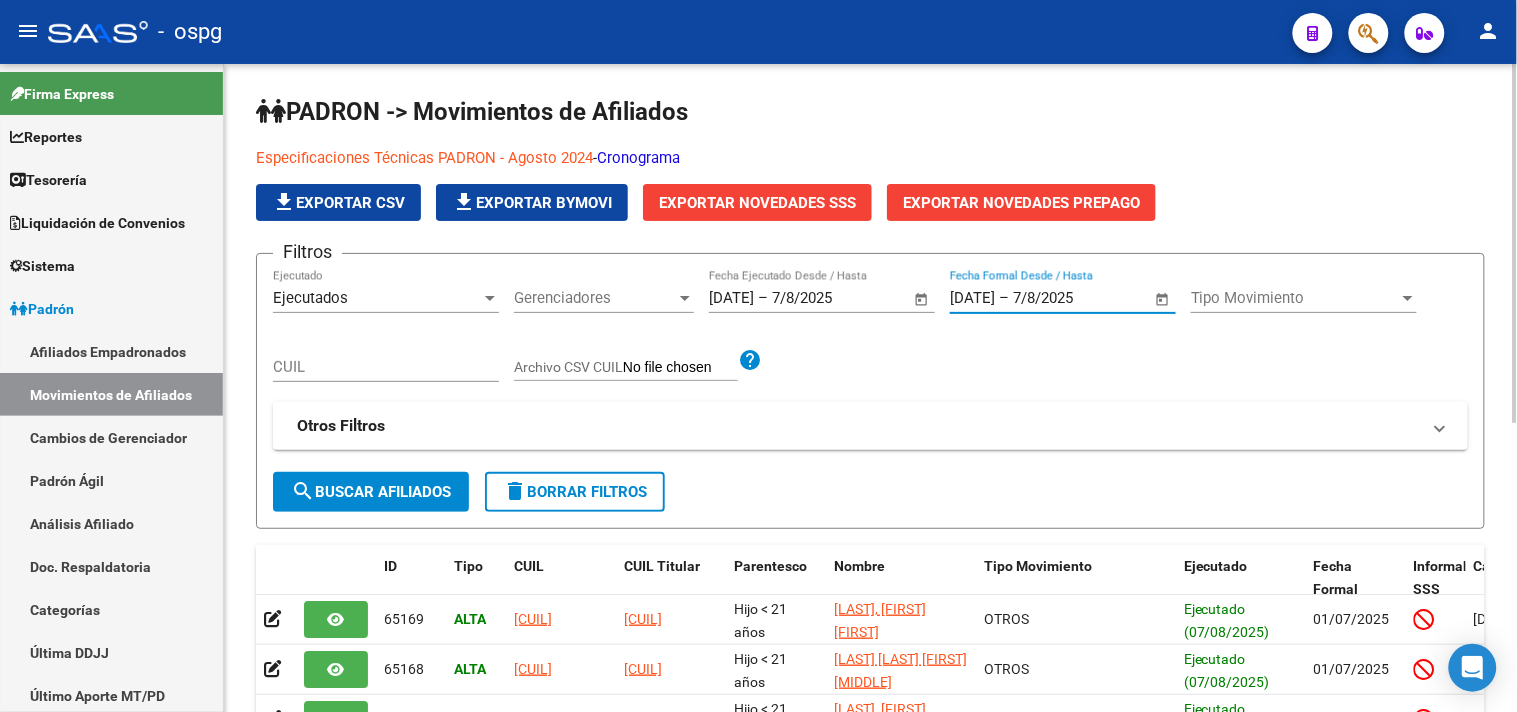click on "search  Buscar Afiliados" 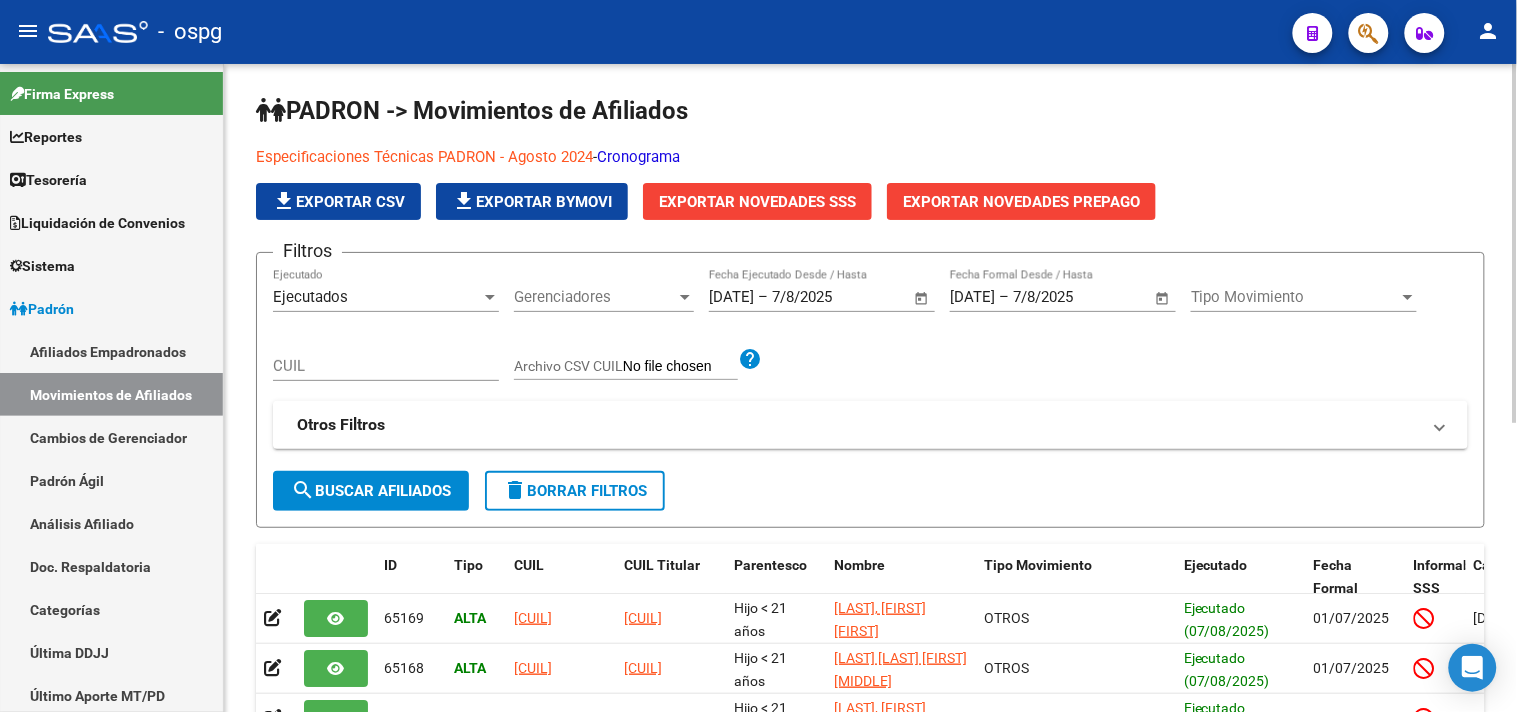 scroll, scrollTop: 0, scrollLeft: 0, axis: both 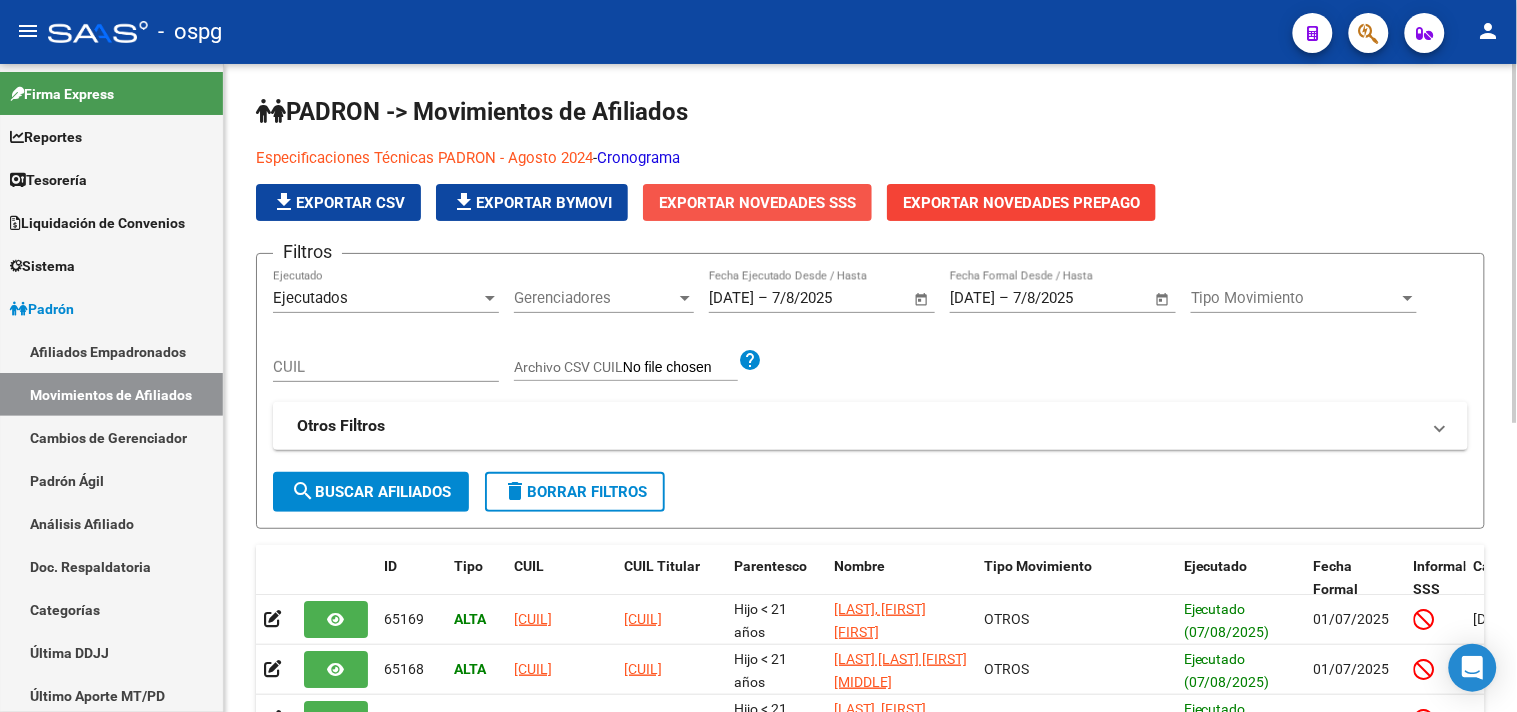 click on "Exportar Novedades SSS" 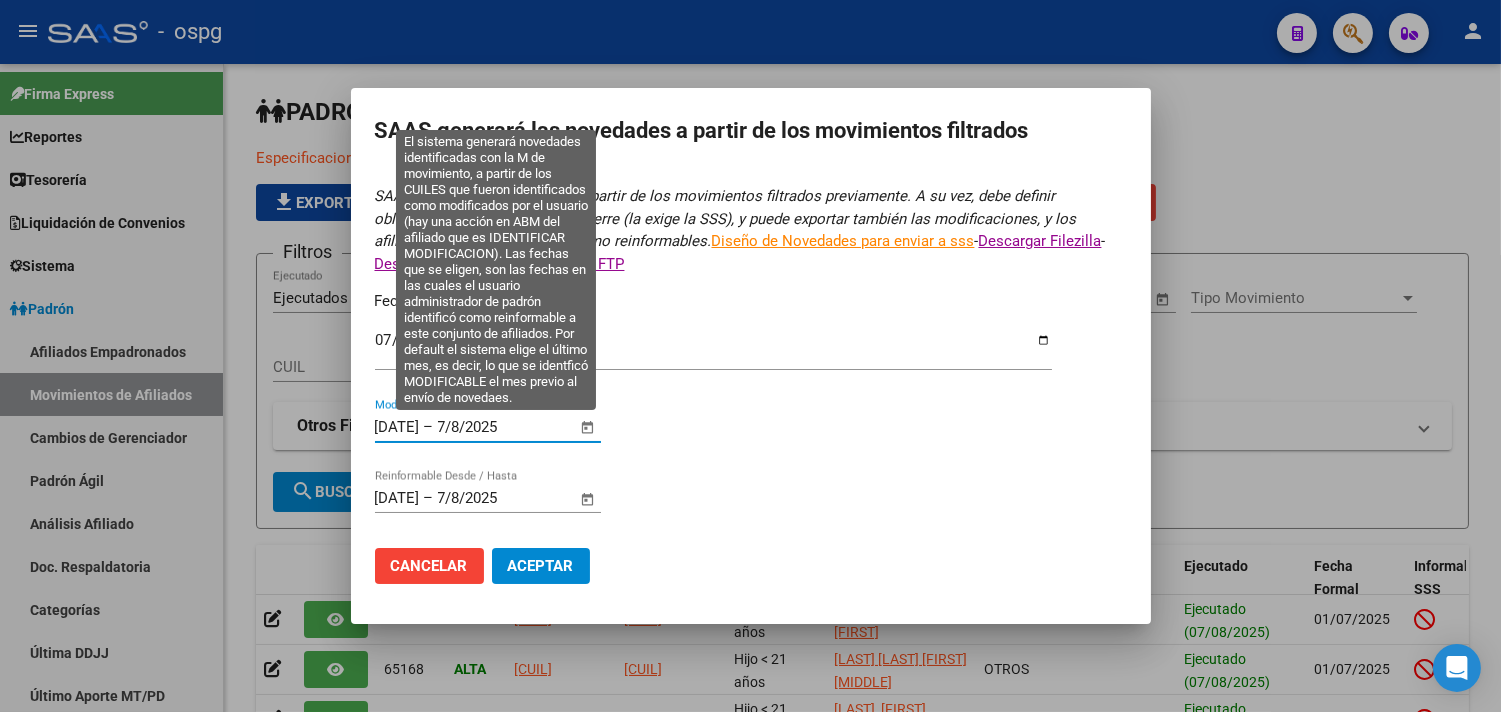 drag, startPoint x: 395, startPoint y: 421, endPoint x: 315, endPoint y: 420, distance: 80.00625 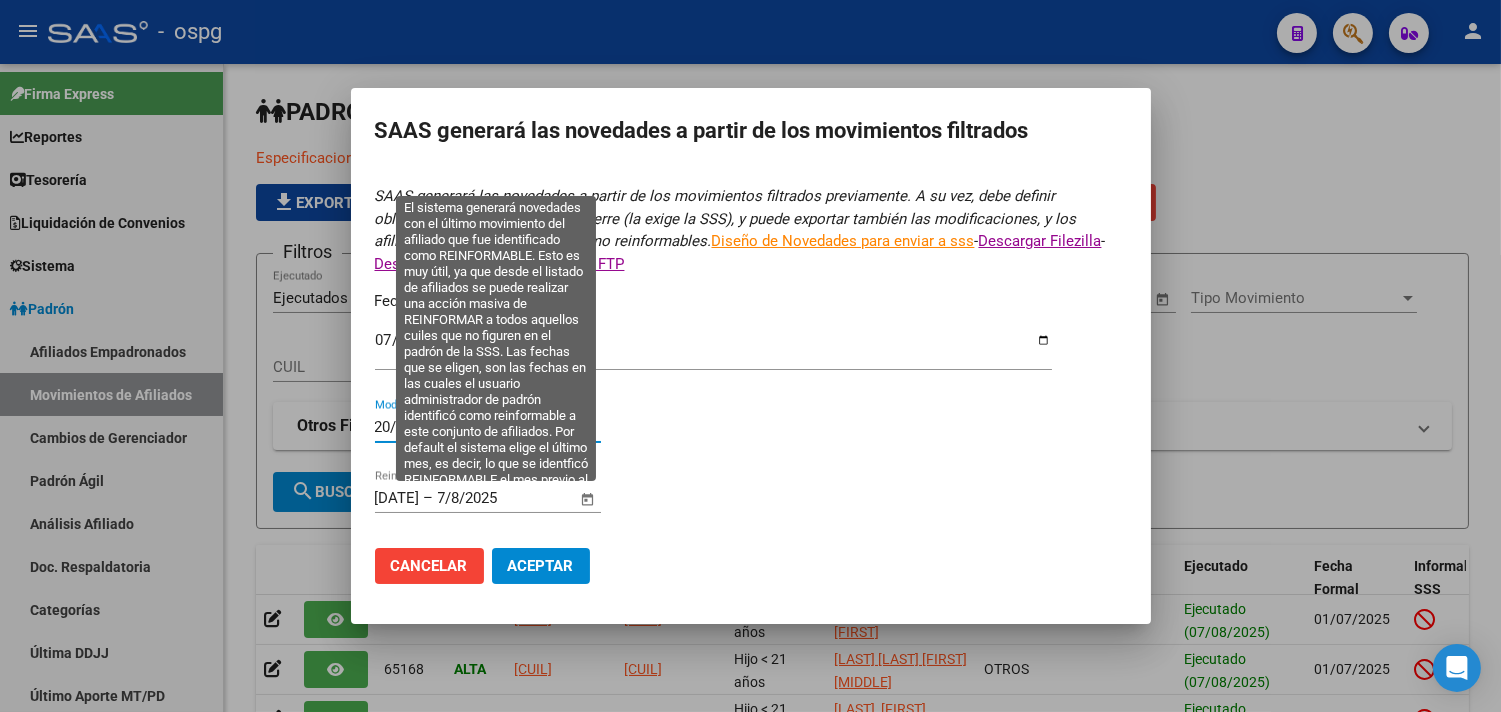 type on "[DATE]" 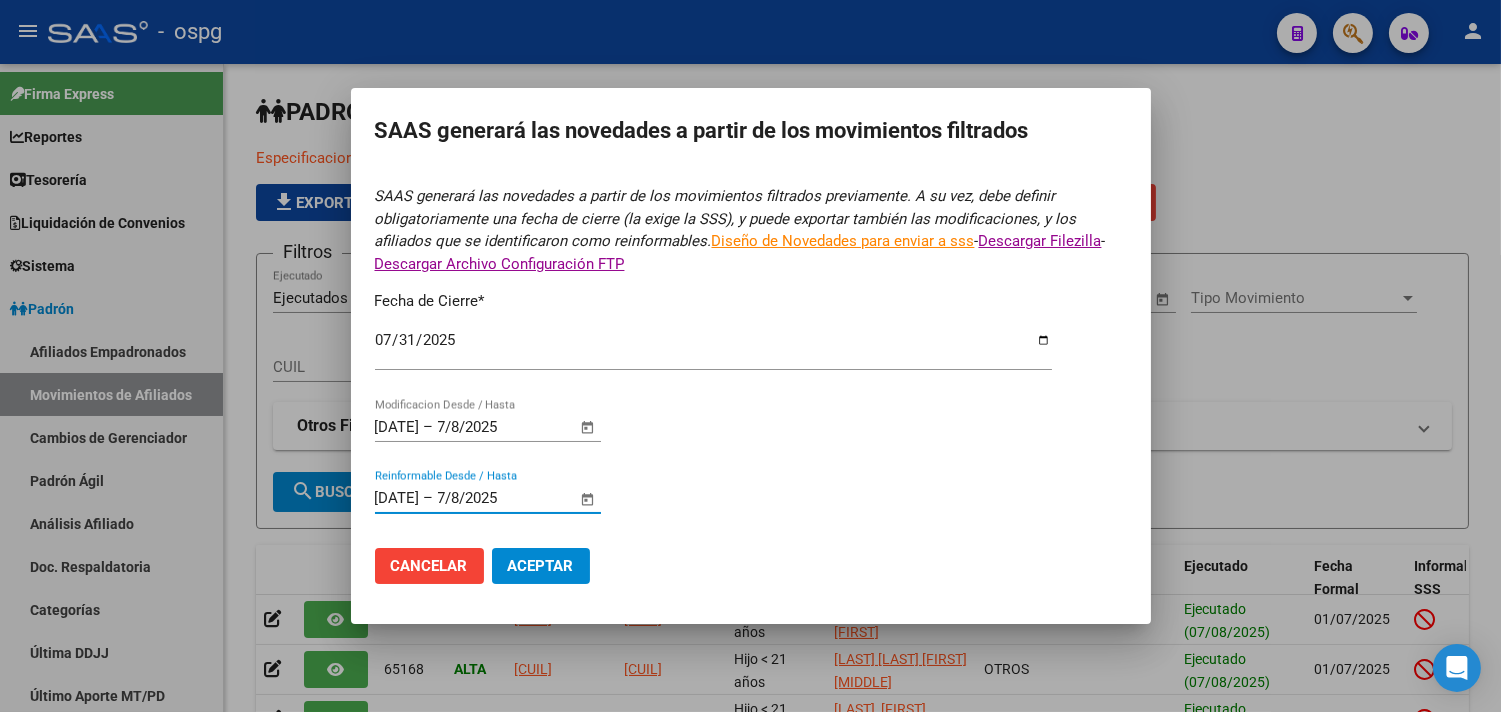 drag, startPoint x: 404, startPoint y: 504, endPoint x: 318, endPoint y: 504, distance: 86 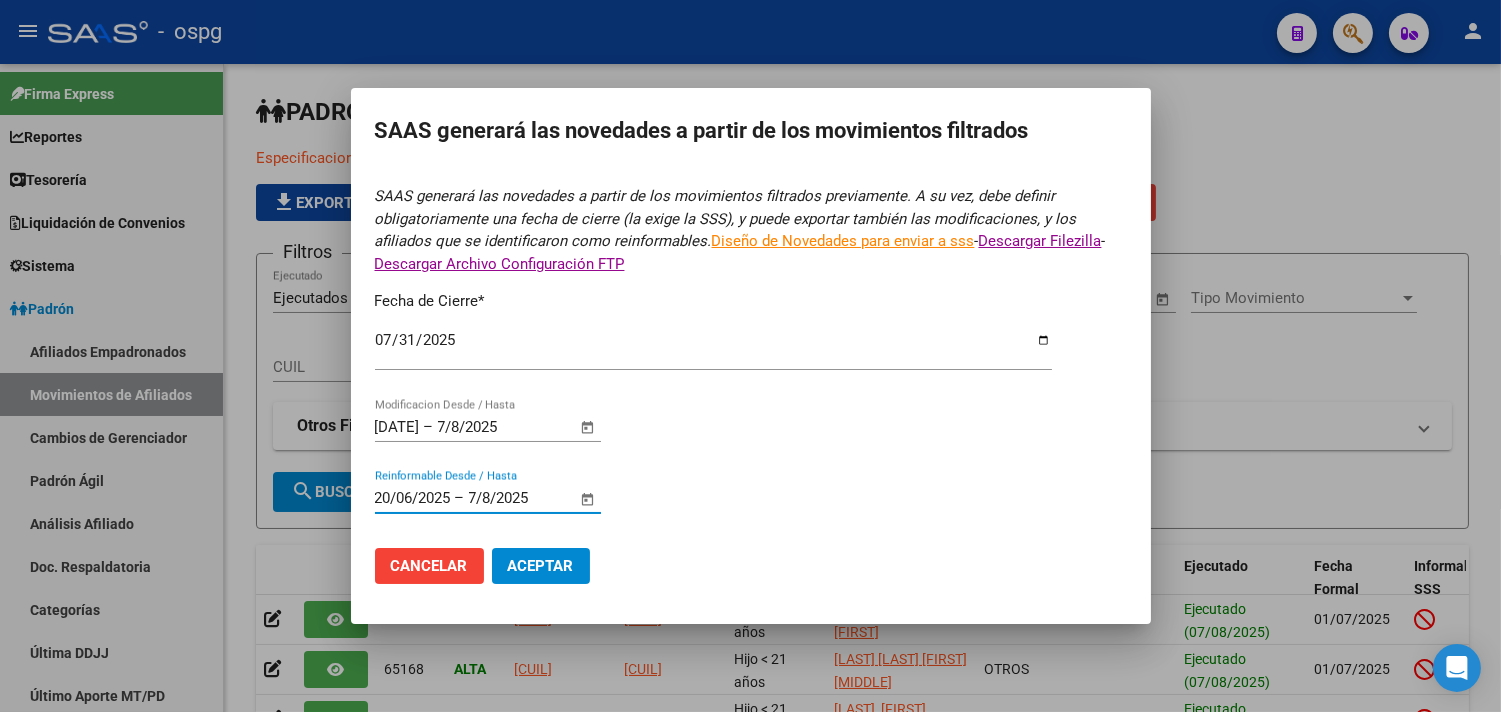 type on "[DATE]" 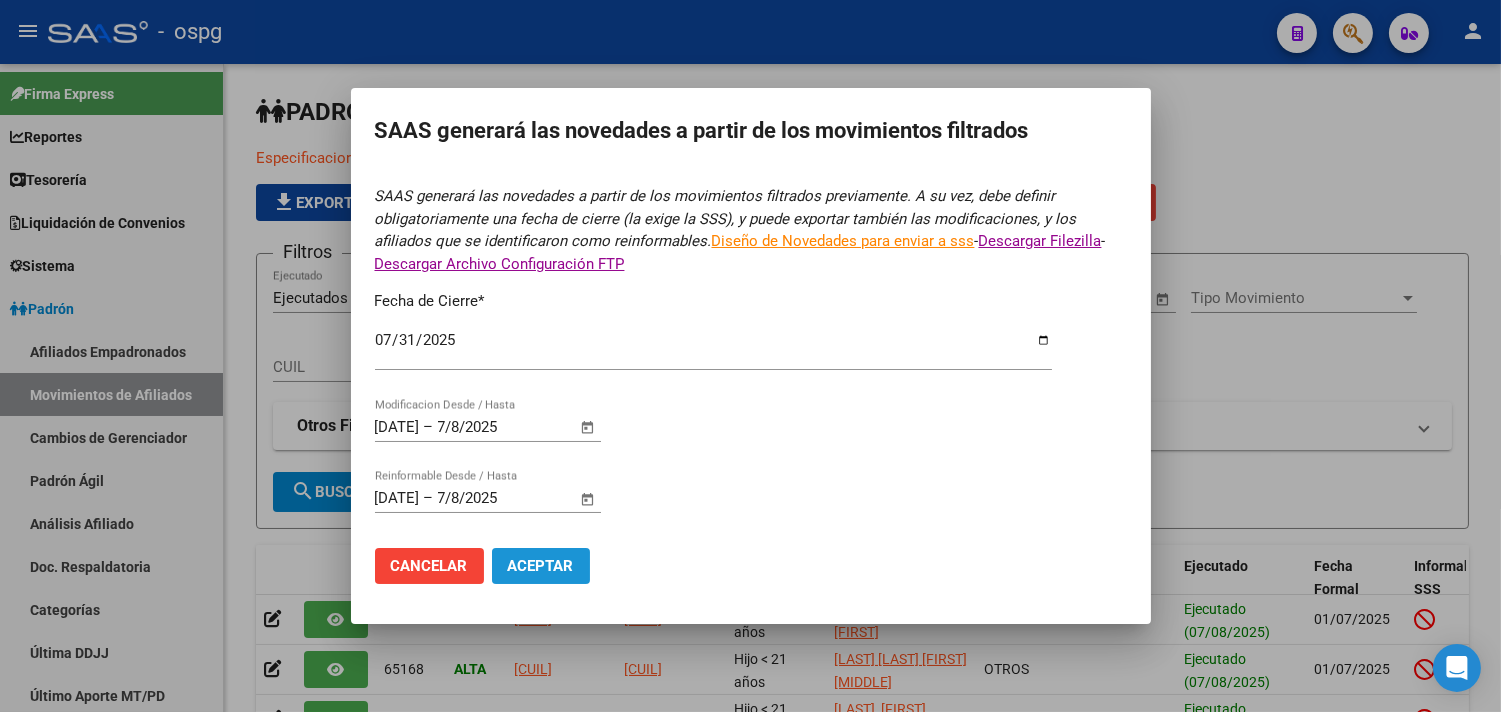click on "Aceptar" 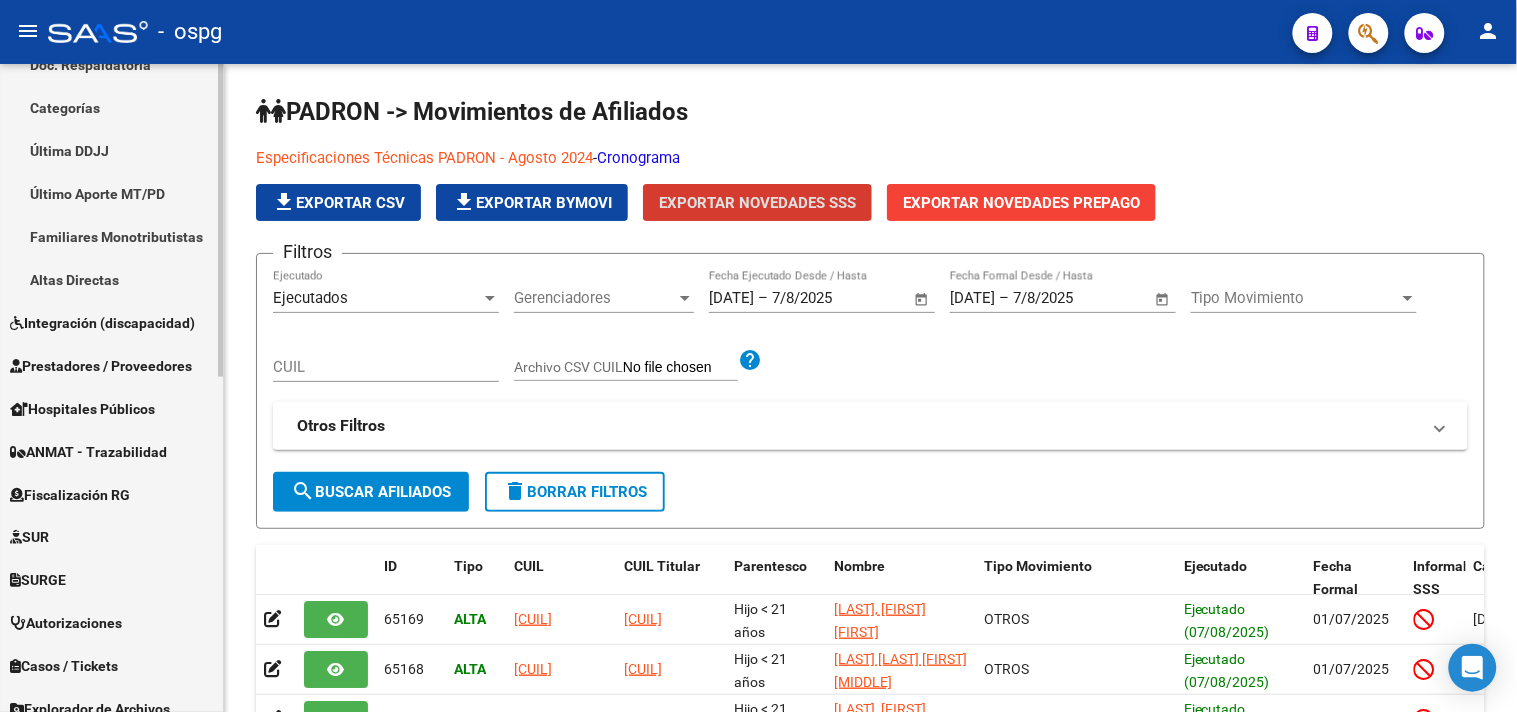 scroll, scrollTop: 555, scrollLeft: 0, axis: vertical 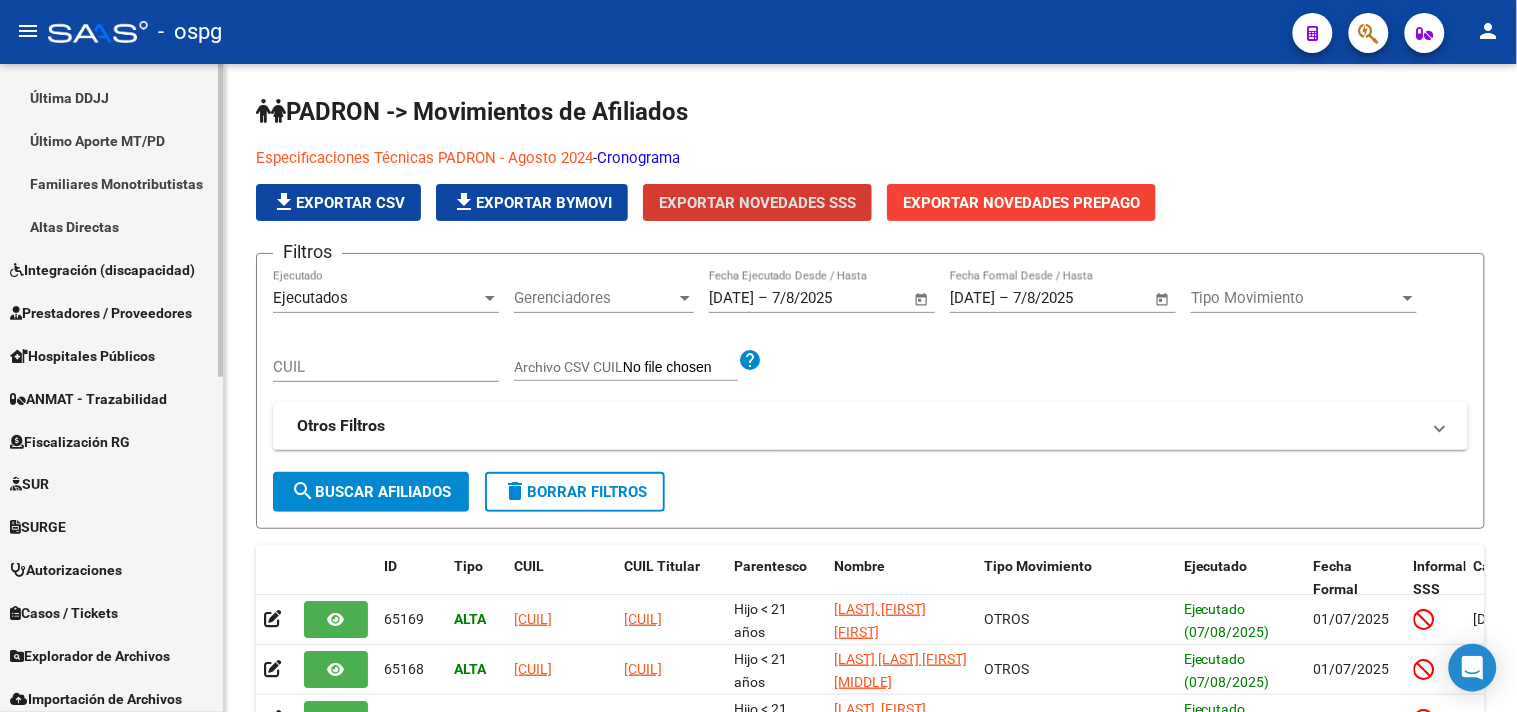 click on "Fiscalización RG" at bounding box center [70, 442] 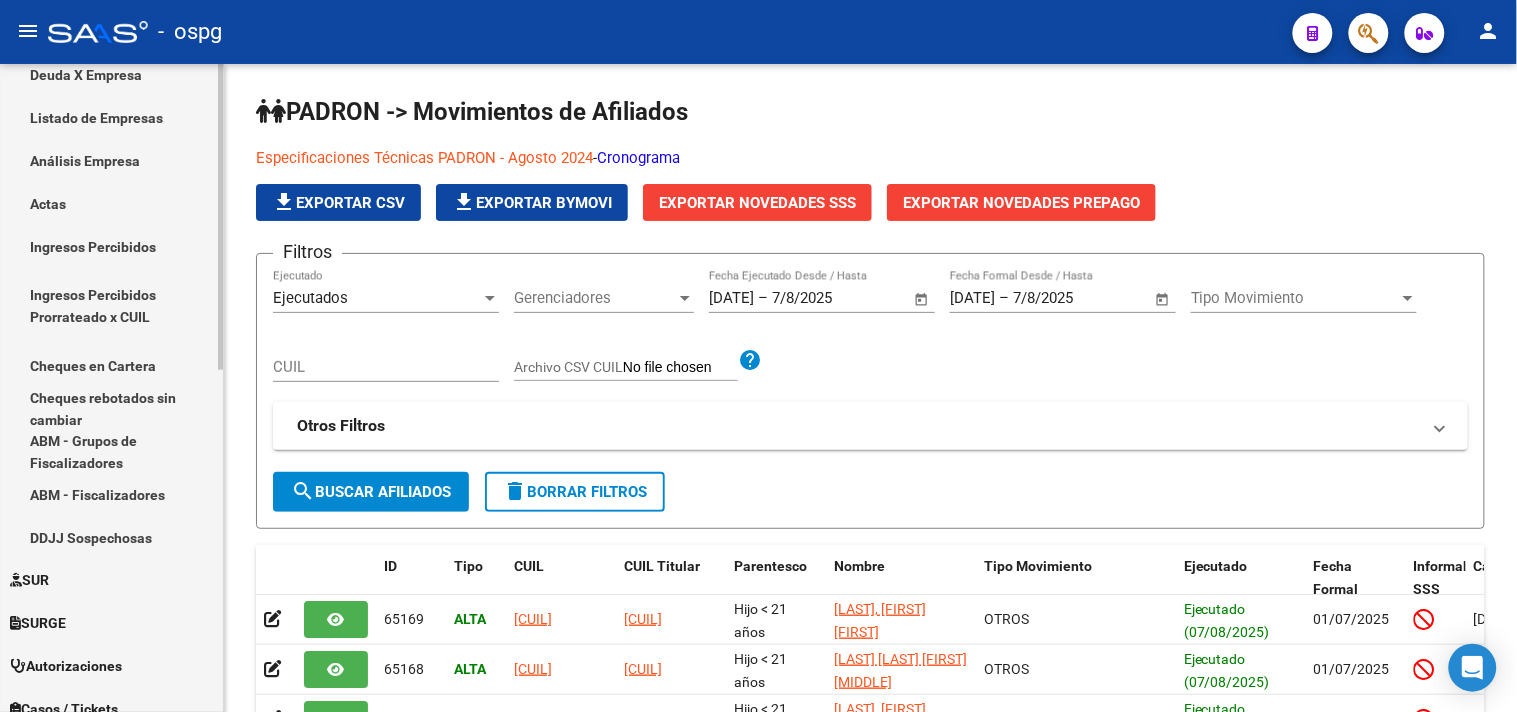 scroll, scrollTop: 444, scrollLeft: 0, axis: vertical 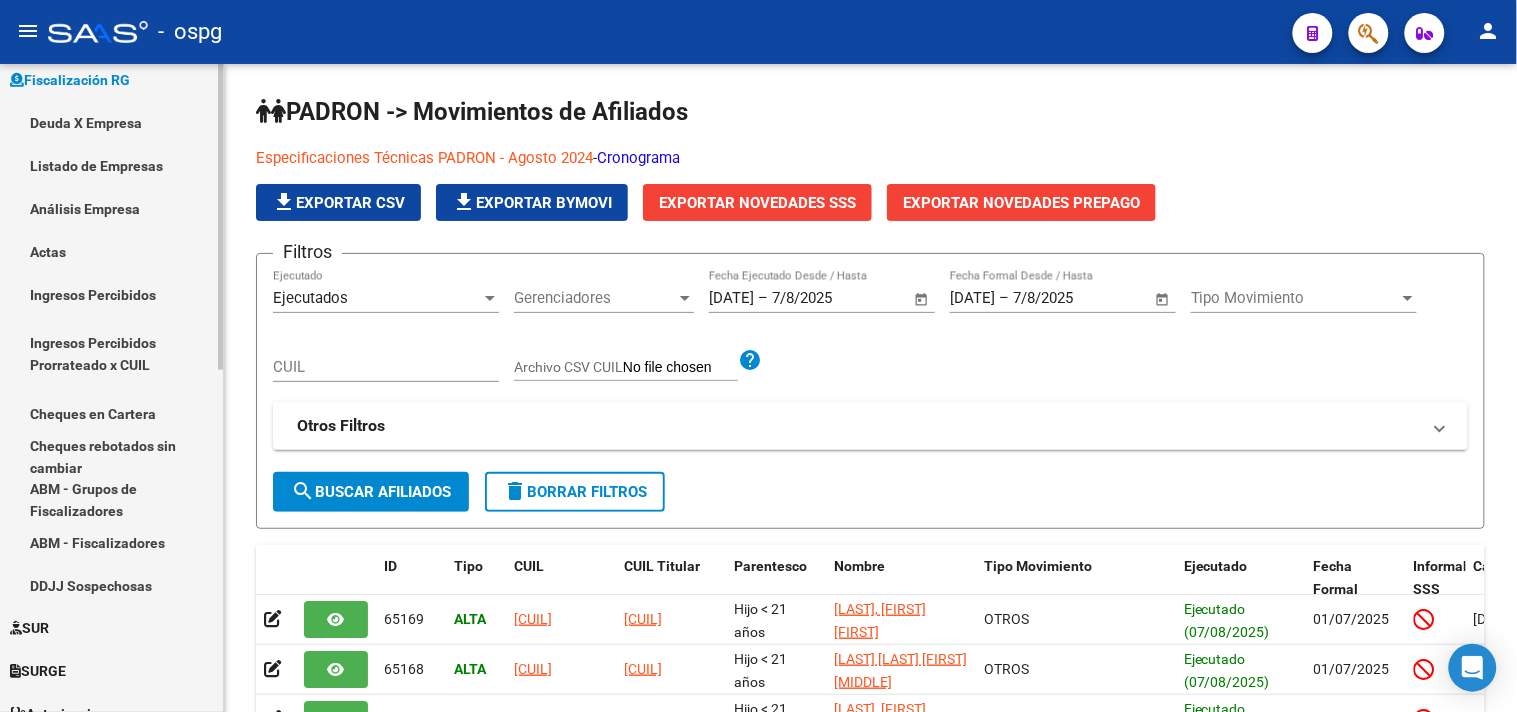 click on "Análisis Empresa" at bounding box center [111, 208] 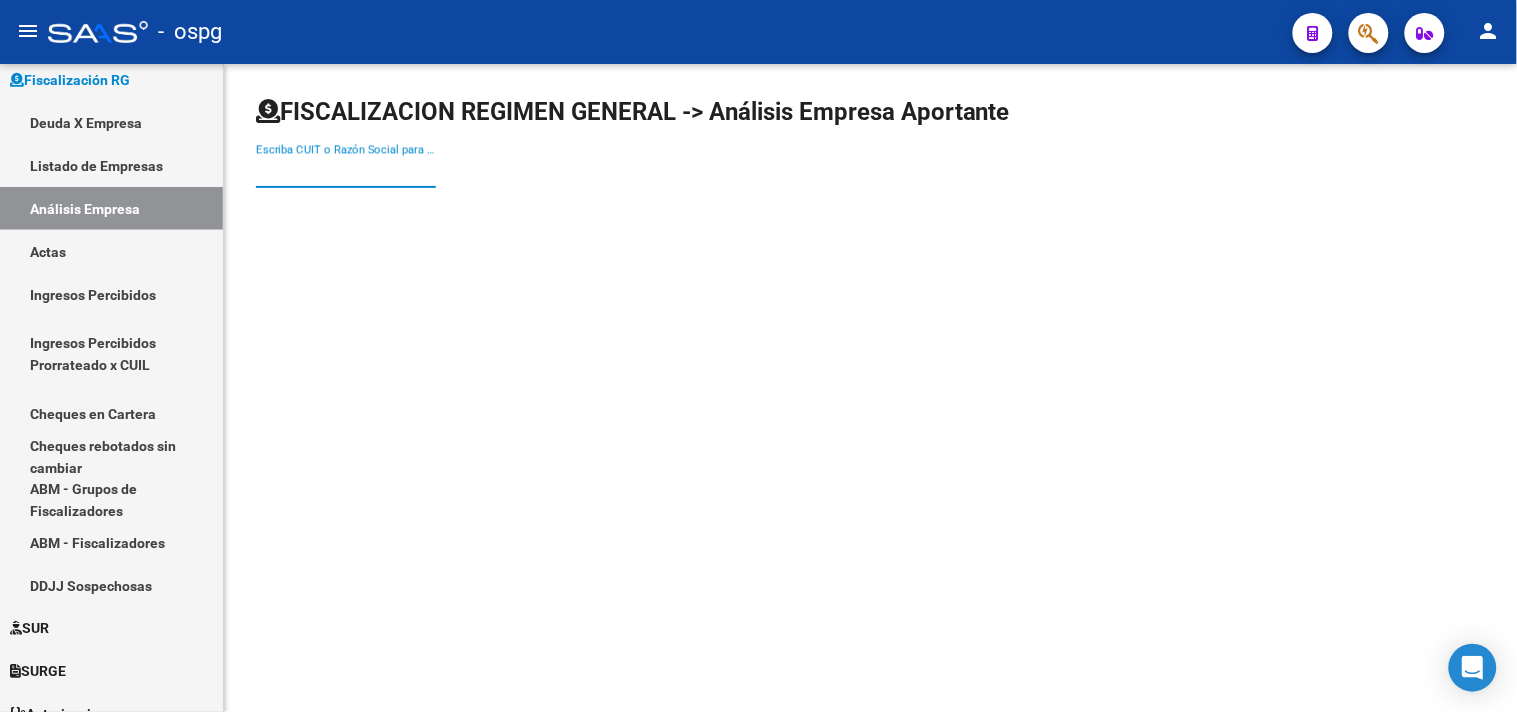 paste on "[NUMBER]" 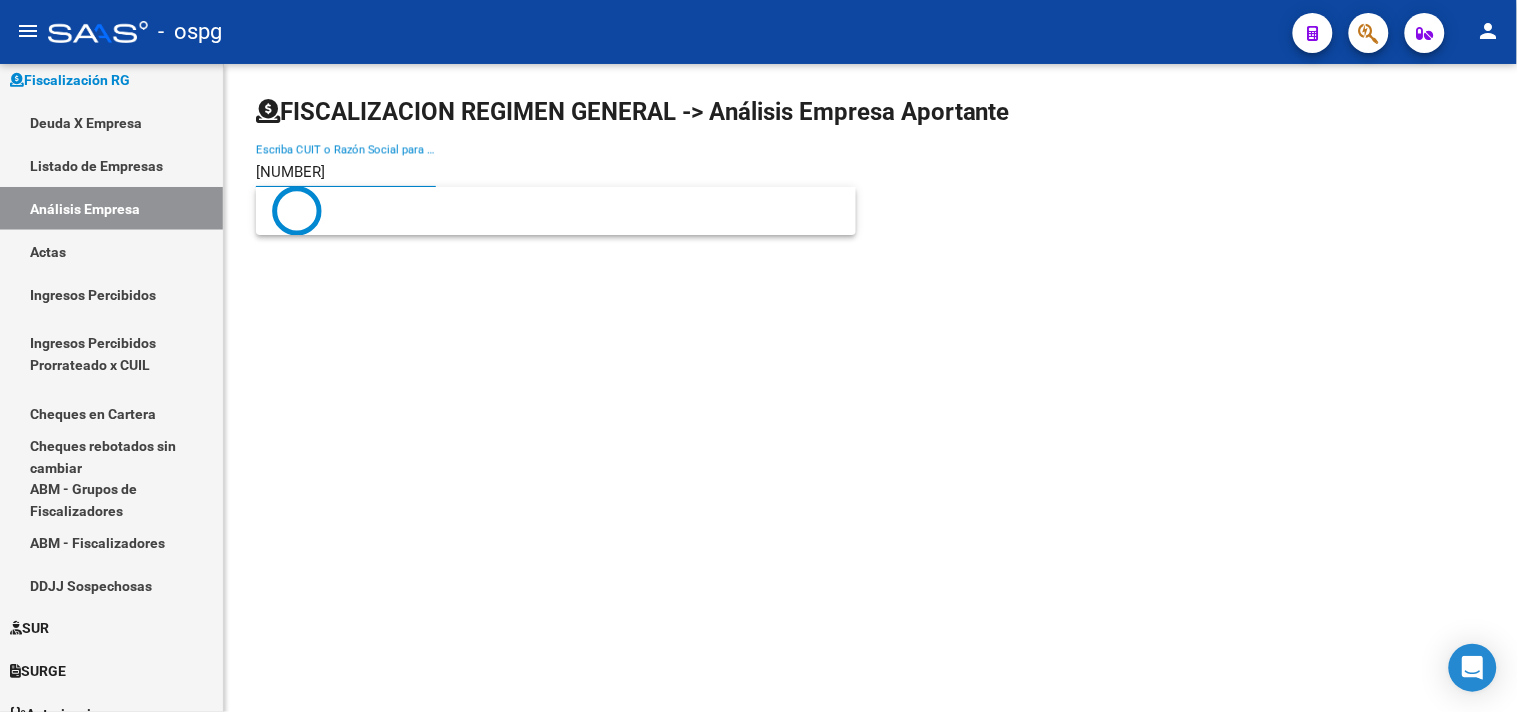 click on "[NUMBER]" at bounding box center [346, 172] 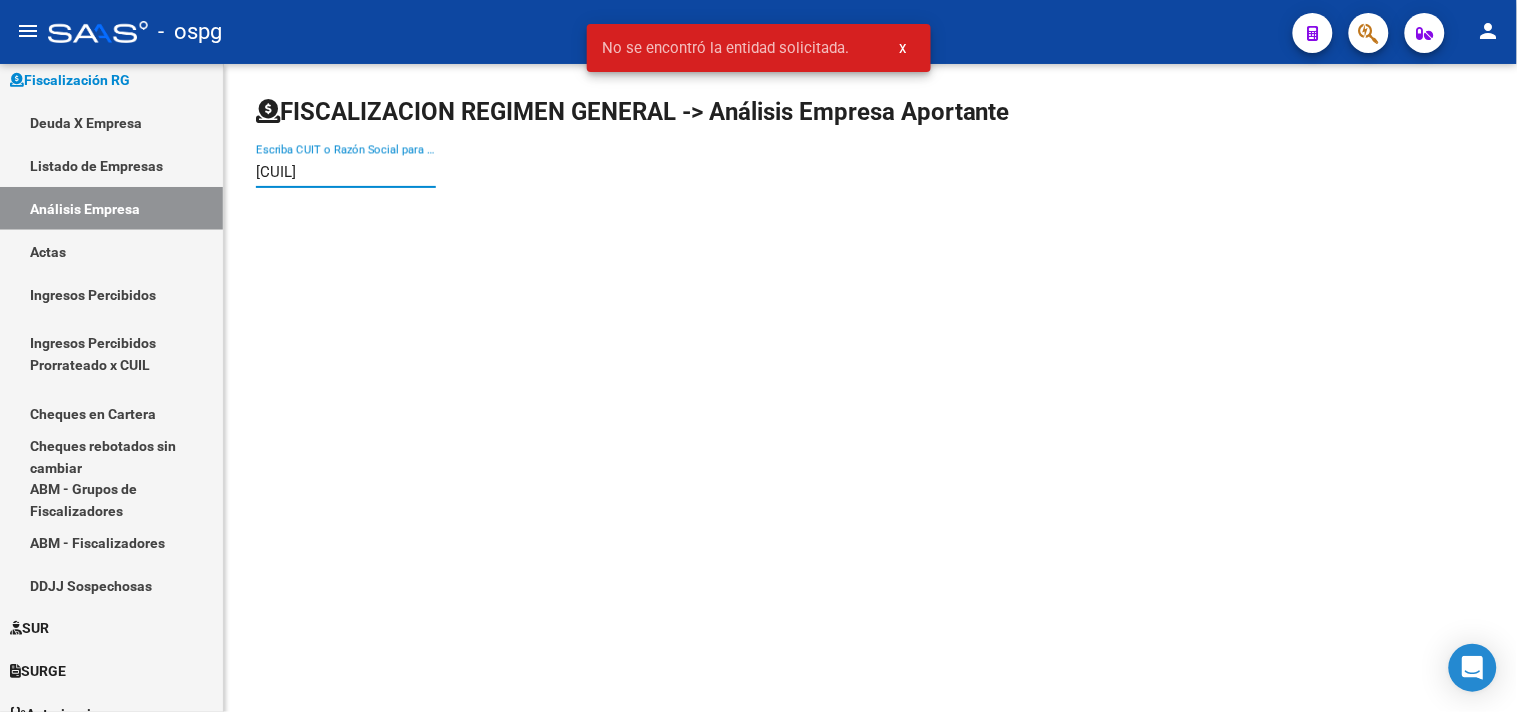 click on "[CUIL]" at bounding box center (346, 172) 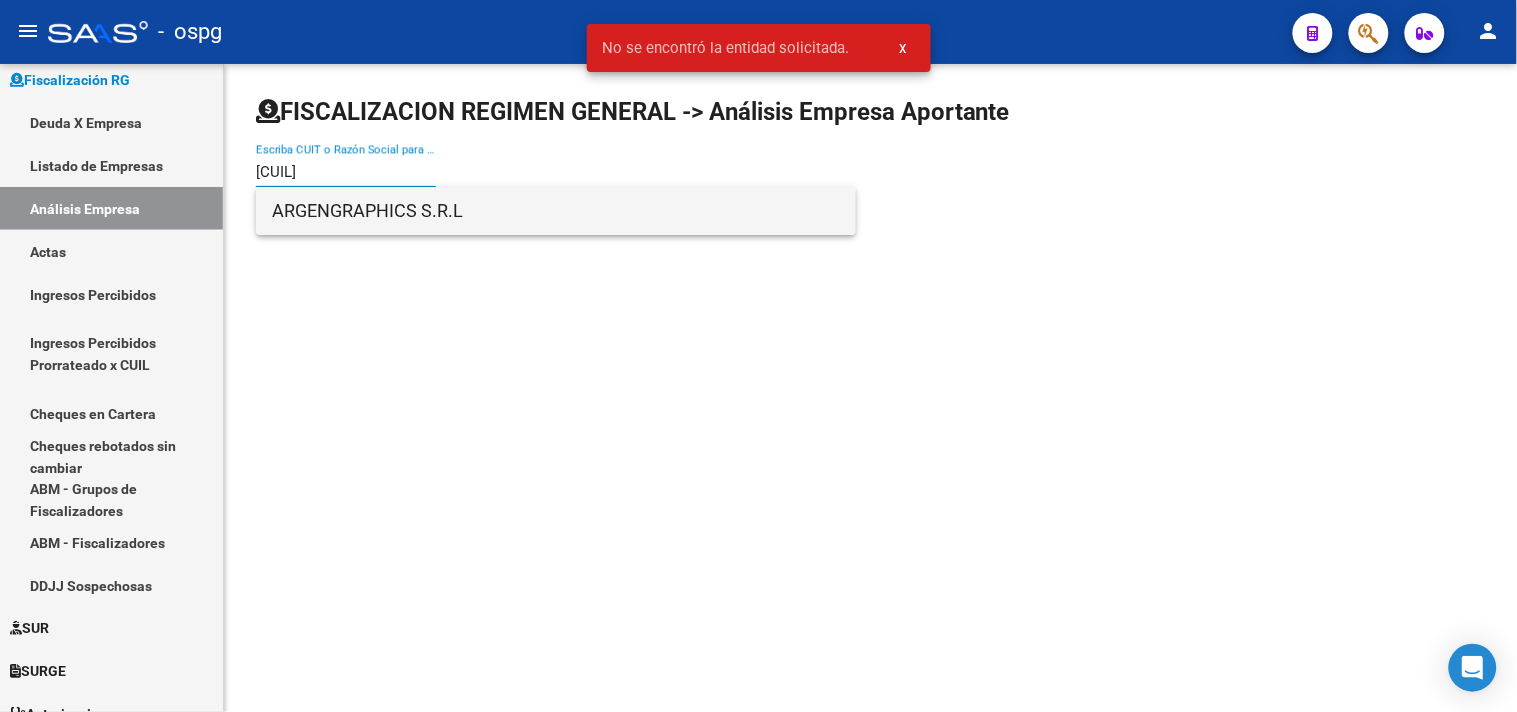type on "[CUIL]" 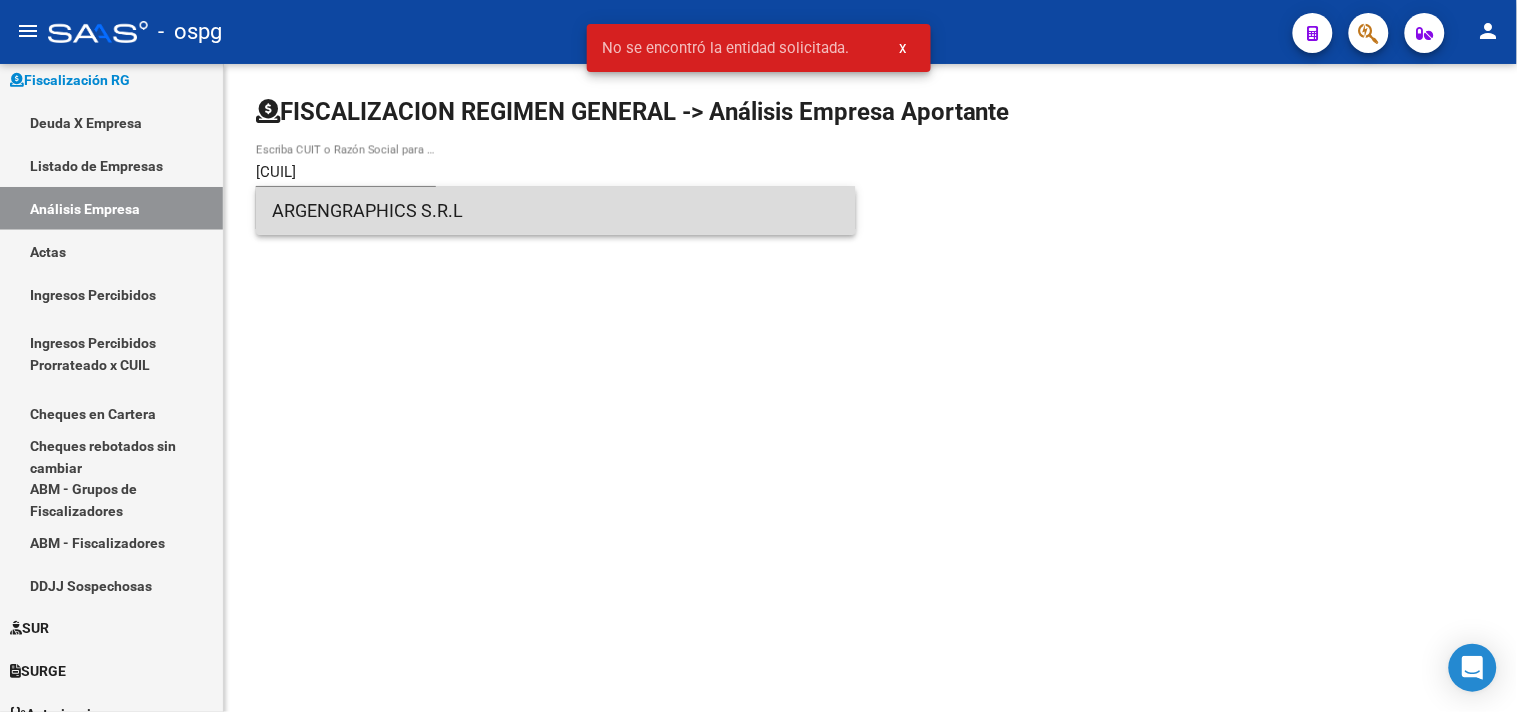 click on "ARGENGRAPHICS S.R.L" at bounding box center [556, 211] 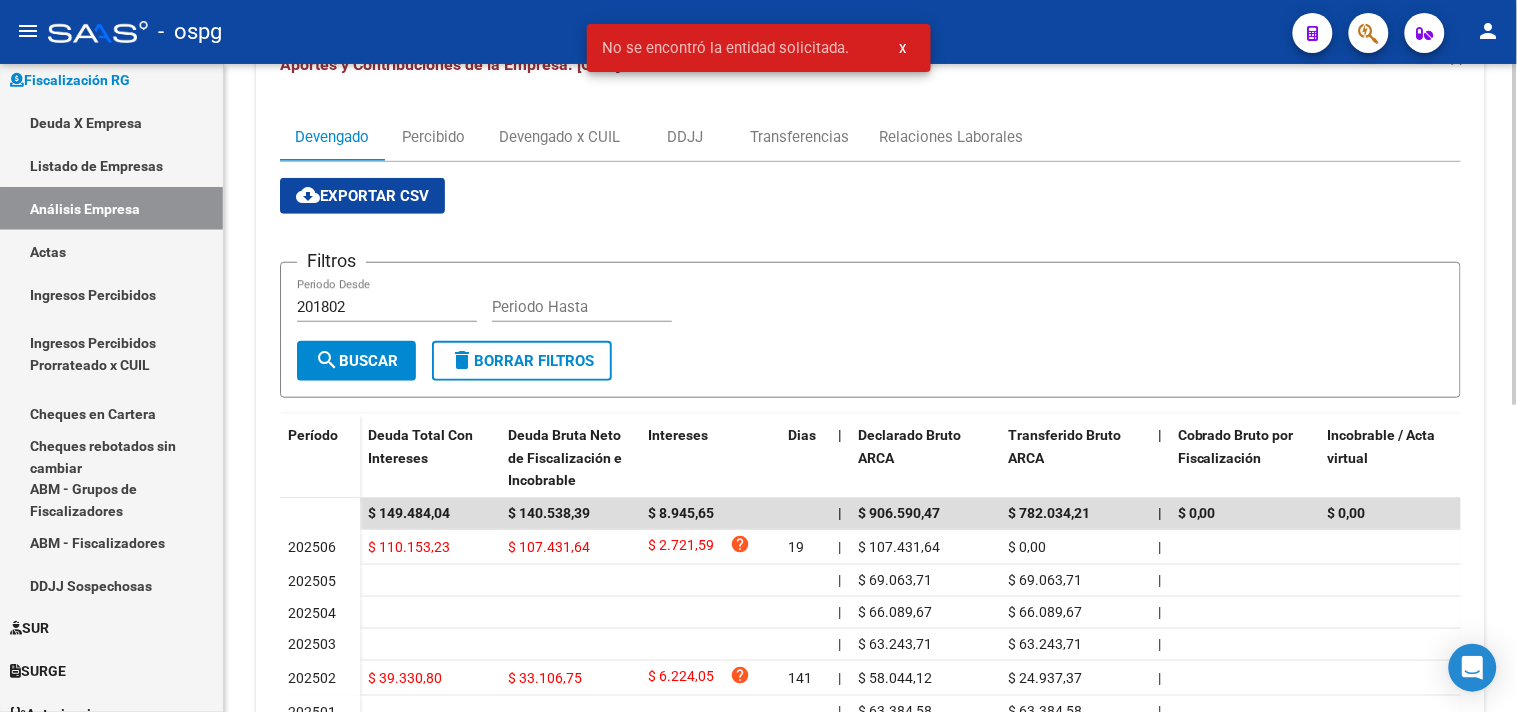 scroll, scrollTop: 222, scrollLeft: 0, axis: vertical 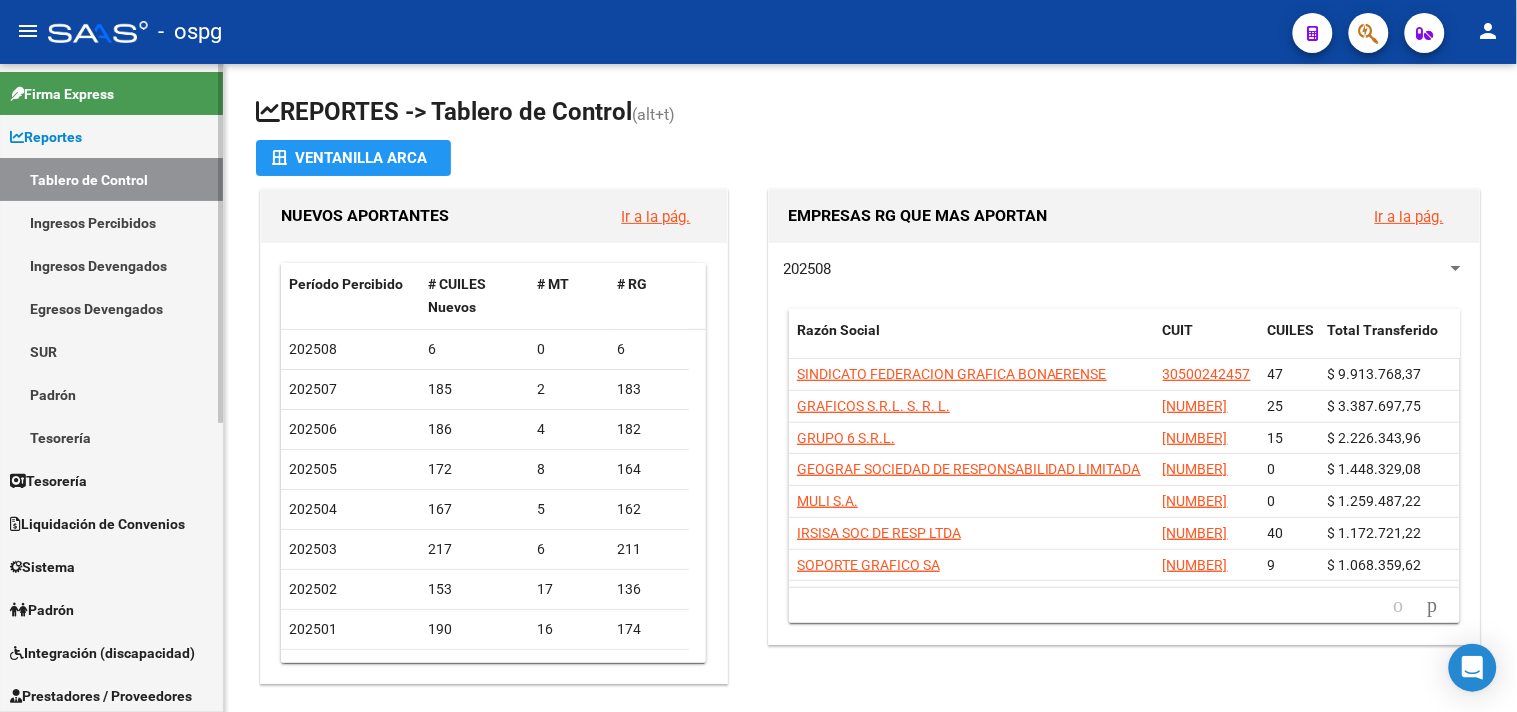 click on "Padrón" at bounding box center [42, 610] 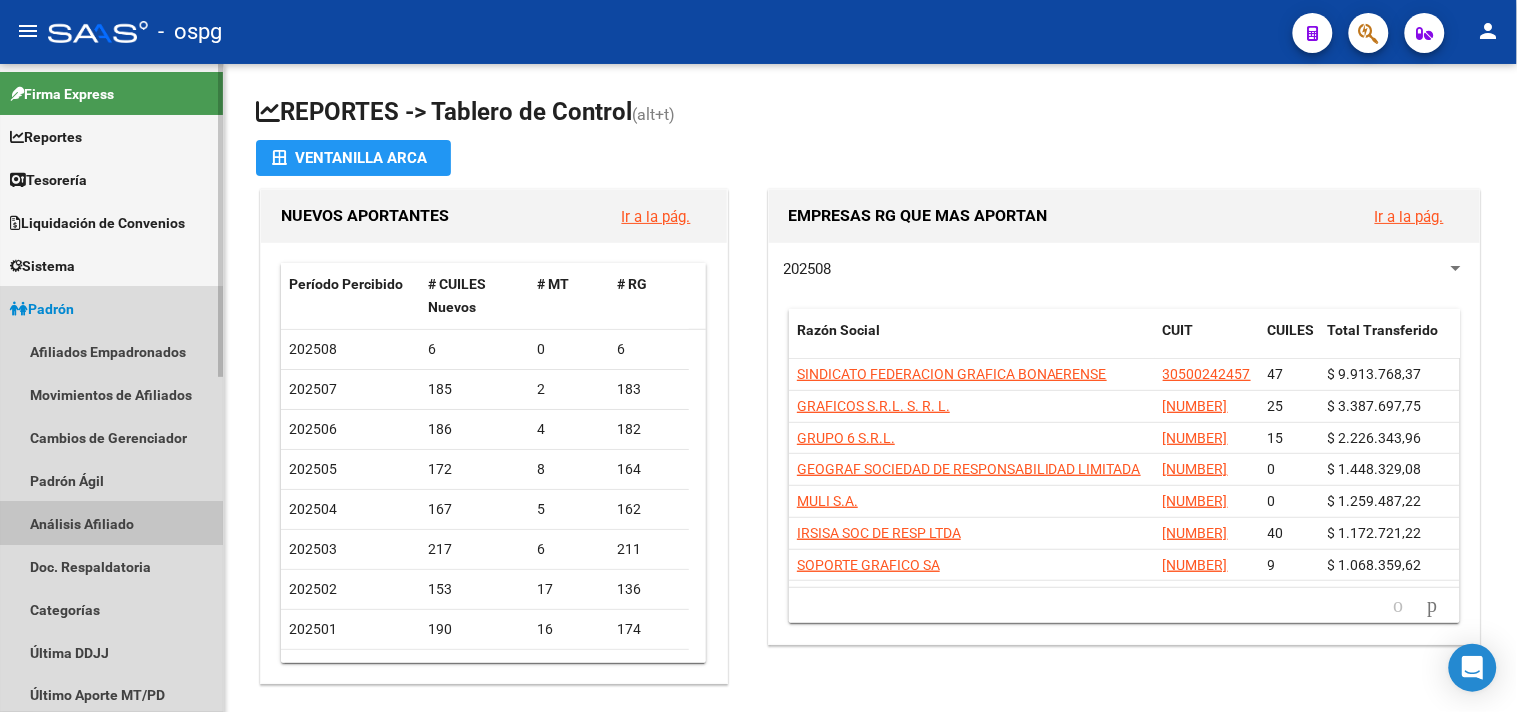 click on "Análisis Afiliado" at bounding box center (111, 523) 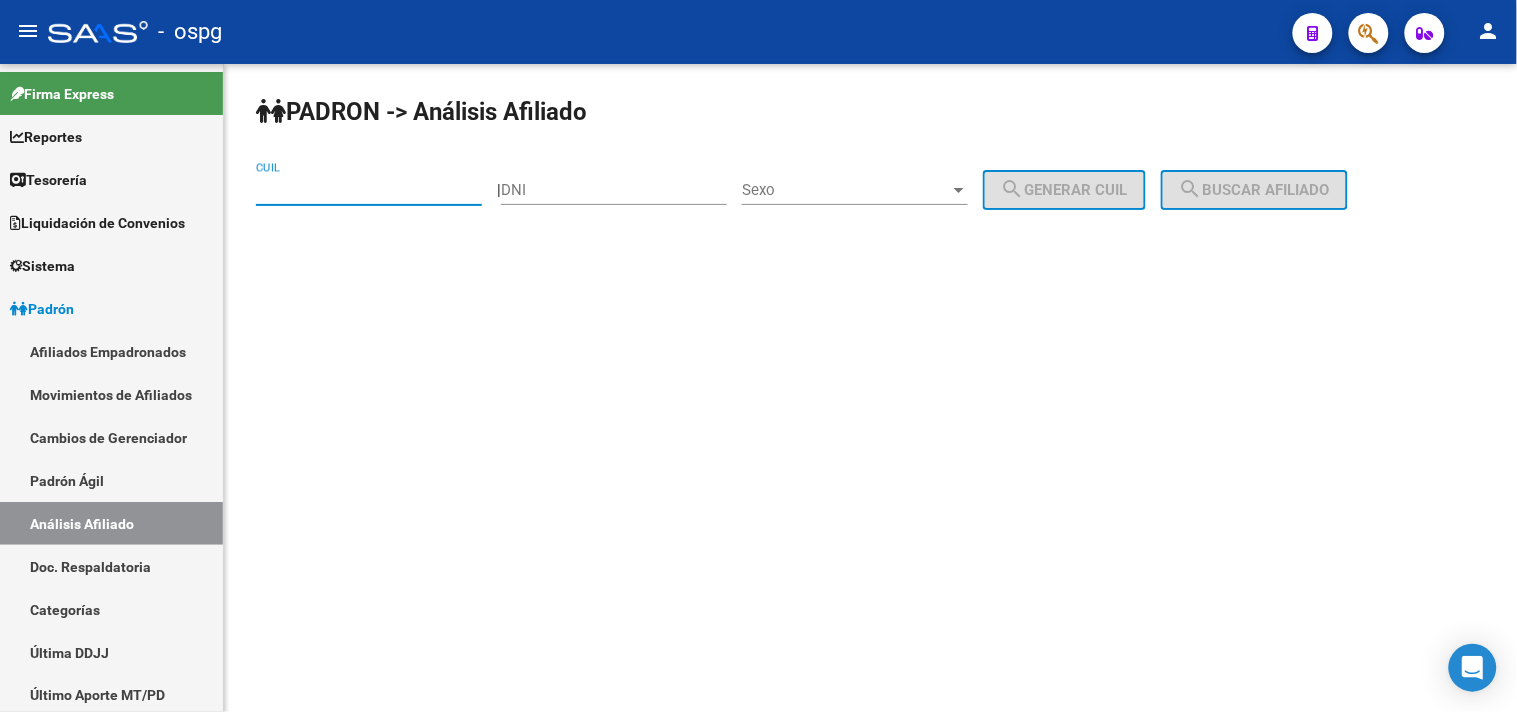 paste on "23-26549927-9" 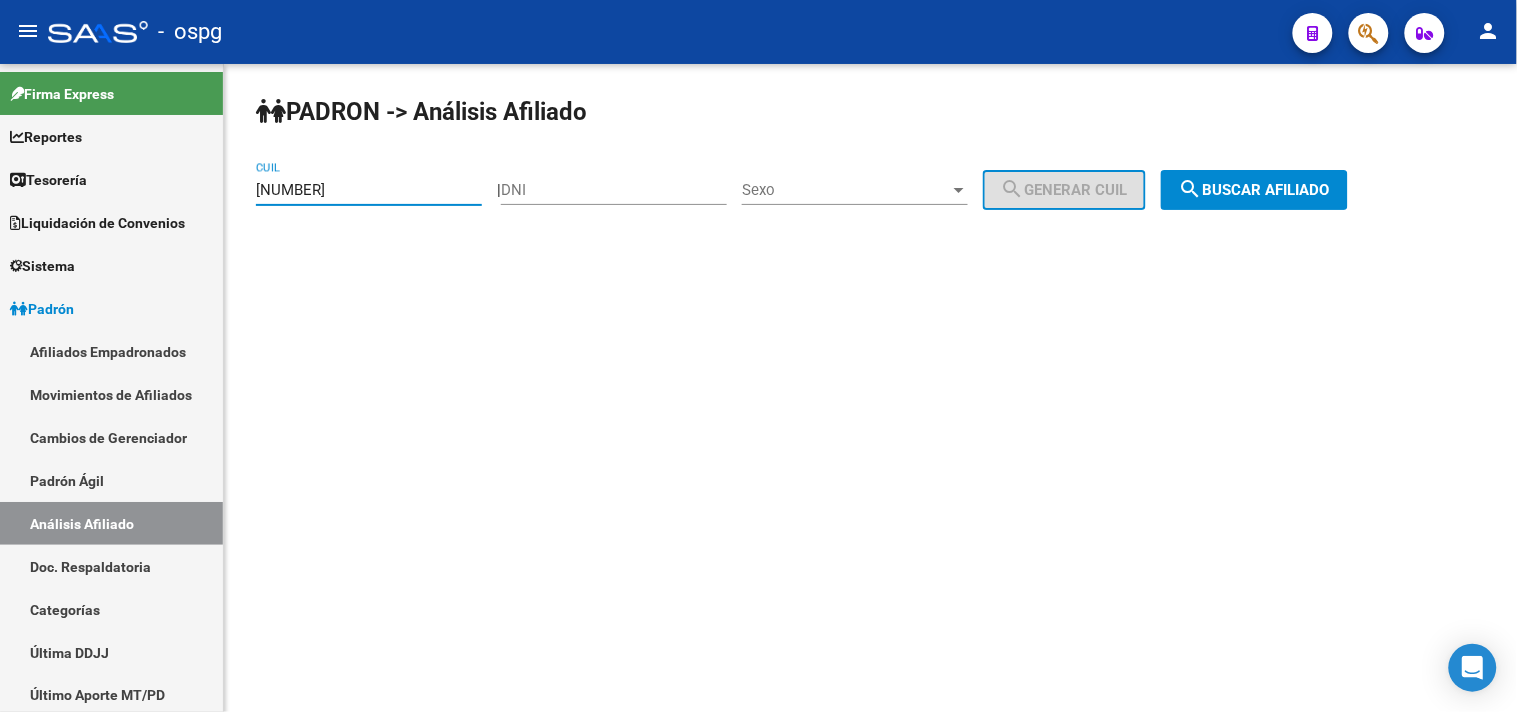 type on "23-26549927-9" 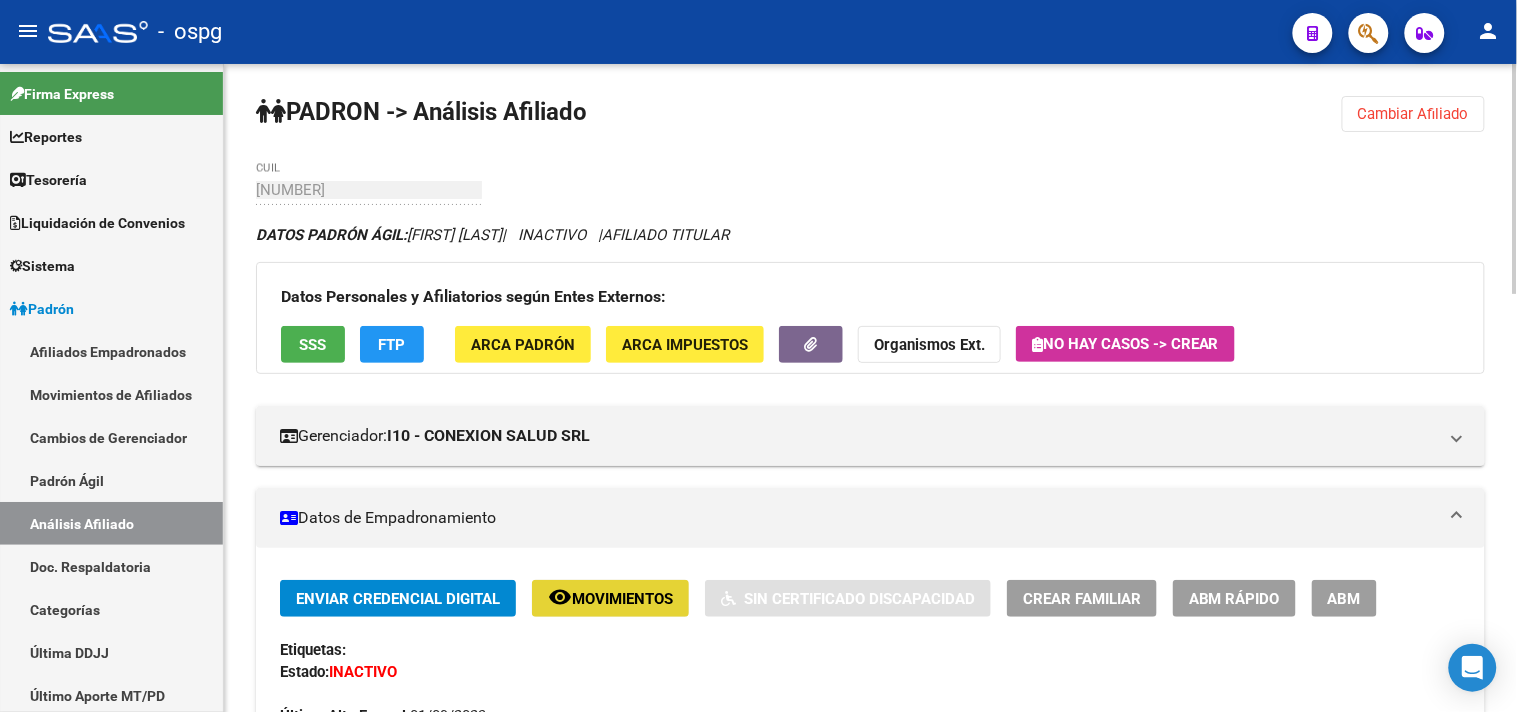 click on "remove_red_eye" 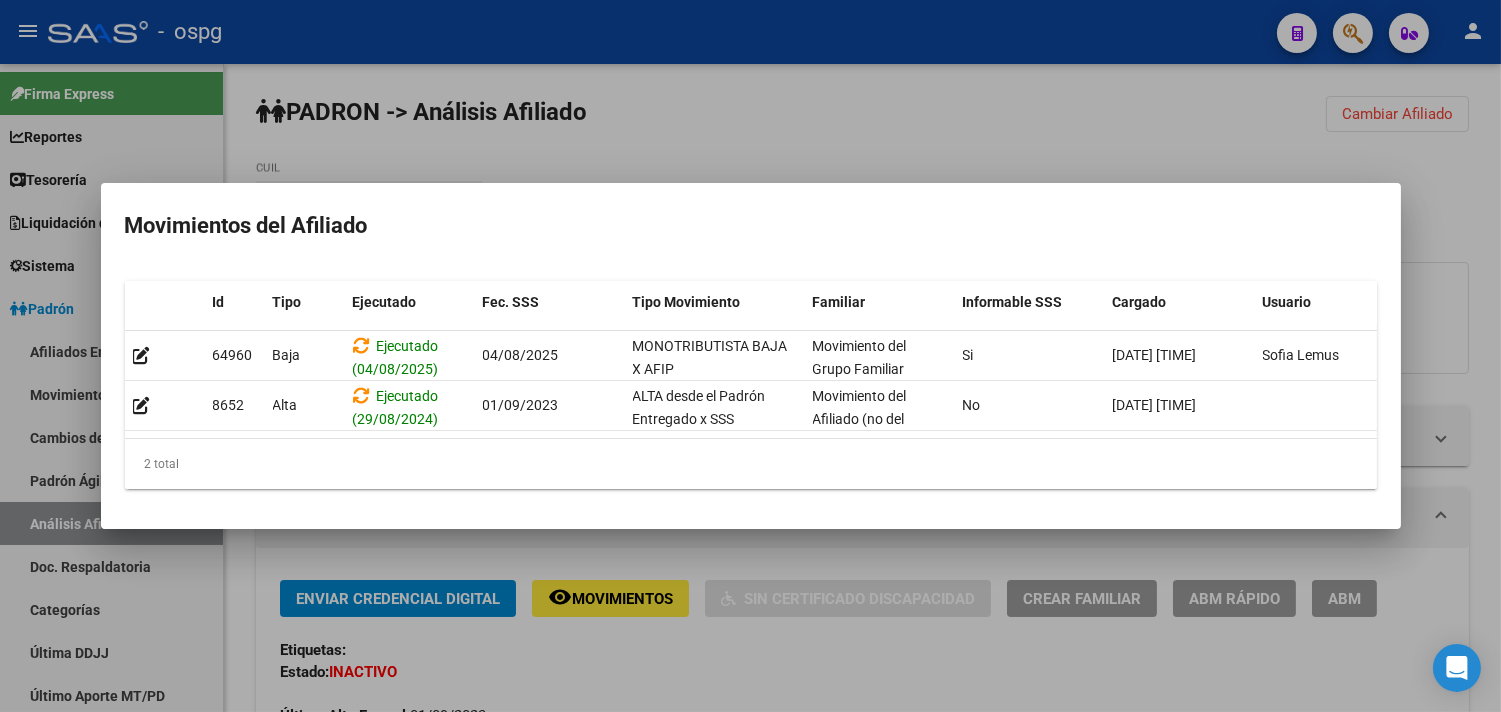 click at bounding box center [750, 356] 